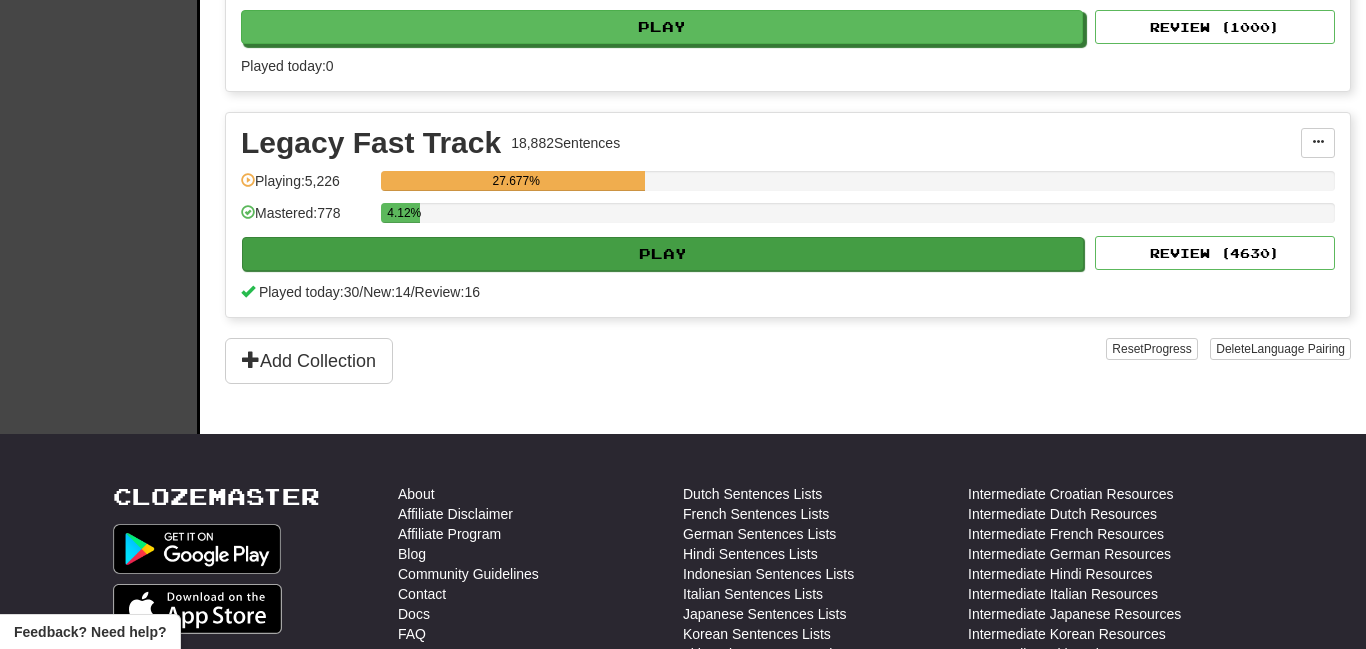 scroll, scrollTop: 1027, scrollLeft: 0, axis: vertical 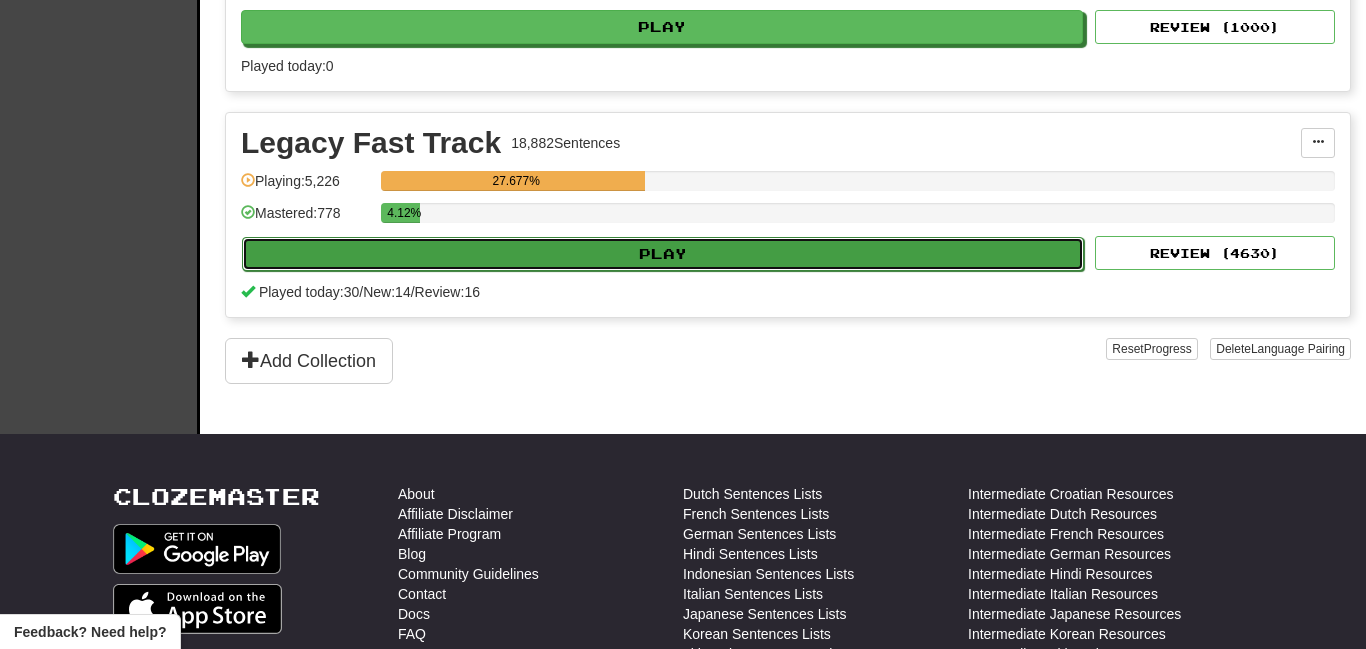 click on "Play" at bounding box center [663, 254] 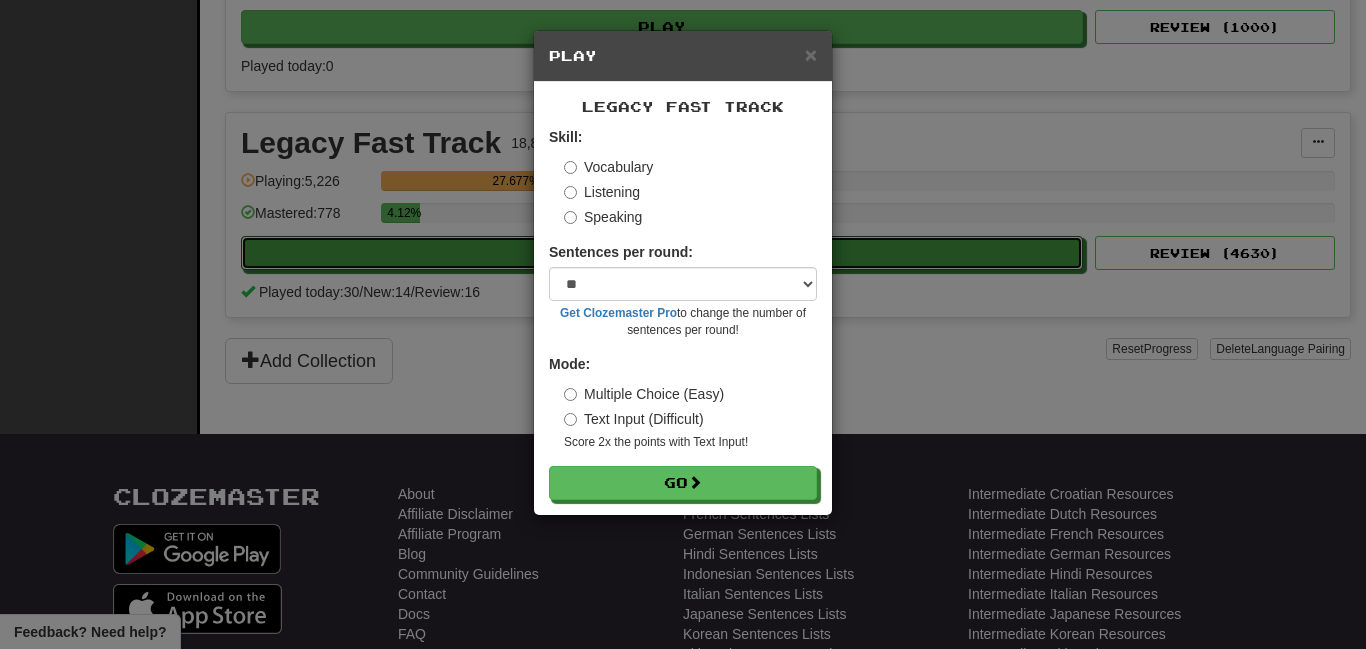 type 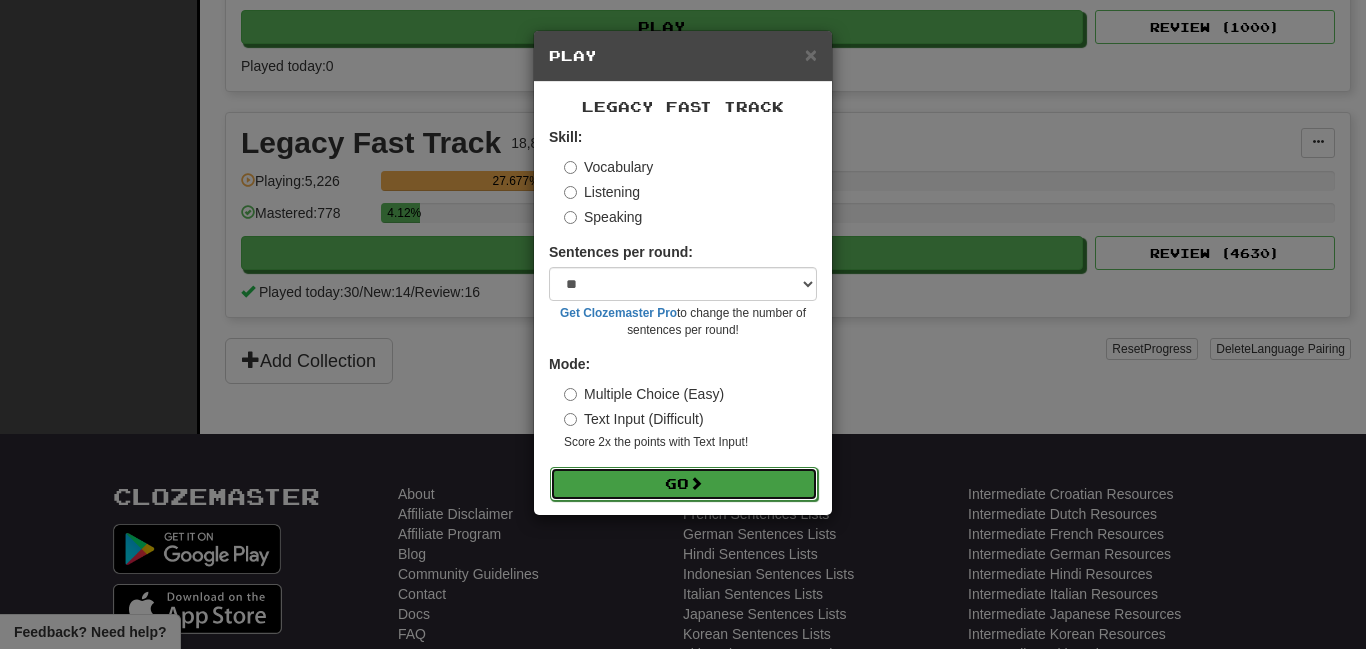click on "Go" at bounding box center [684, 484] 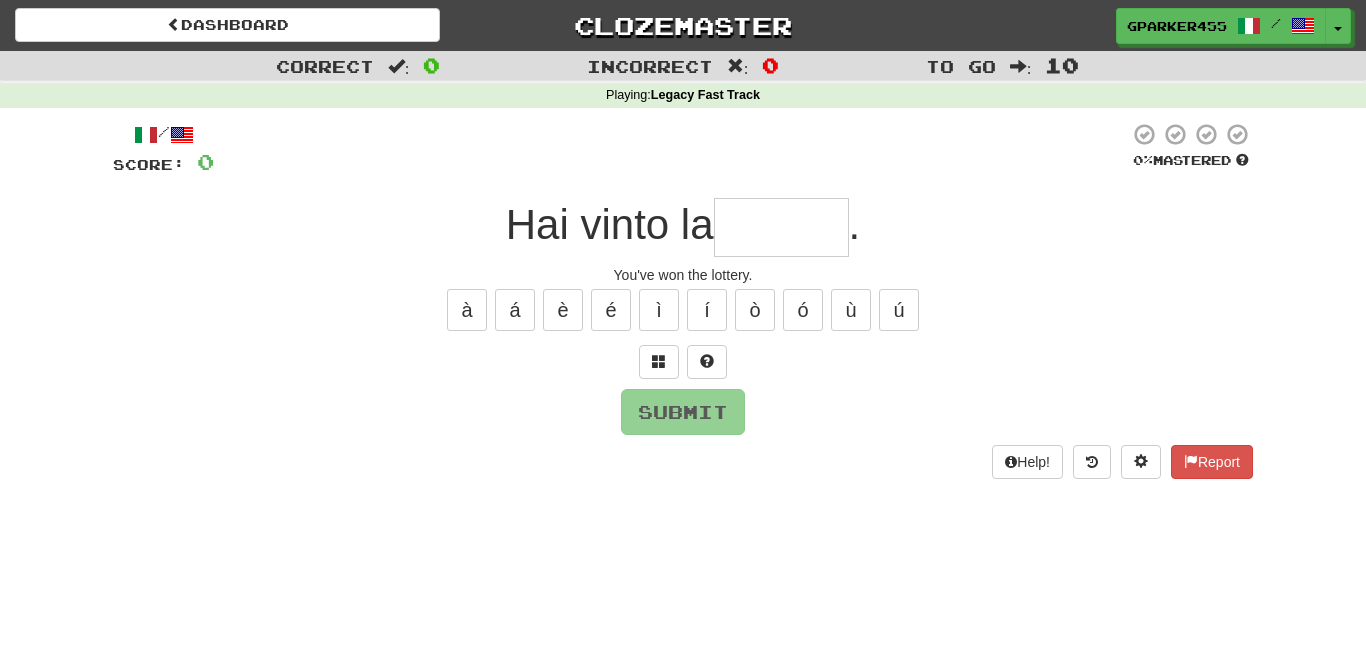 scroll, scrollTop: 0, scrollLeft: 0, axis: both 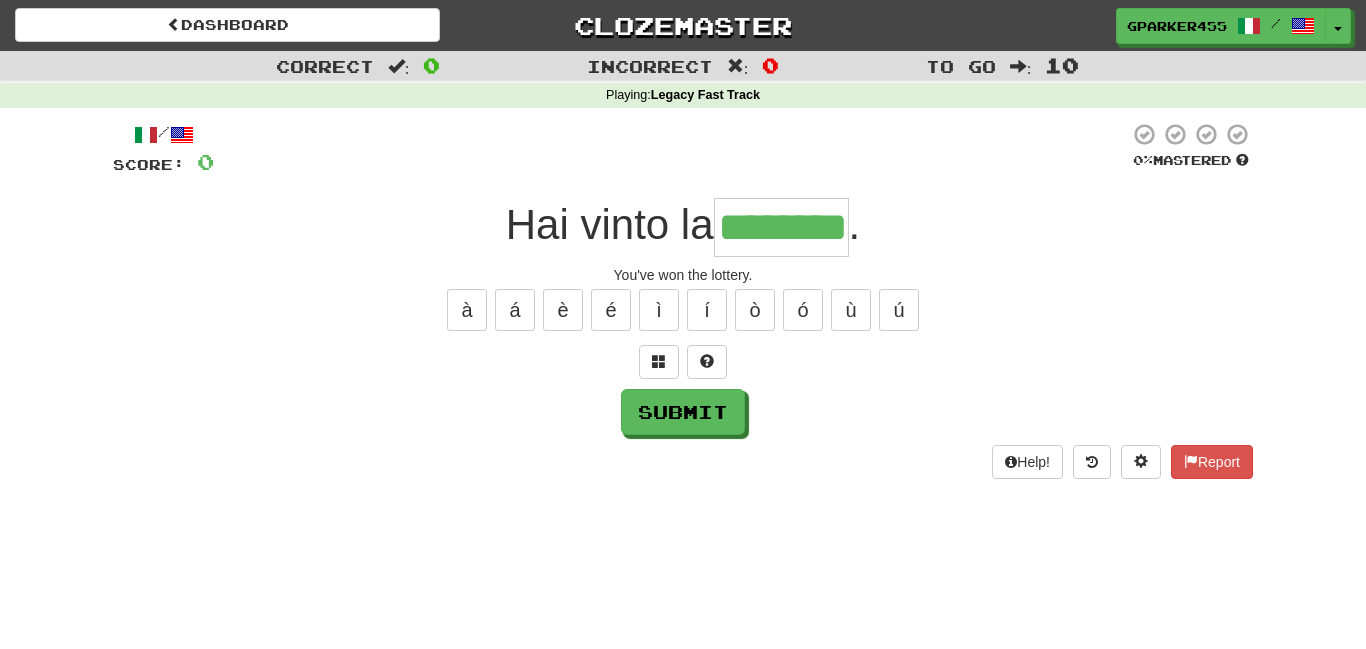 type on "********" 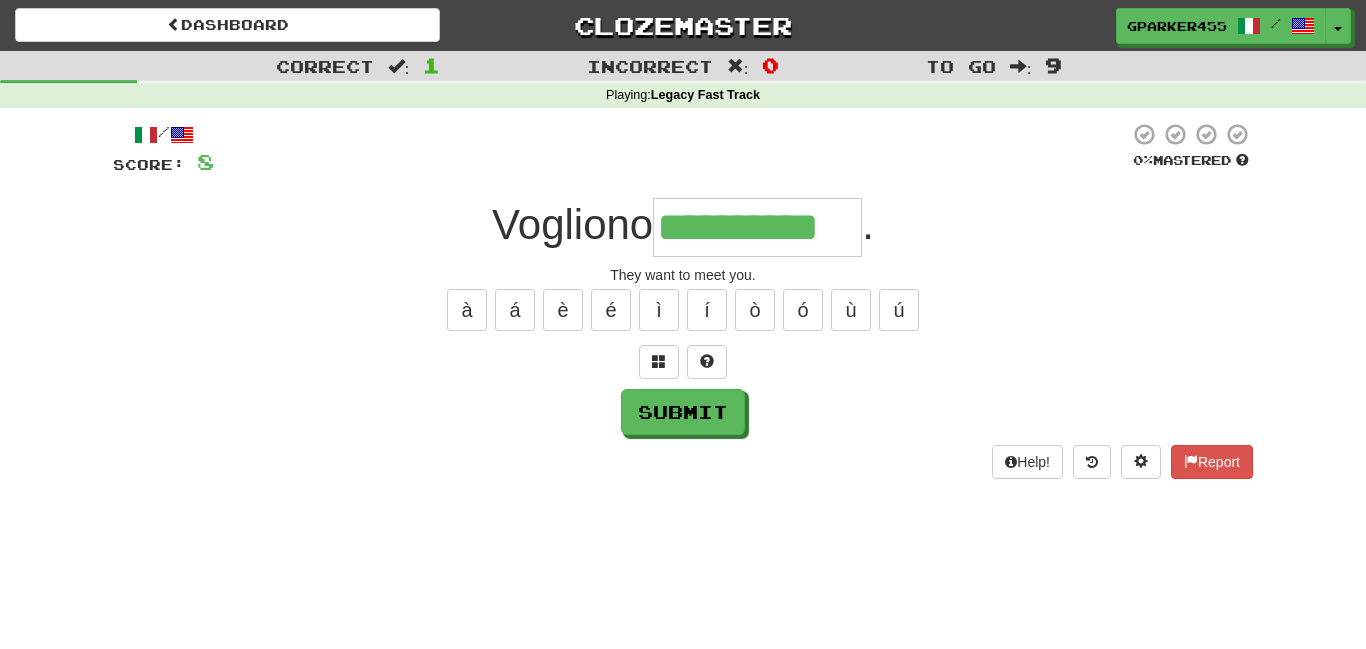 type on "**********" 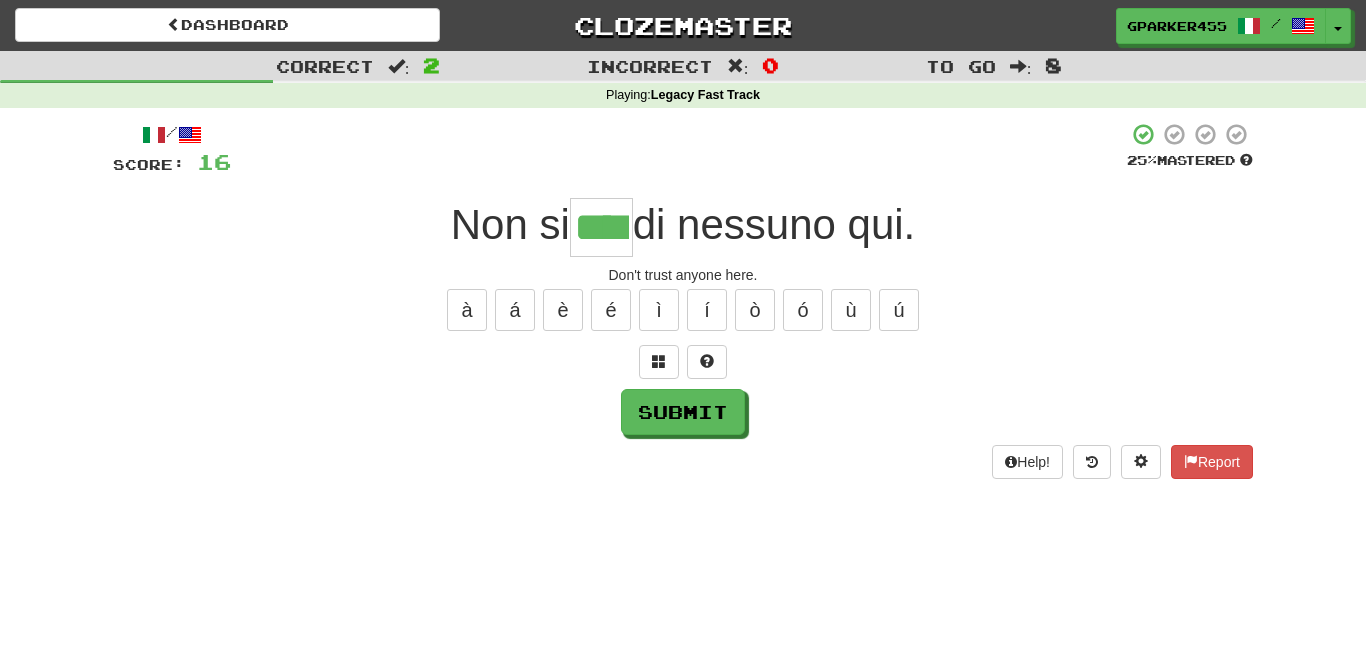 type on "****" 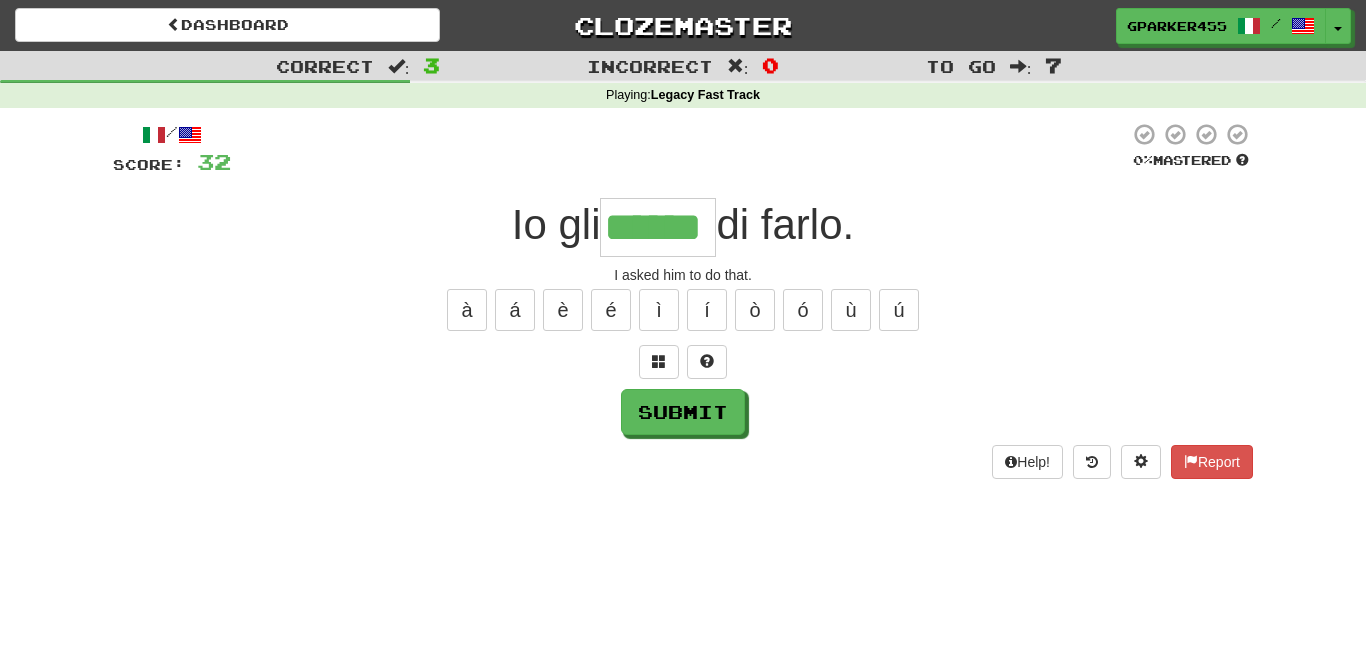 type on "******" 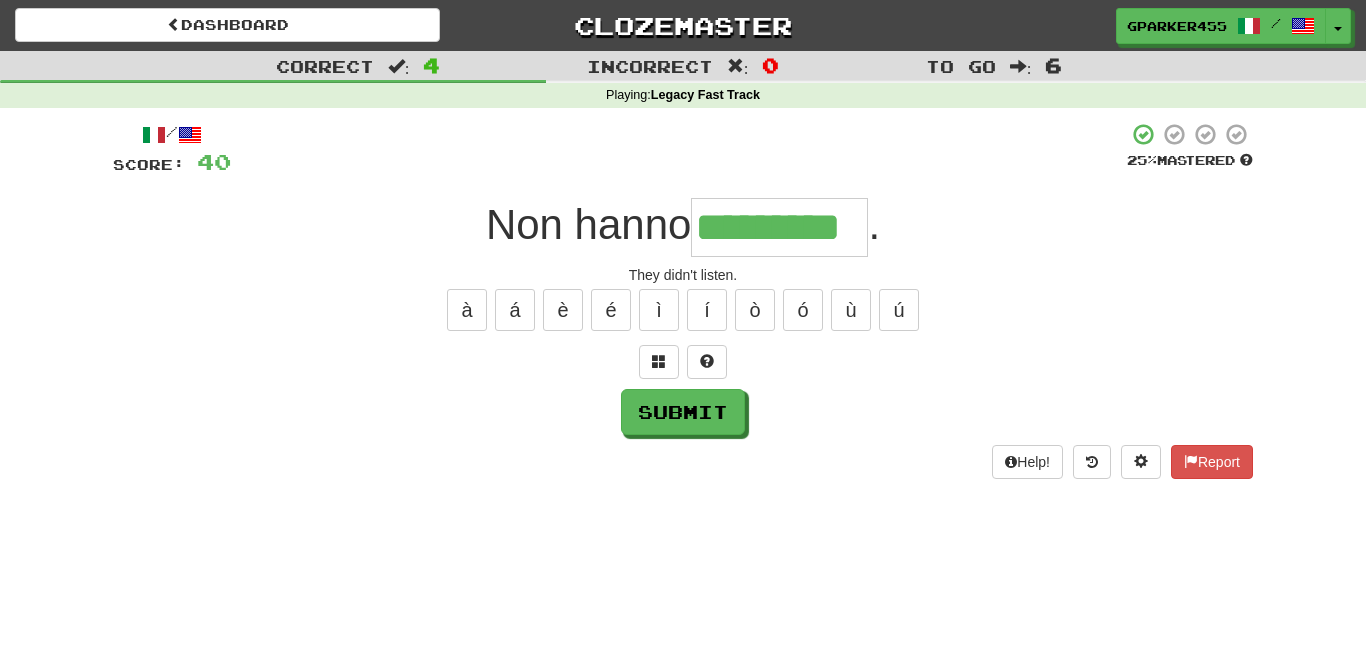 type on "*********" 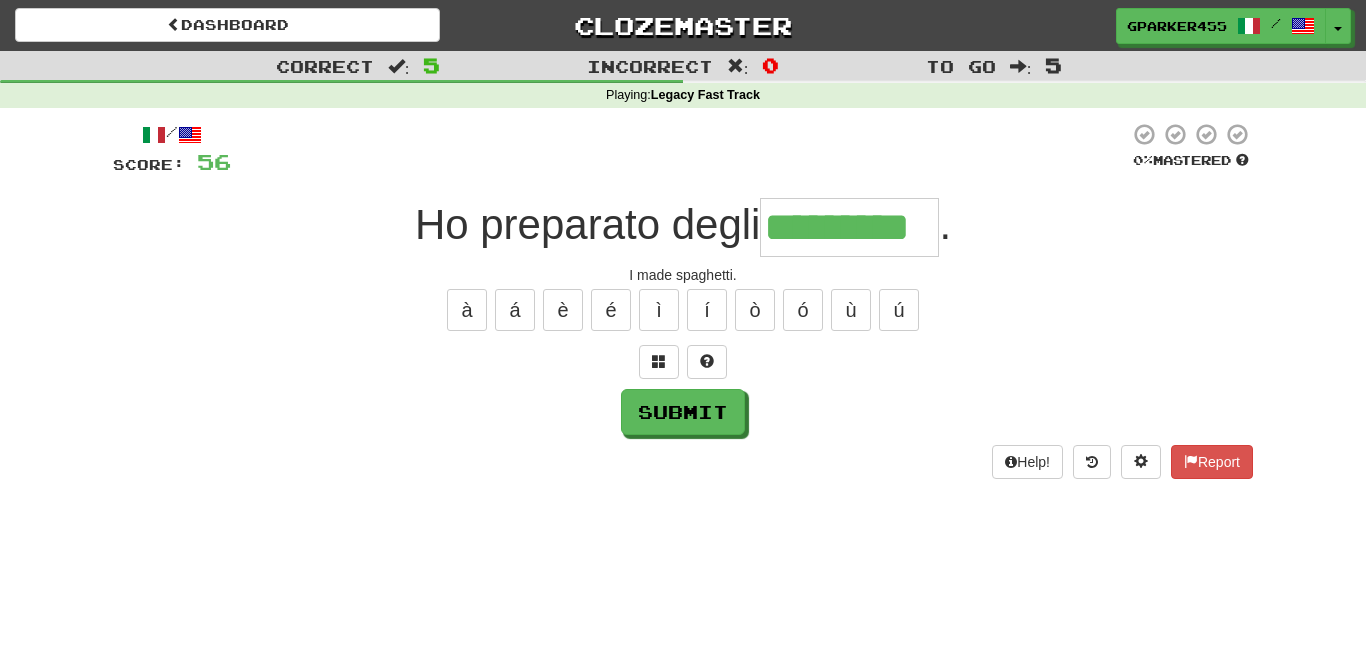 type on "*********" 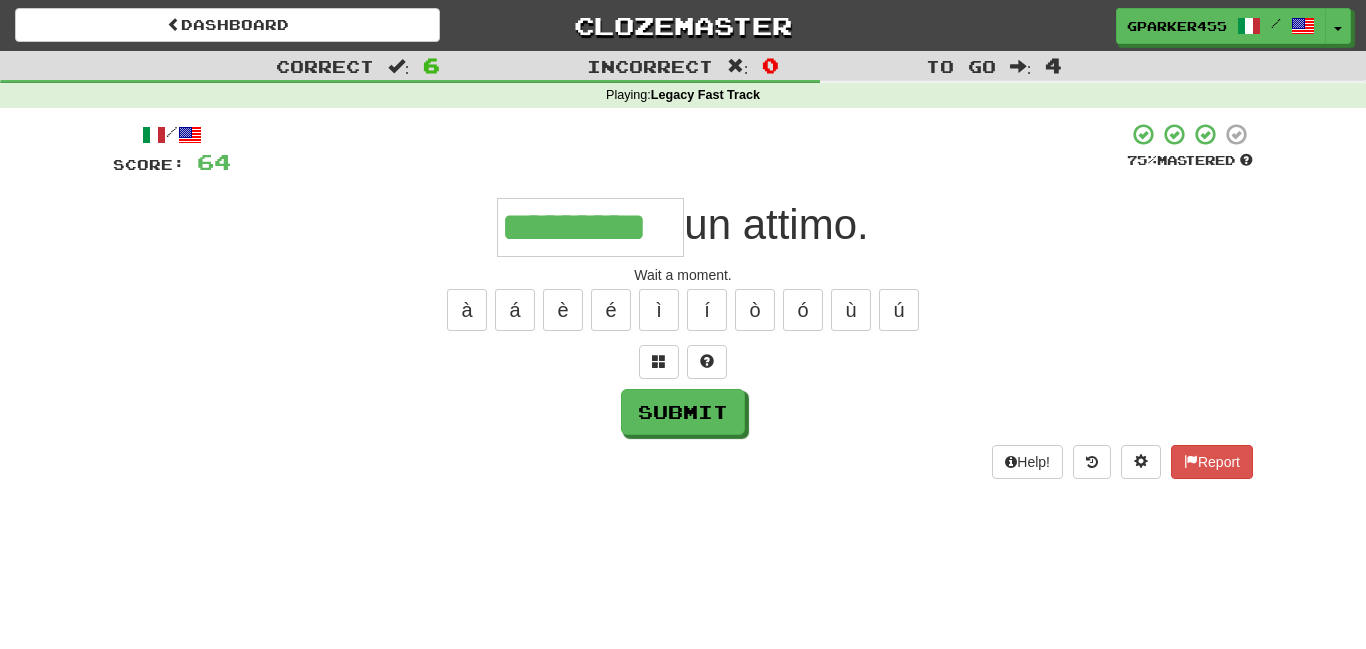type on "*********" 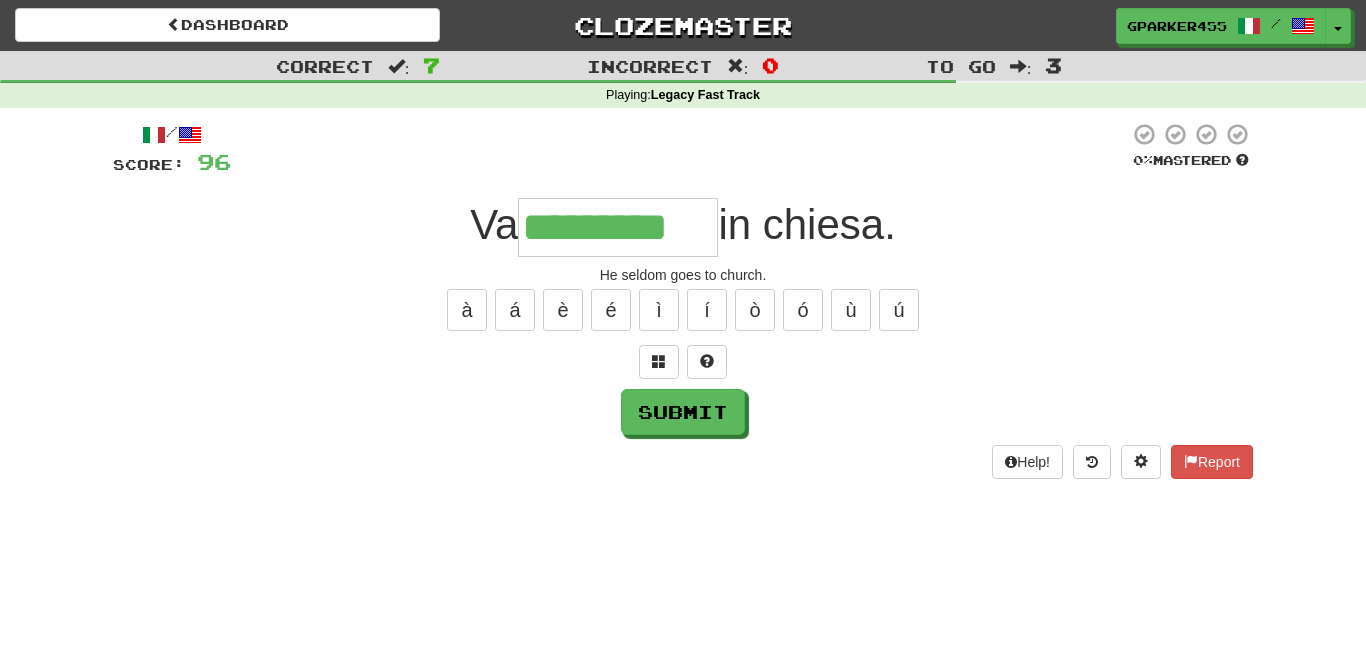 type on "*********" 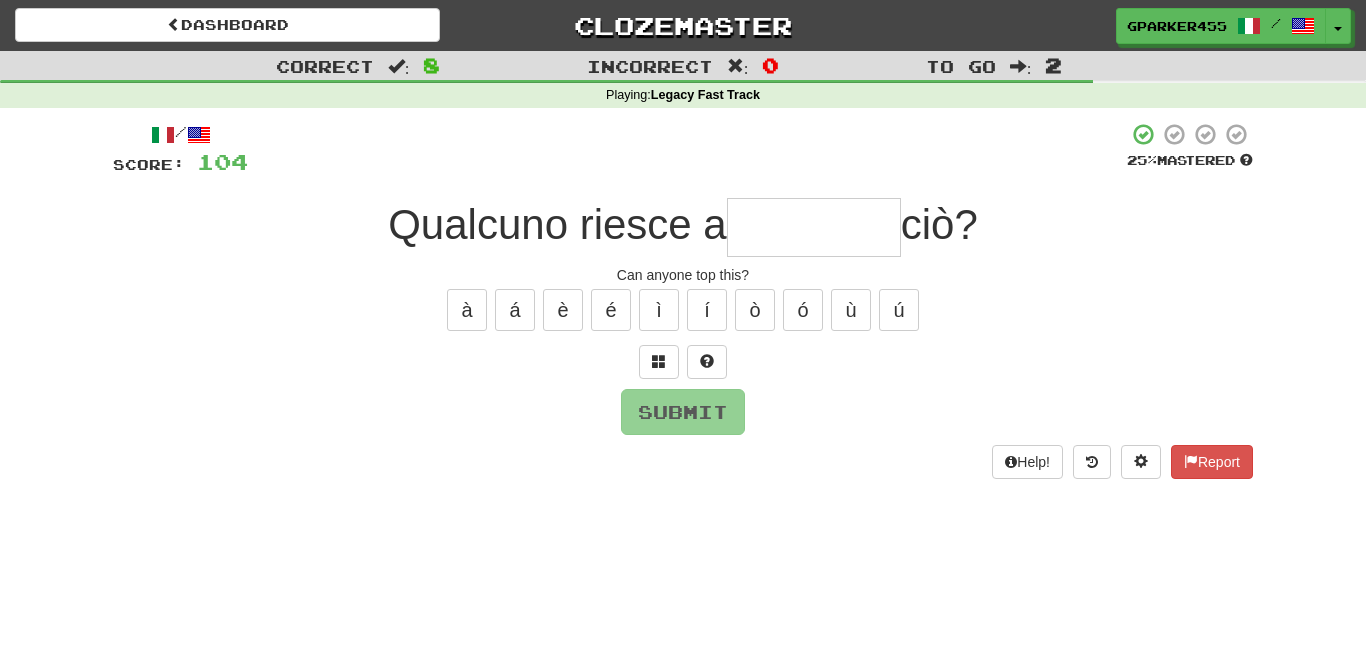 type on "*" 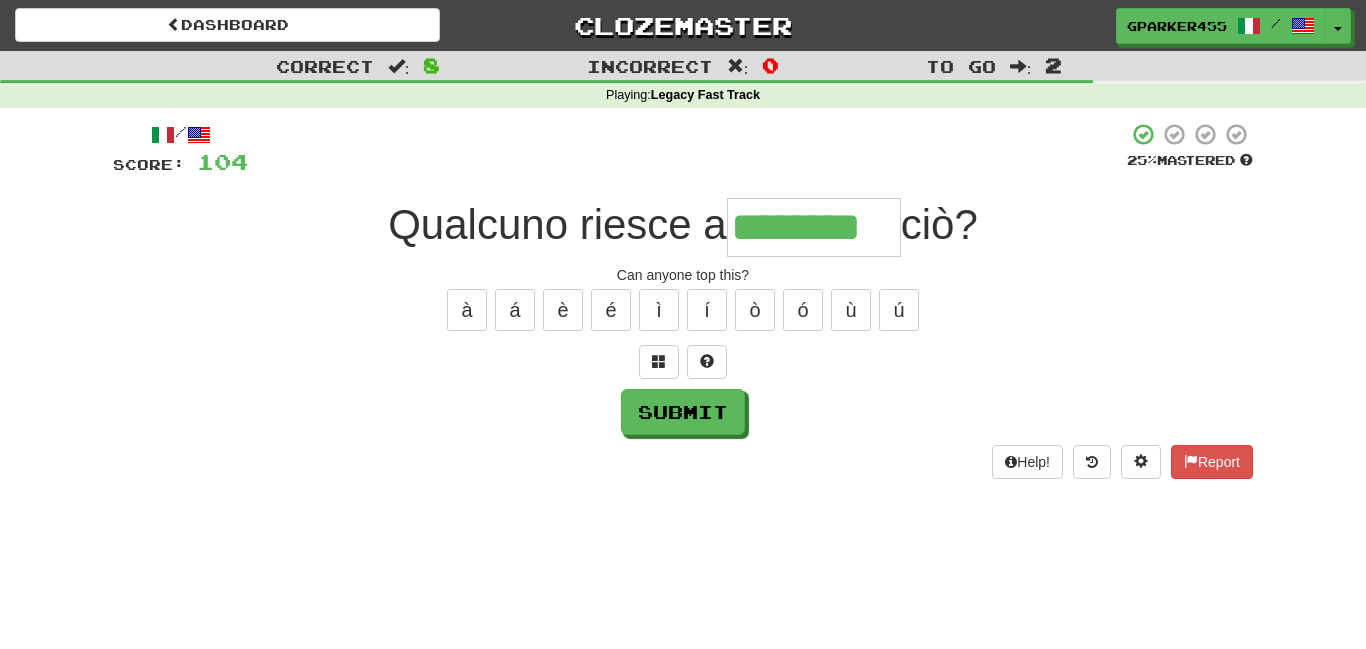 type on "********" 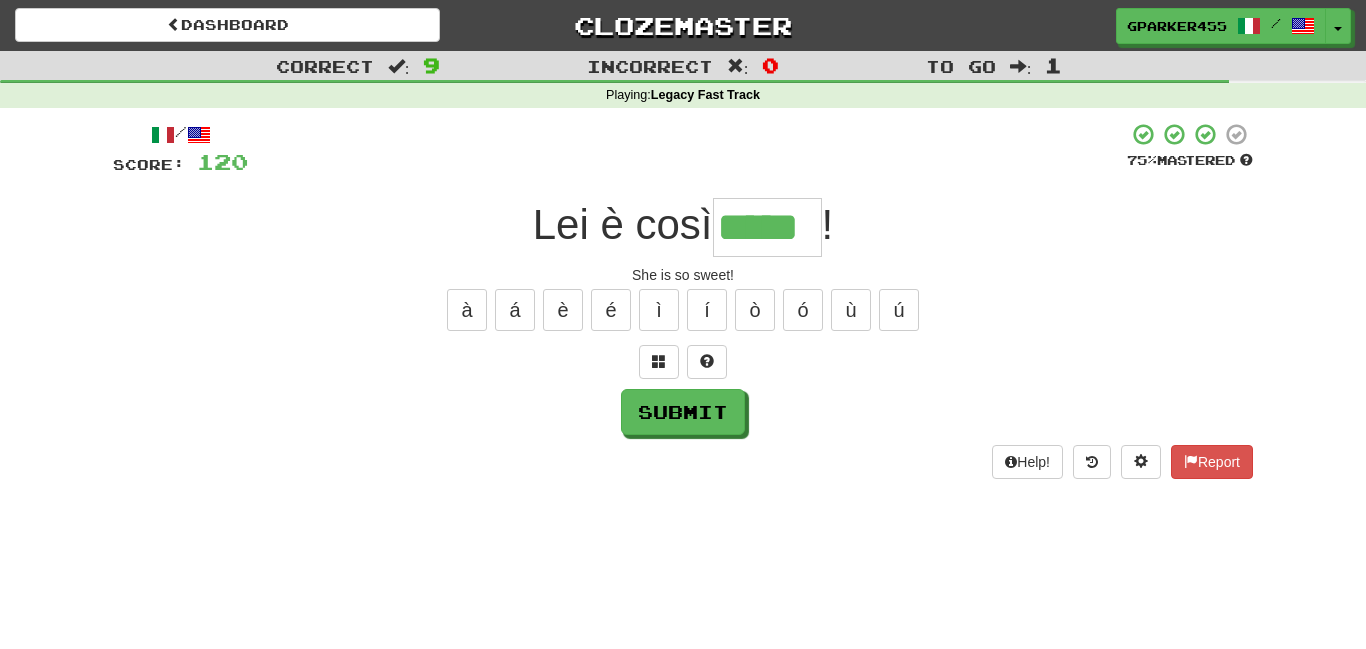 type on "*****" 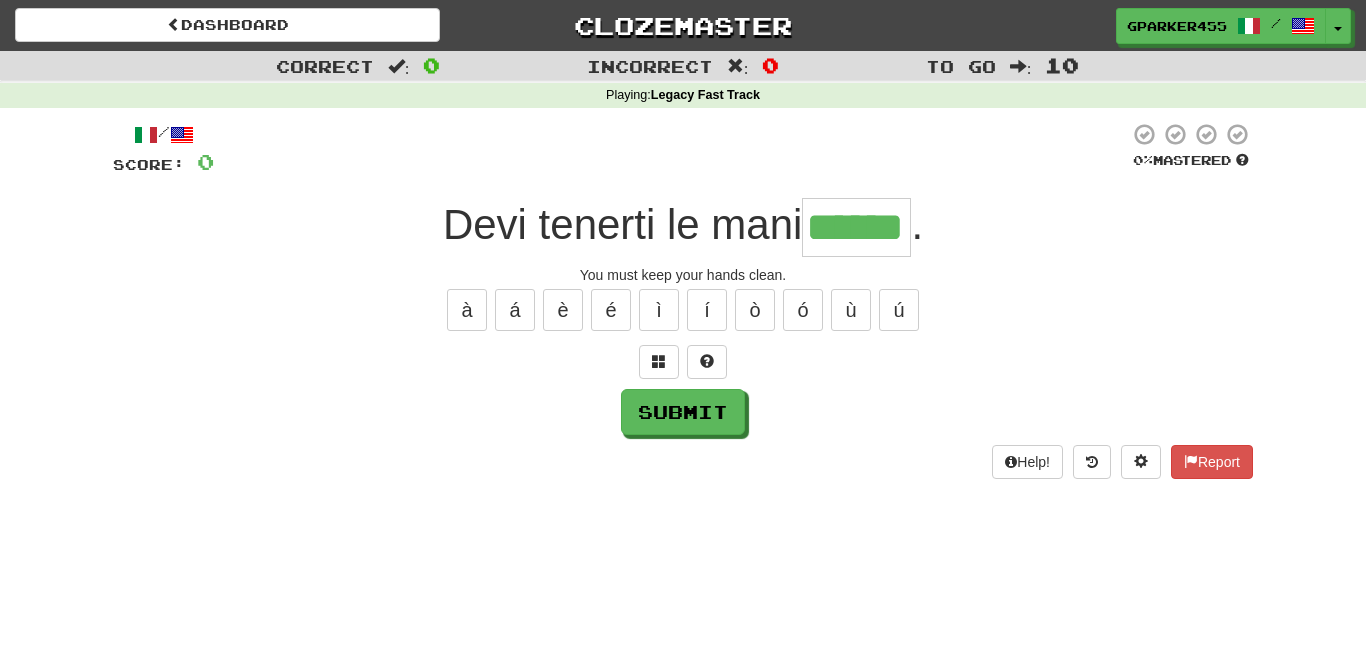 type on "******" 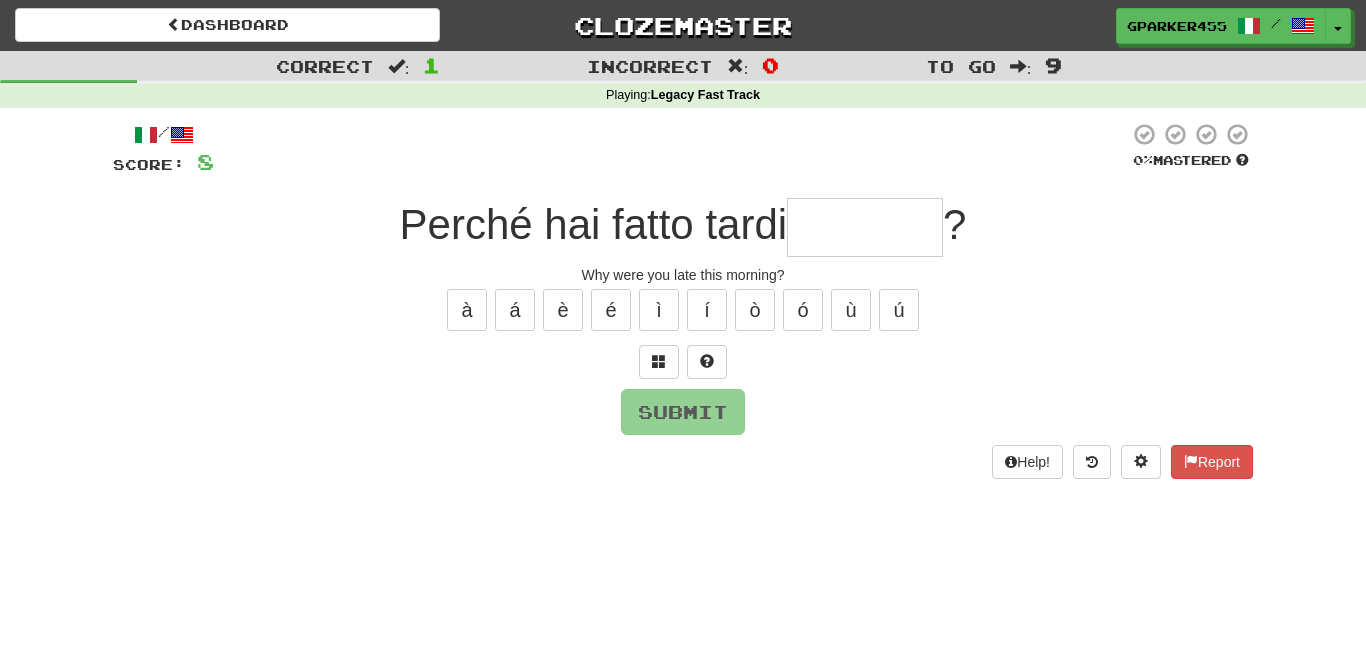 type on "*" 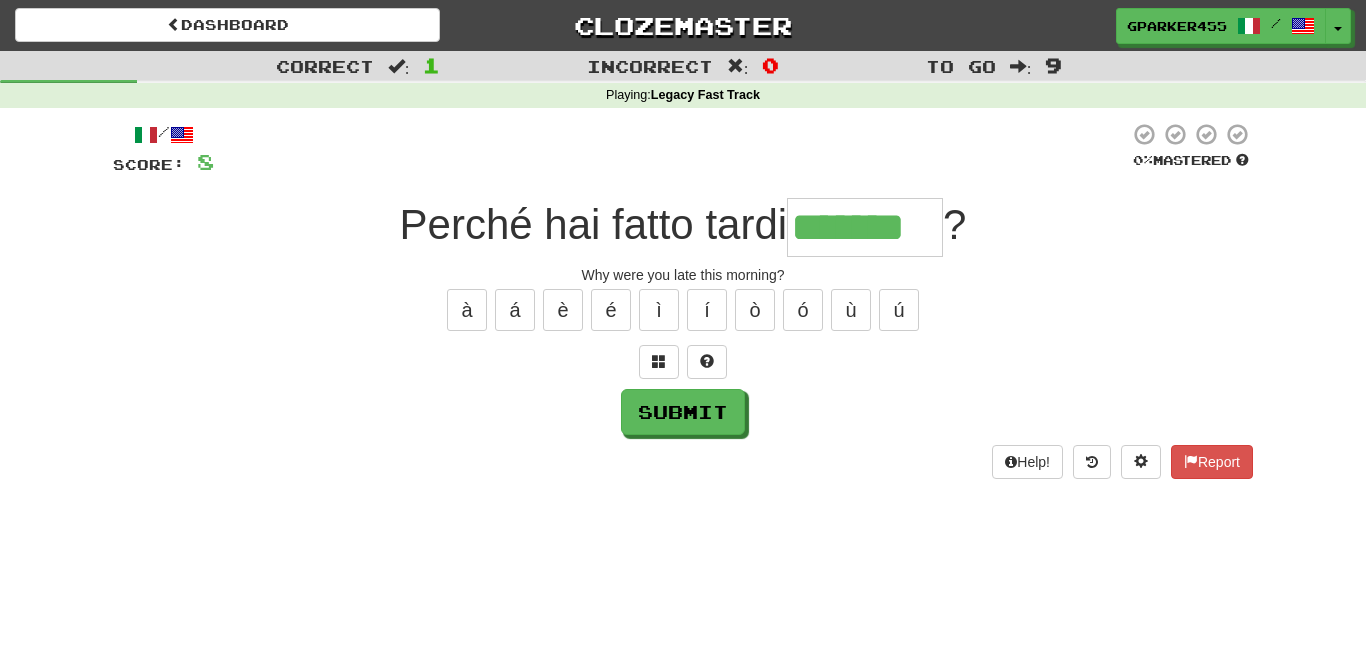 type on "*******" 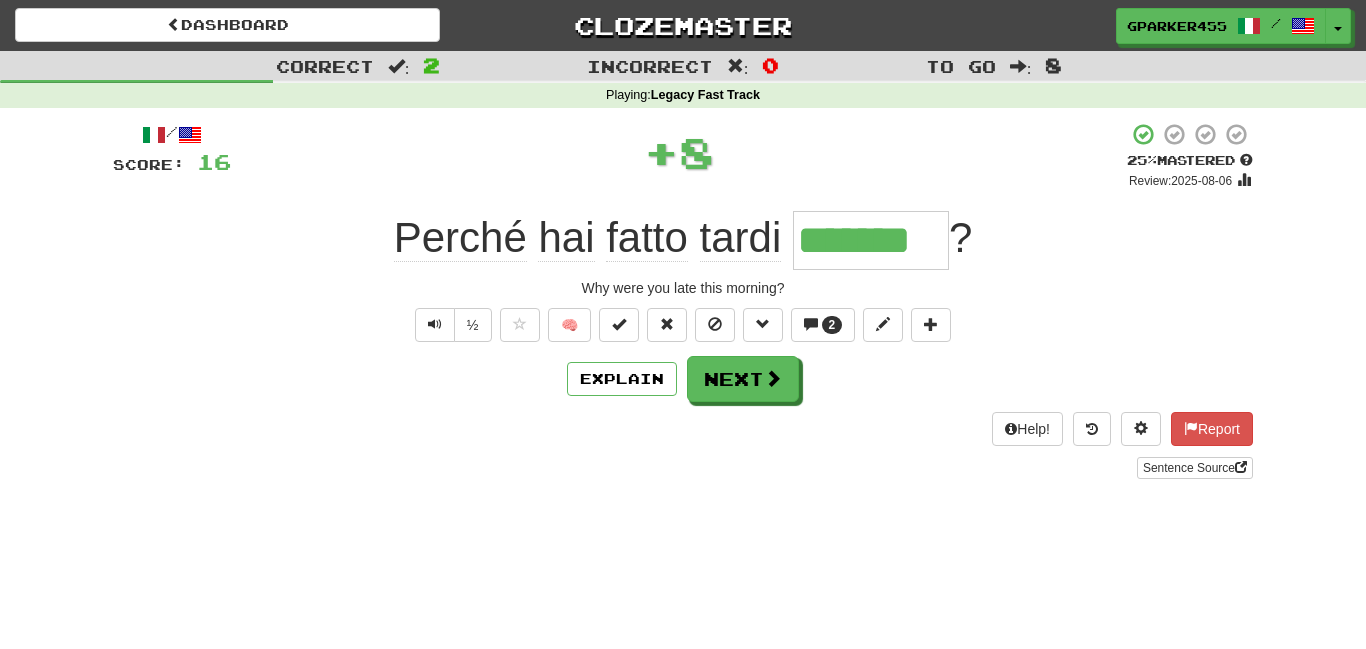 click on "*******" at bounding box center [871, 240] 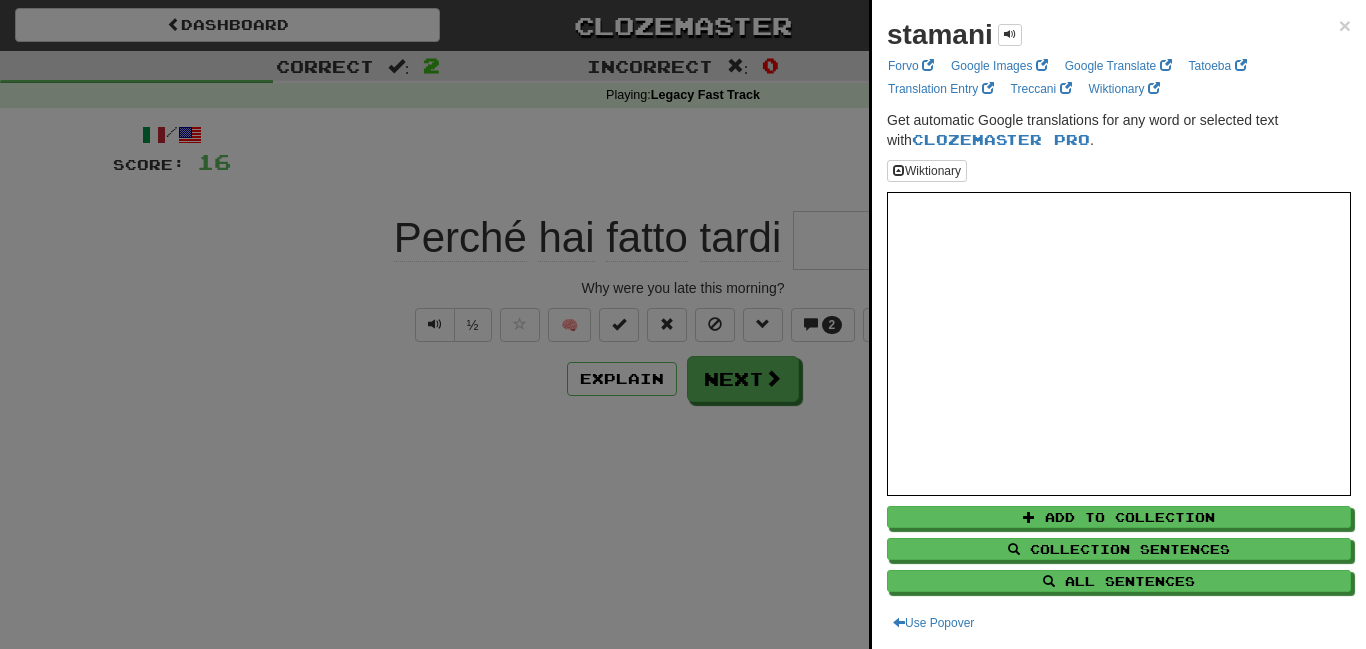 click at bounding box center (683, 324) 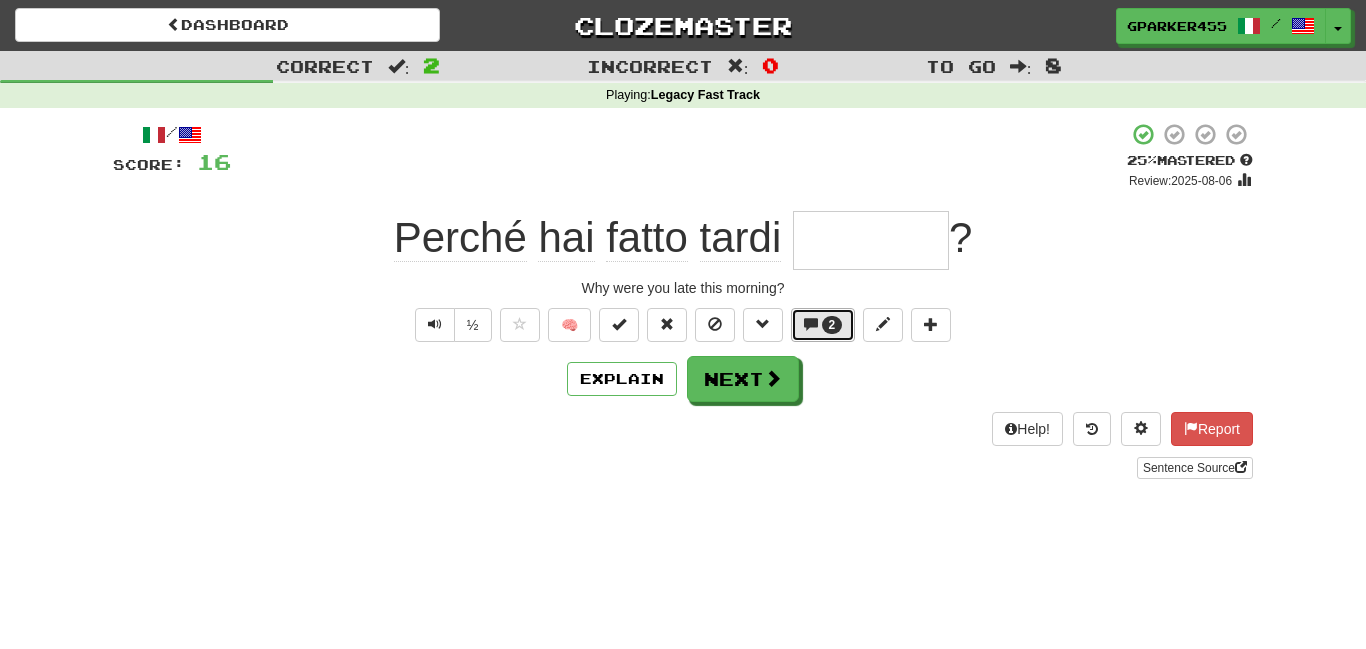 click on "2" at bounding box center (832, 325) 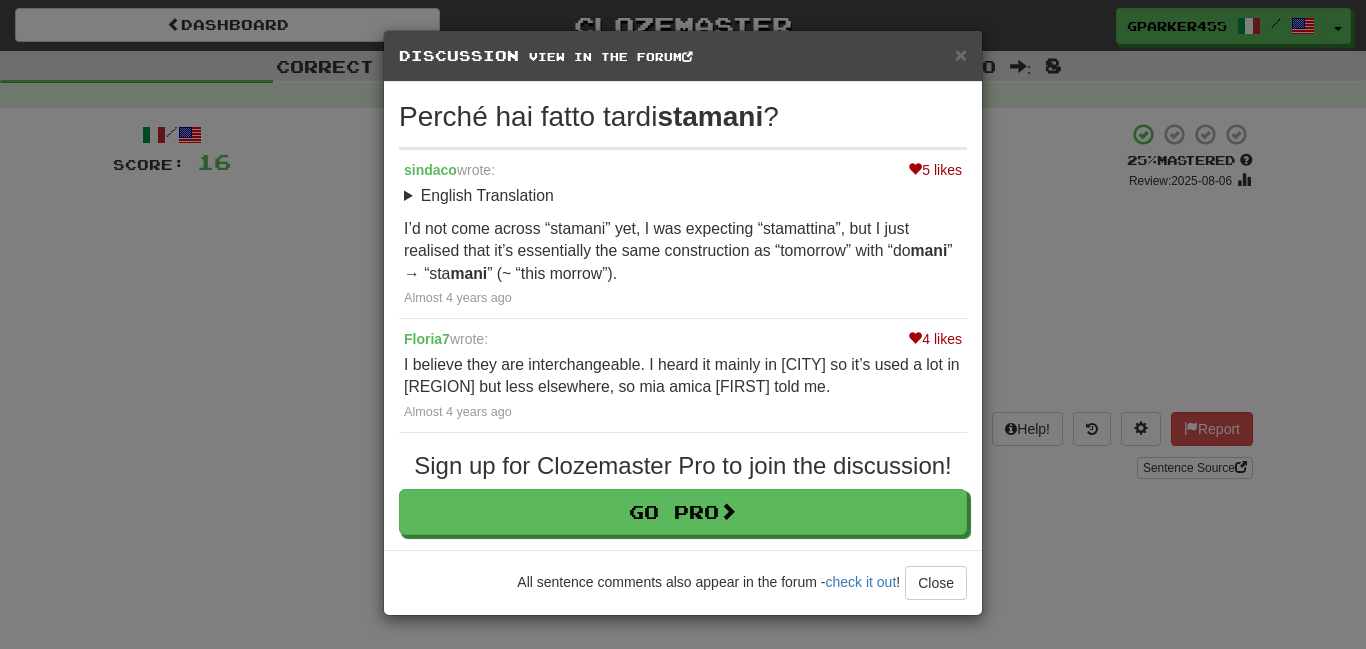 click on "× Discussion View in the forum  Perché hai fatto tardi  stamani ?
5
likes
sindaco
wrote:
English Translation
Why were you late this morning?
I’d not come across “stamani” yet, I was expecting “stamattina”, but I just realised that it’s essentially the same construction as “tomorrow” with “do mani ” → “sta mani ” (~ “this morrow”).
Almost 4 years ago
4
likes
Floria7
wrote:
I believe they are interchangeable. I heard it mainly in Lucca so it’s used a lot in Tuscany but less elsewhere, so mia amica Cristina told me.
Almost 4 years ago
Sign up for Clozemaster Pro to join the discussion! Go Pro  All sentence comments also appear in the forum -  check it out ! Close Loading" at bounding box center [683, 324] 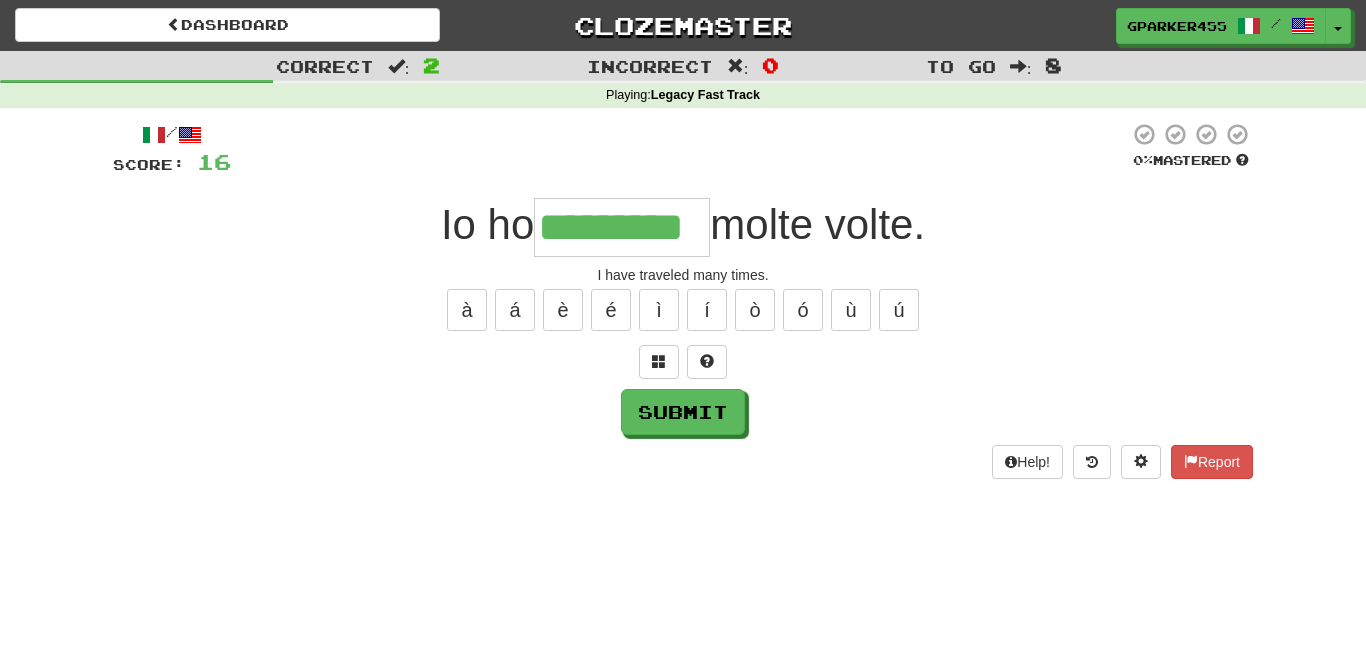 type on "*********" 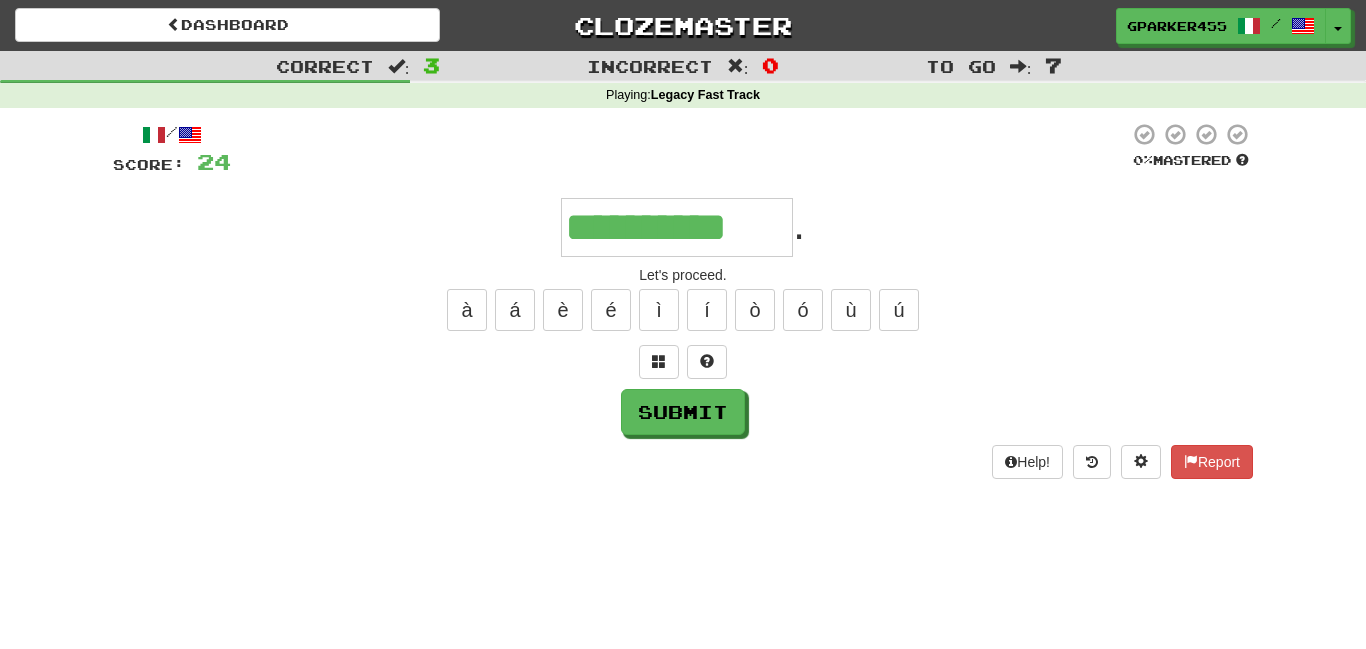 type on "**********" 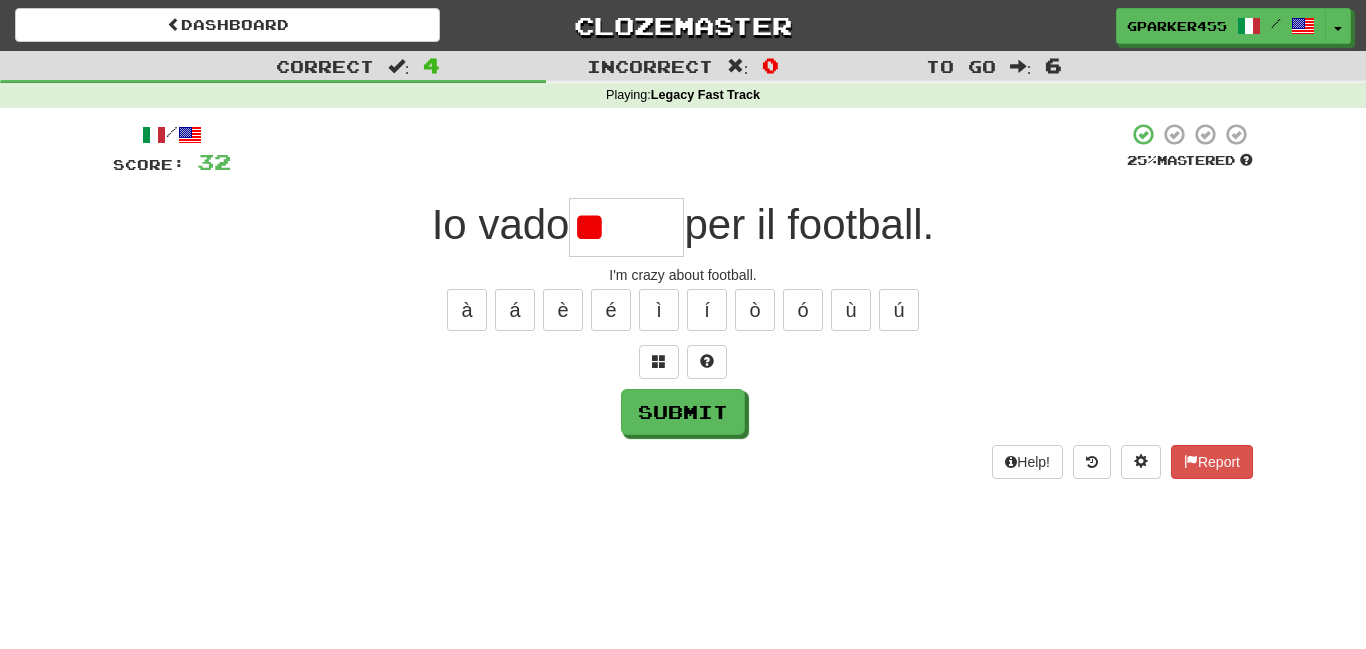 type on "*" 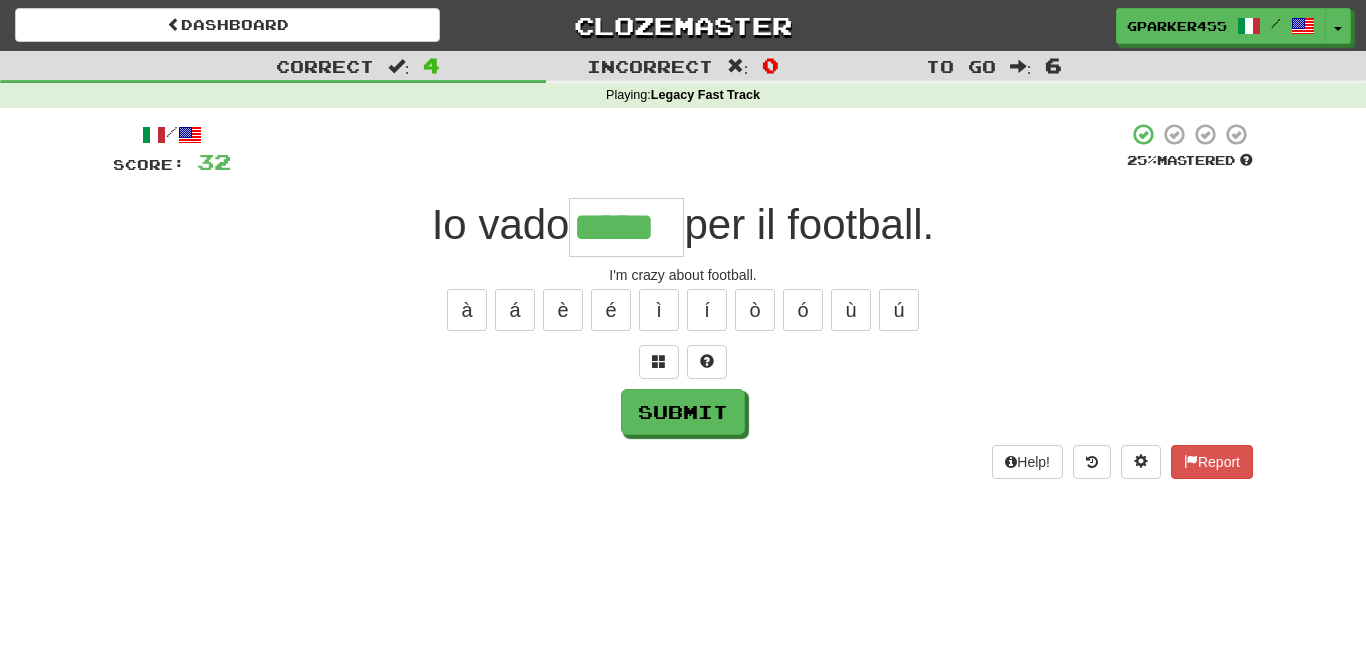 type on "*****" 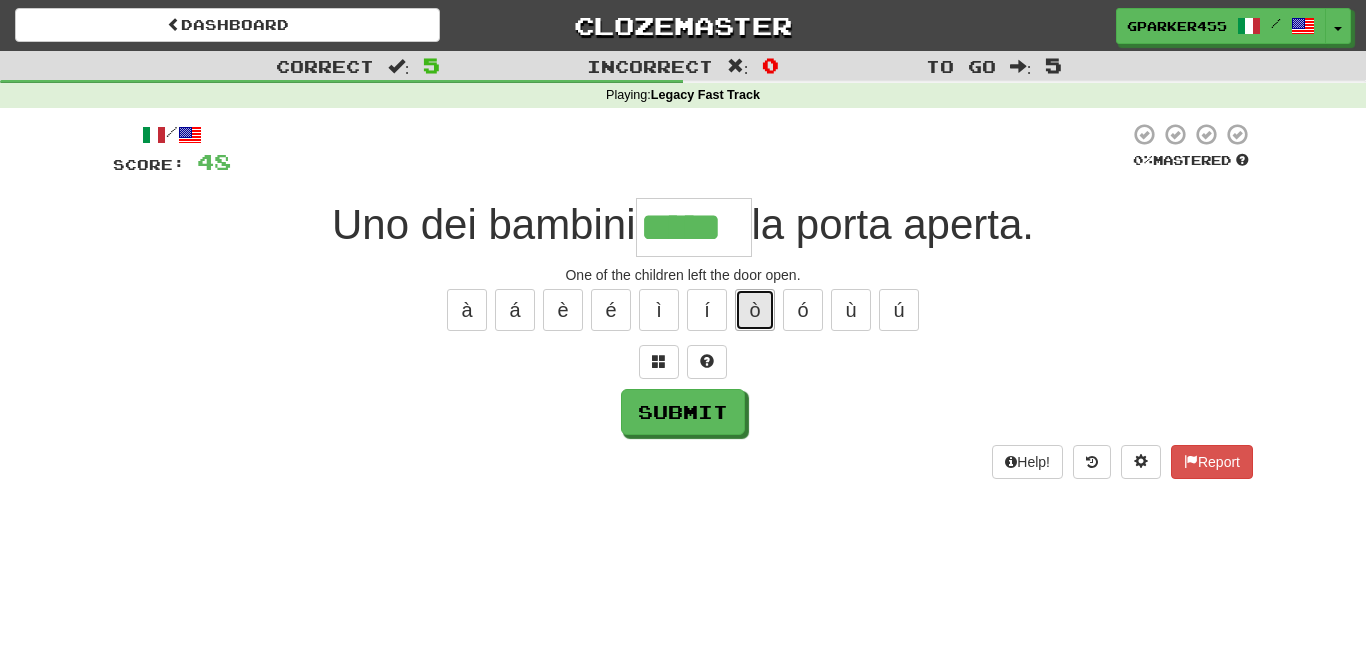 click on "ò" at bounding box center [755, 310] 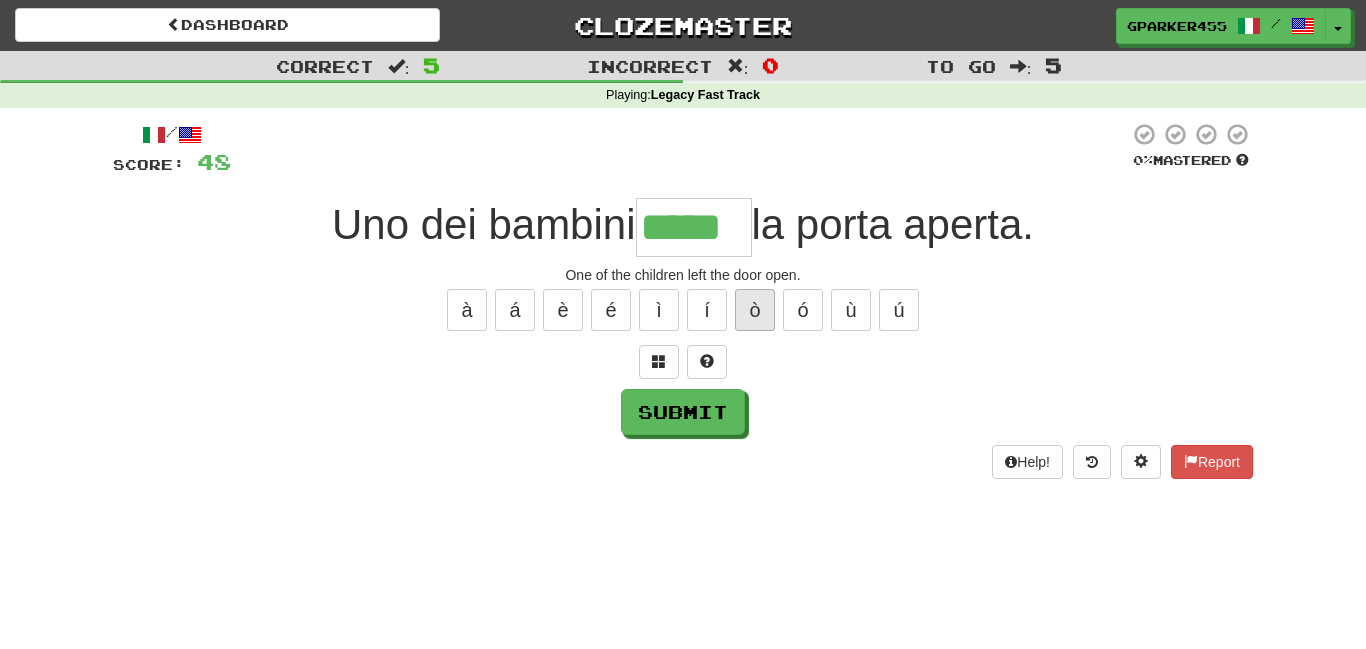 type on "******" 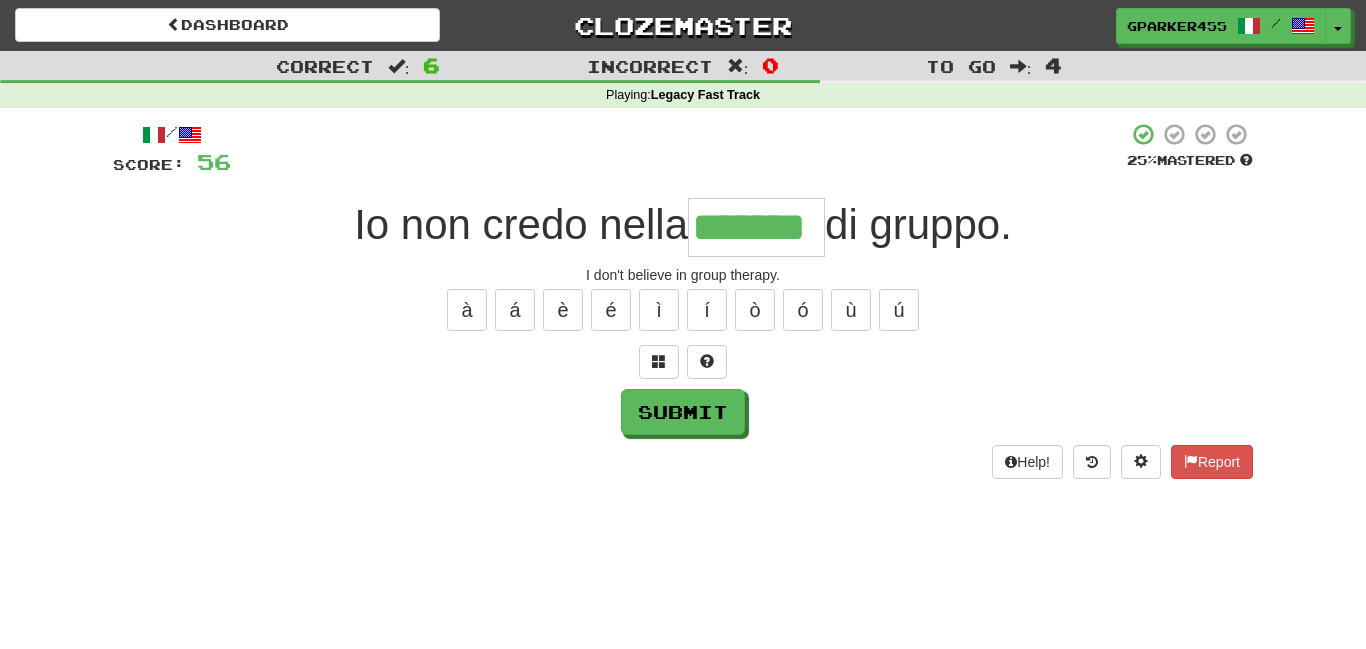 type on "*******" 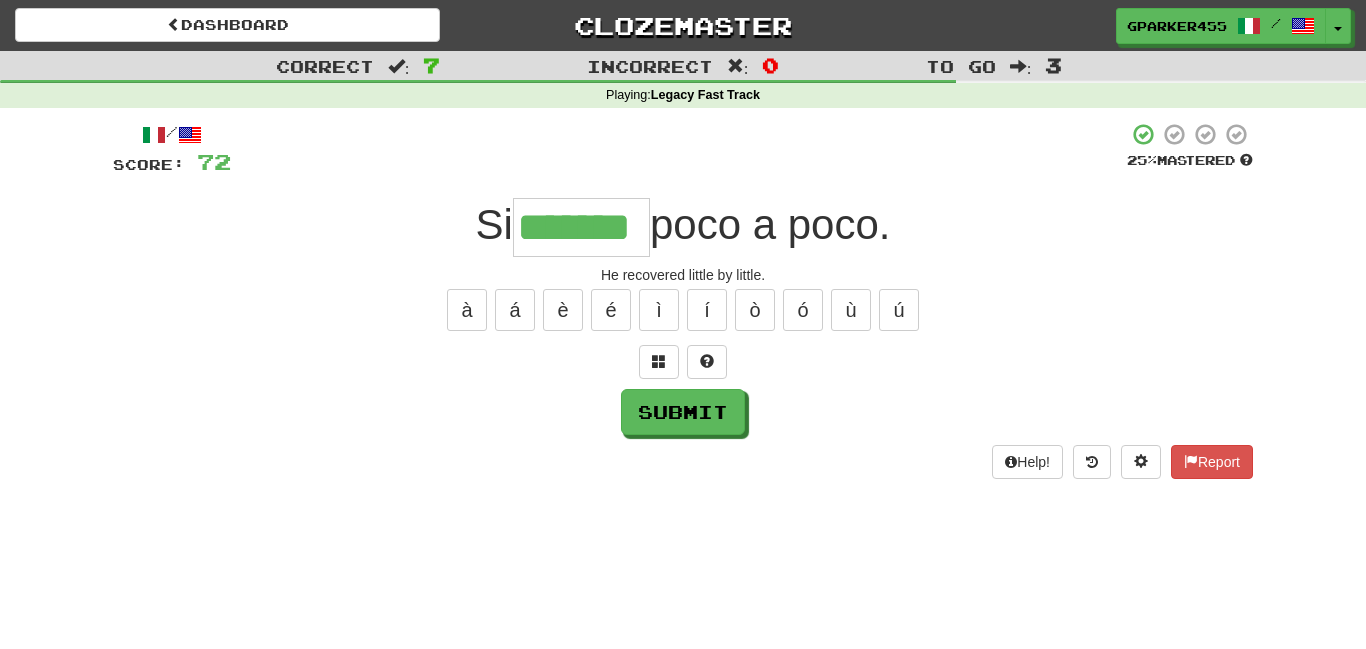 type on "*******" 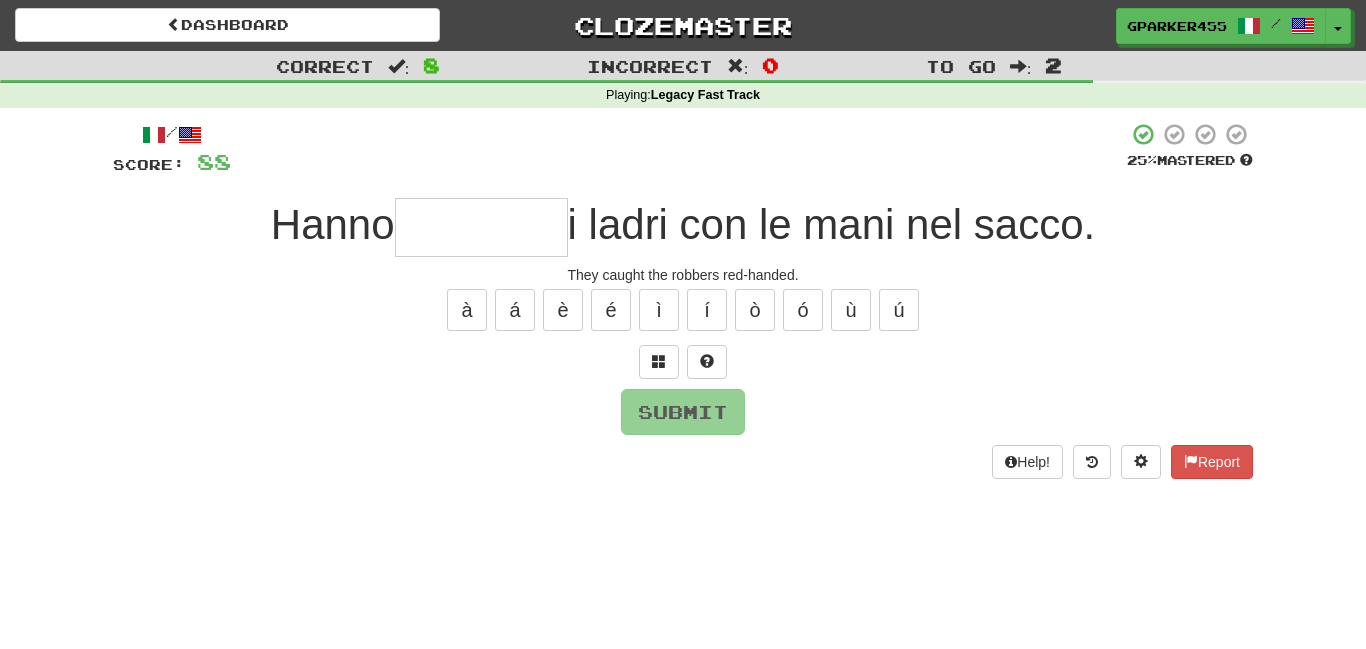 type on "*" 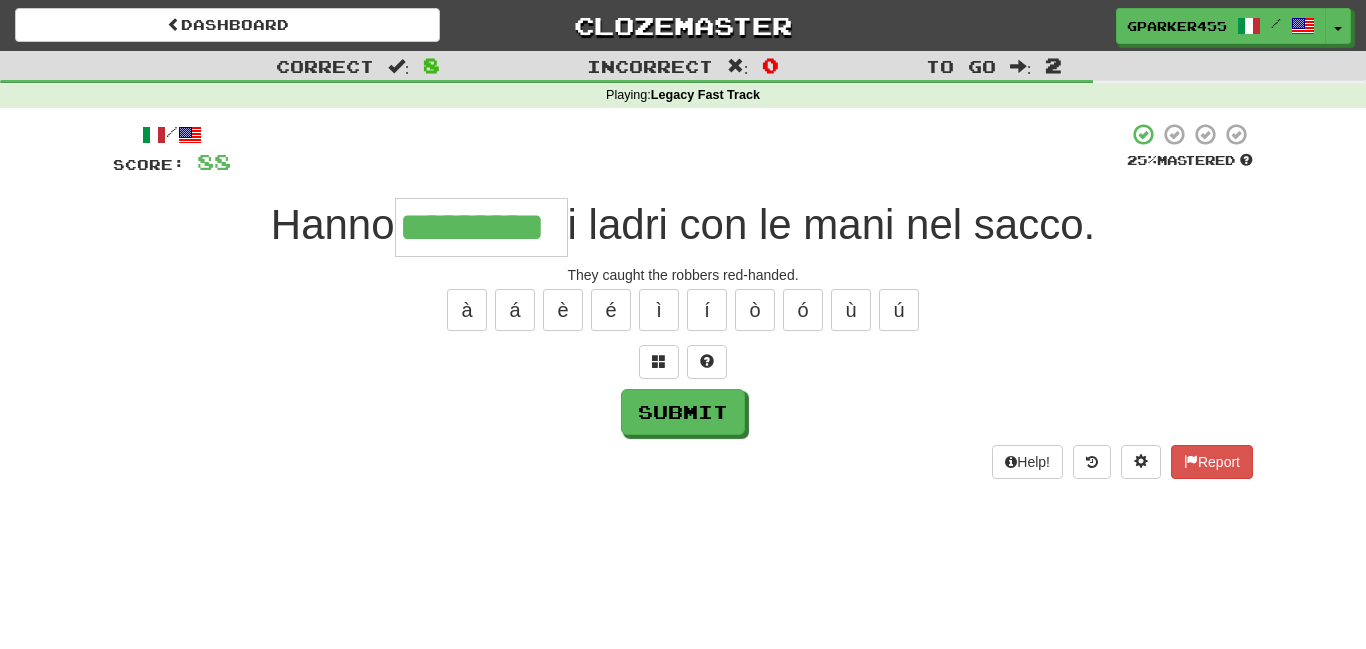 type on "*********" 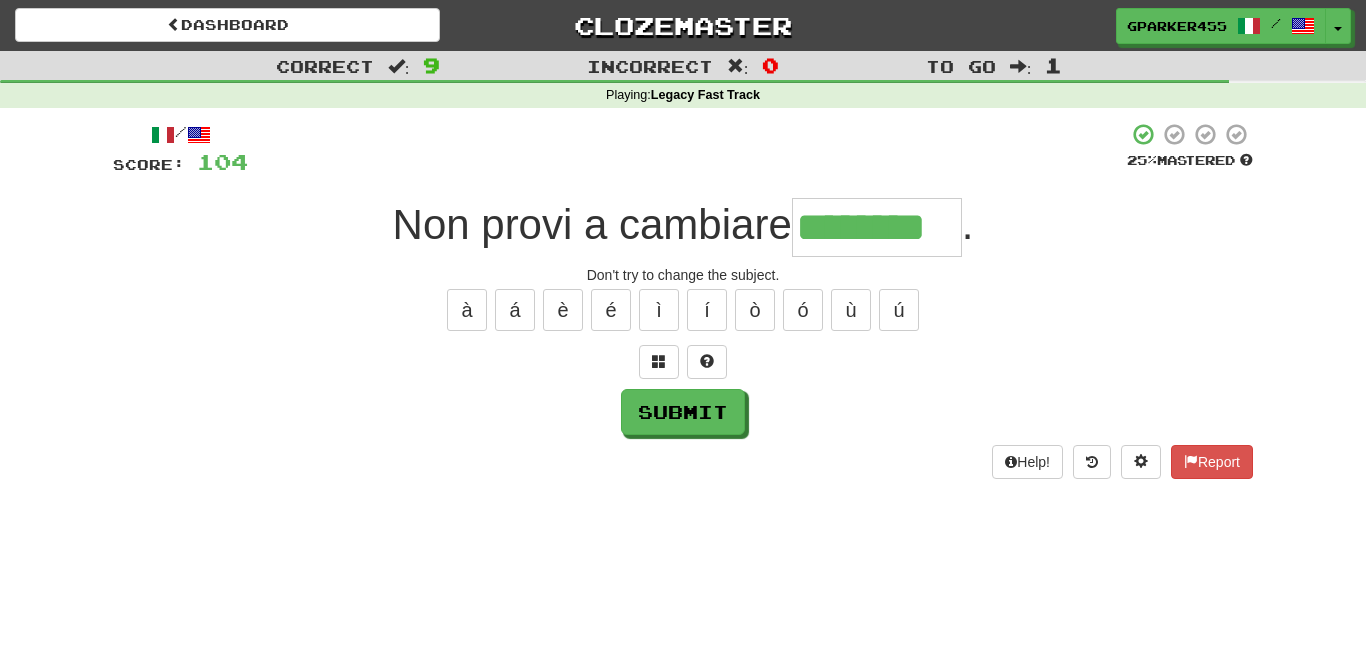 type on "********" 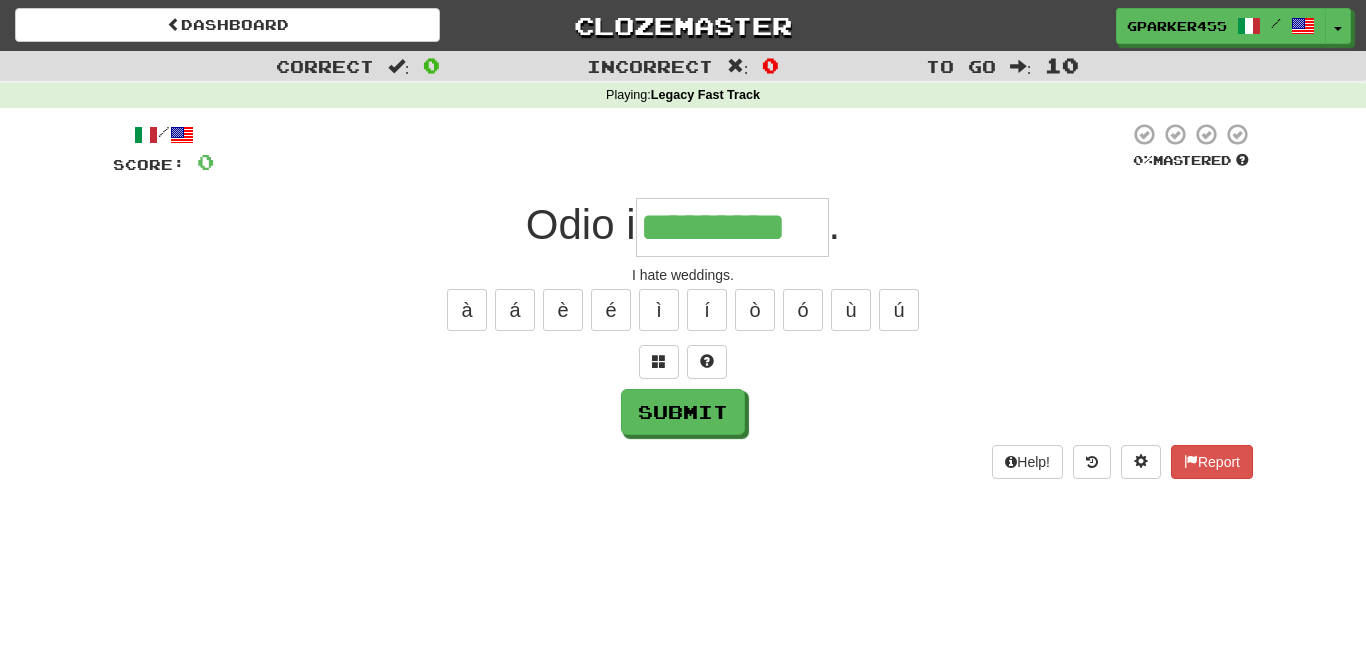 type on "*********" 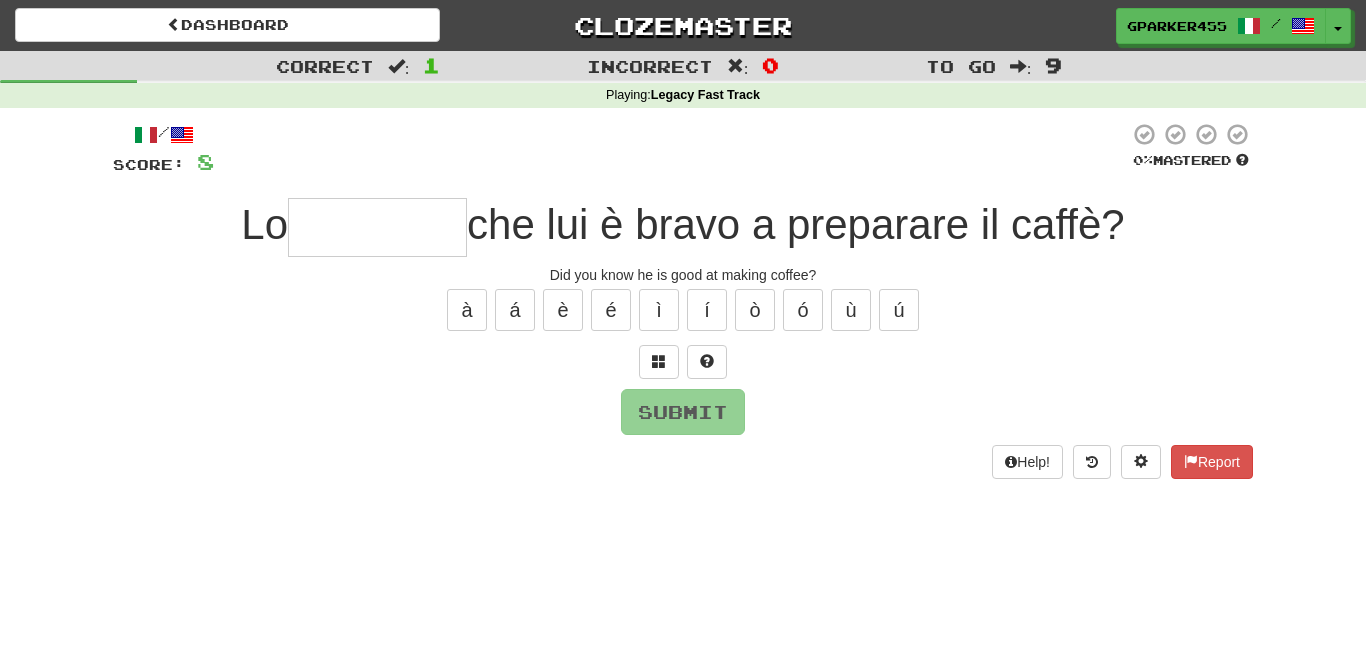 type on "*" 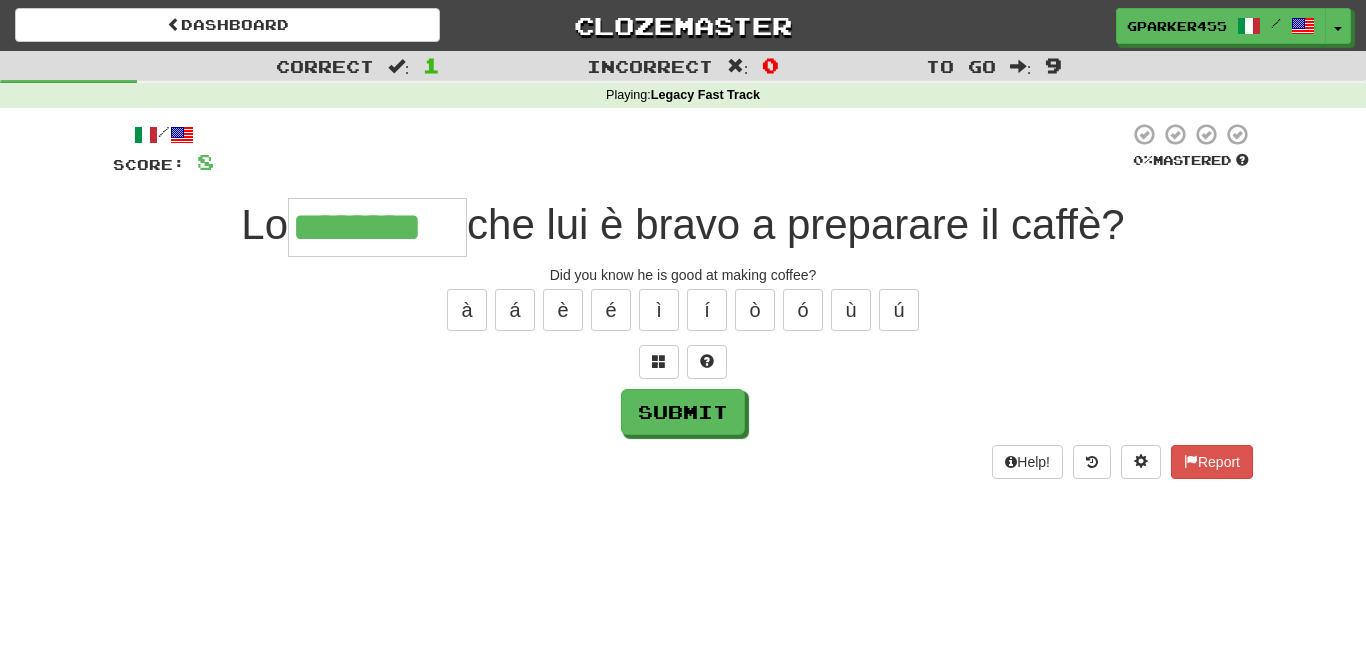type on "********" 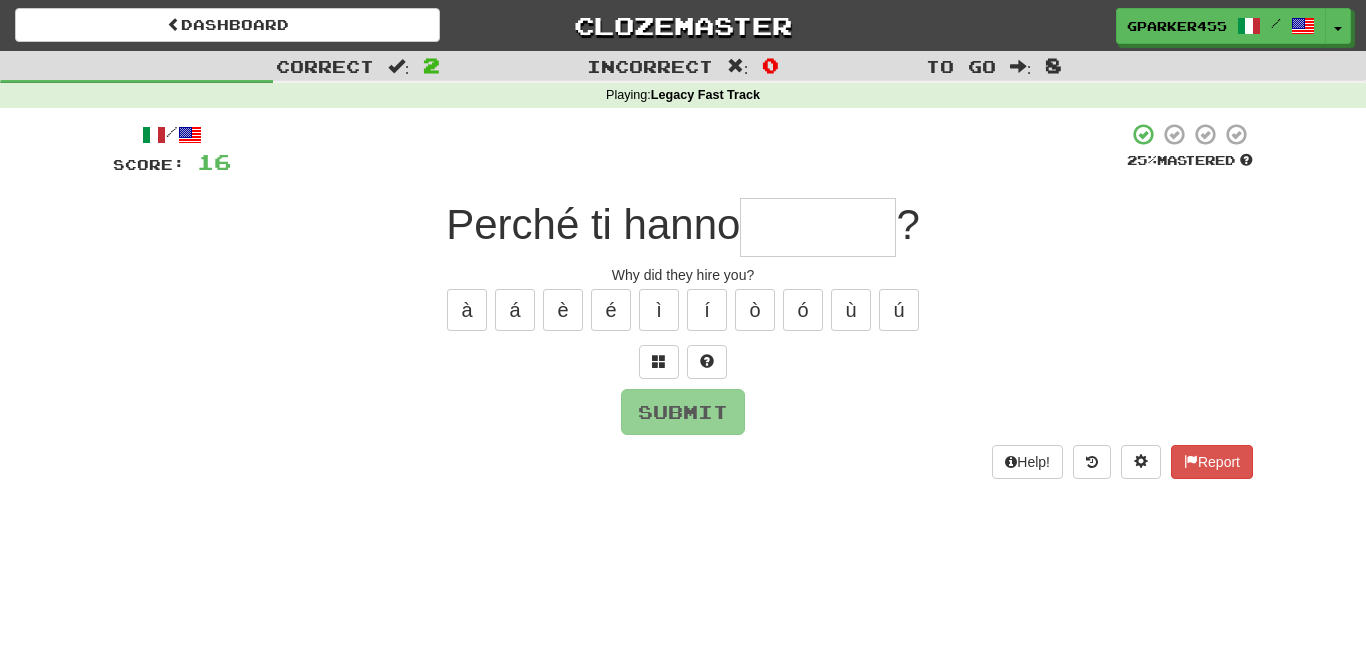 type on "*" 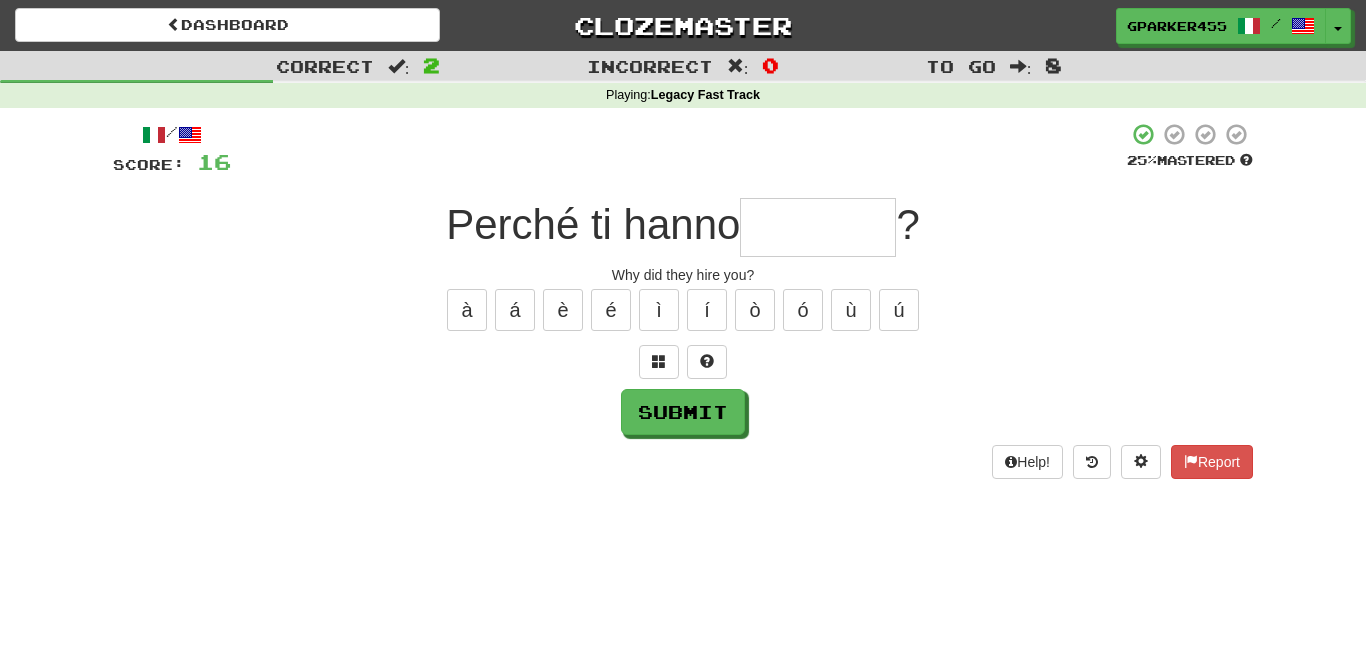 type on "*" 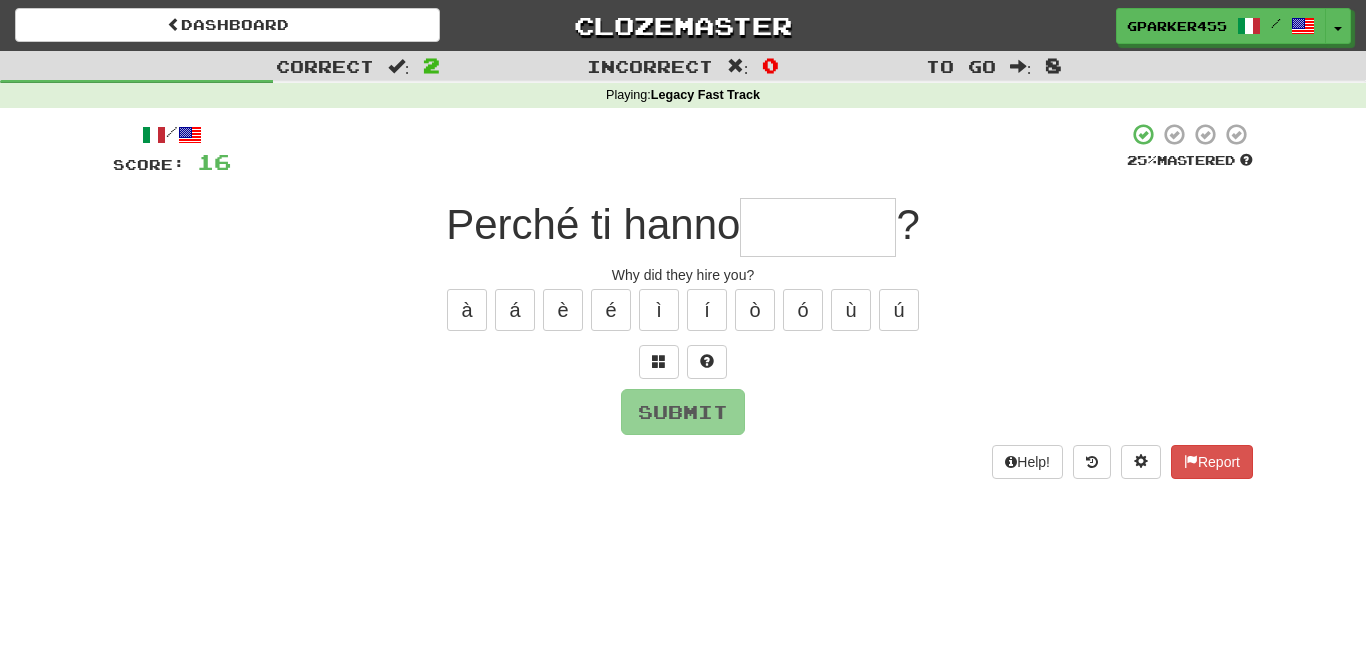 type on "*" 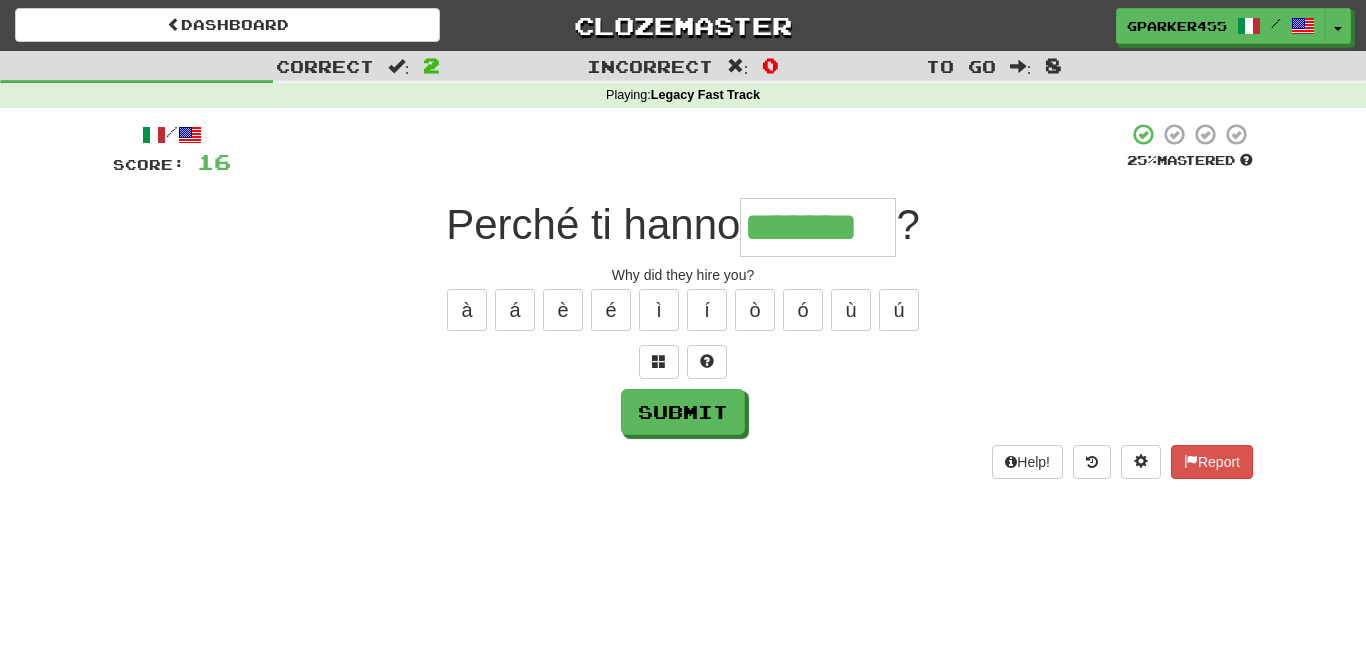 type on "*******" 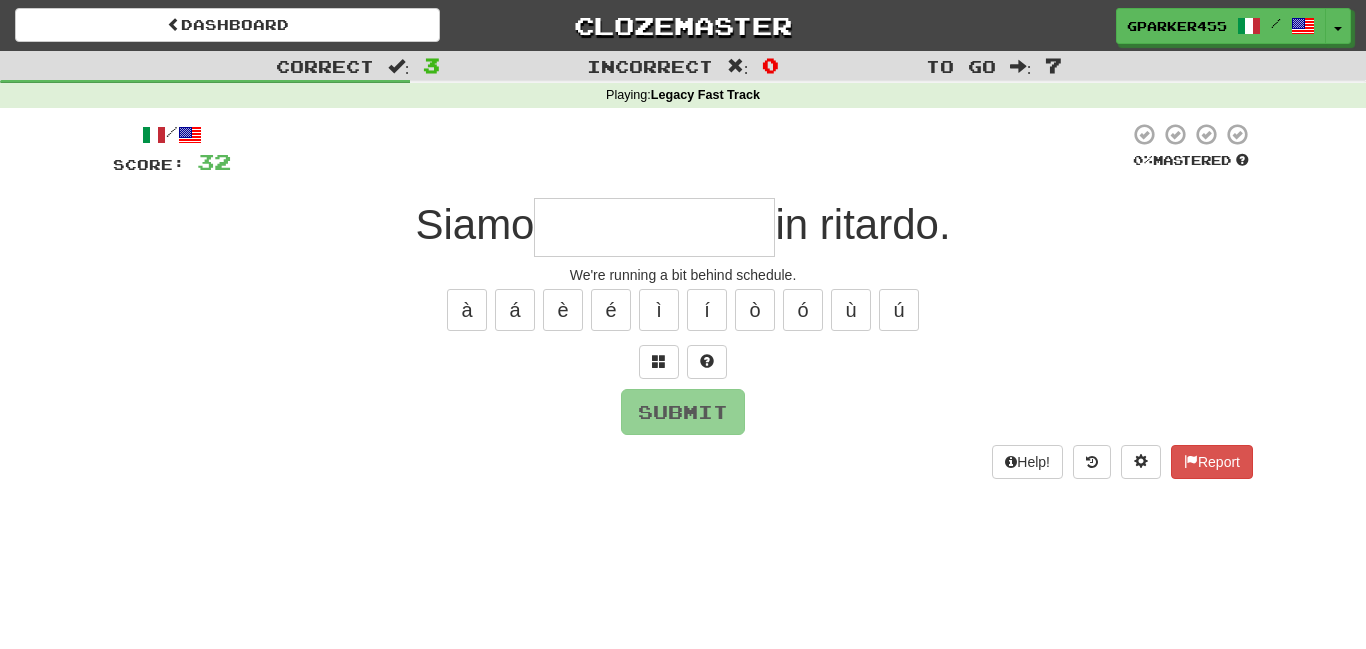 type on "*" 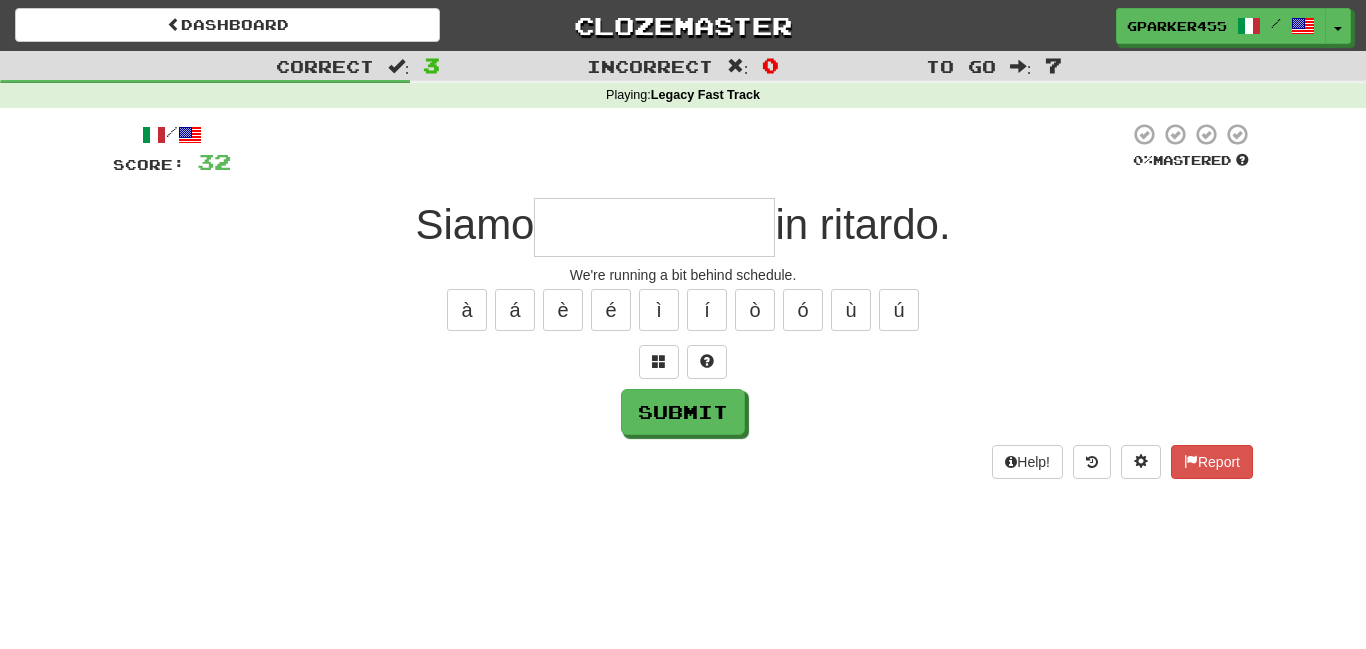 type on "*" 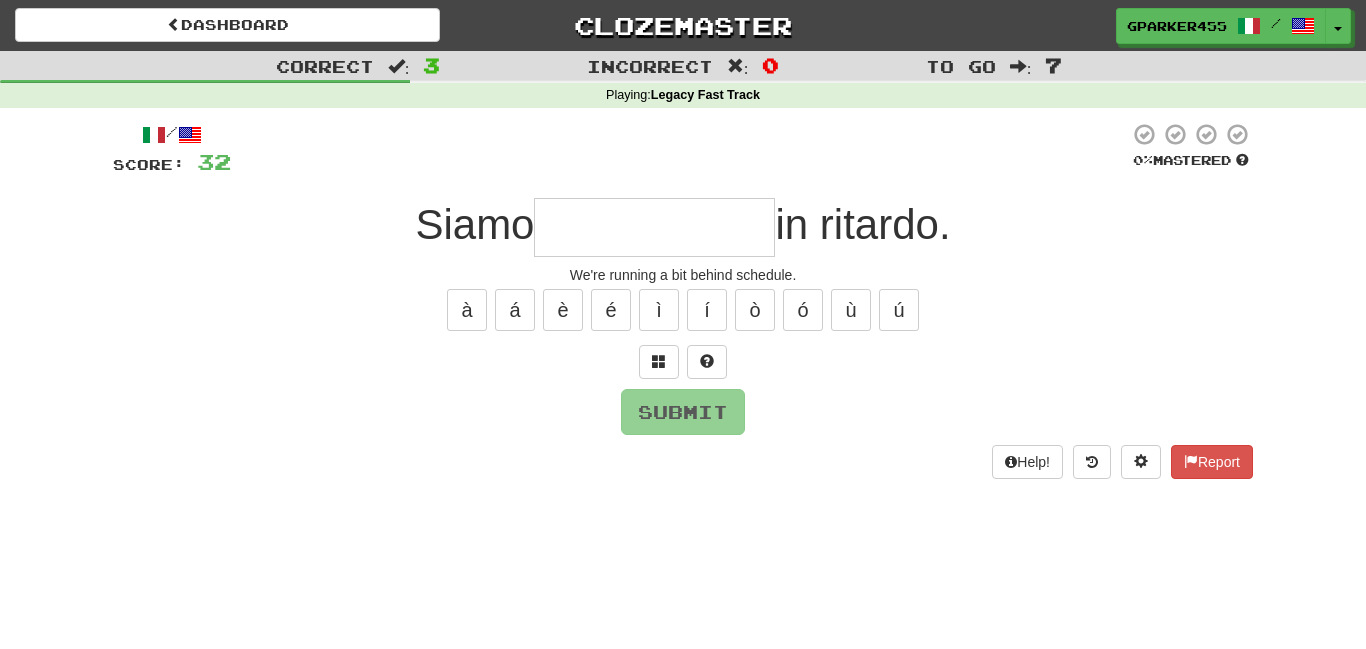 type on "*" 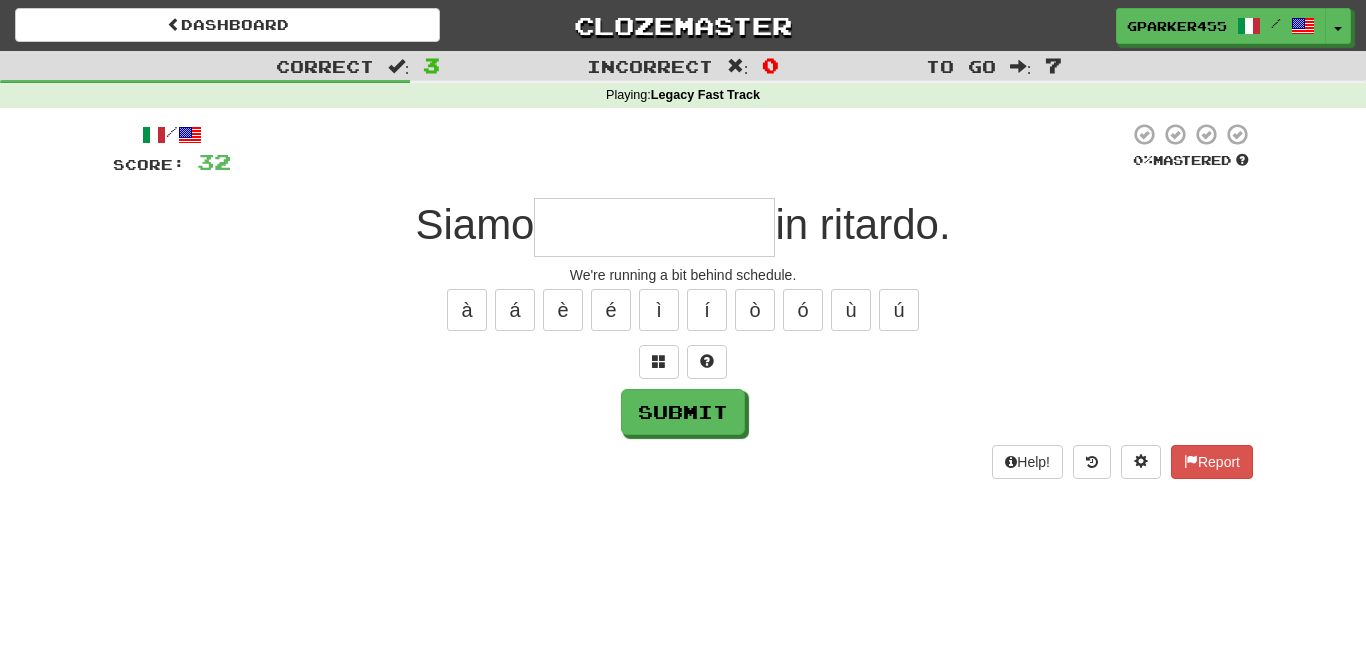 type on "*" 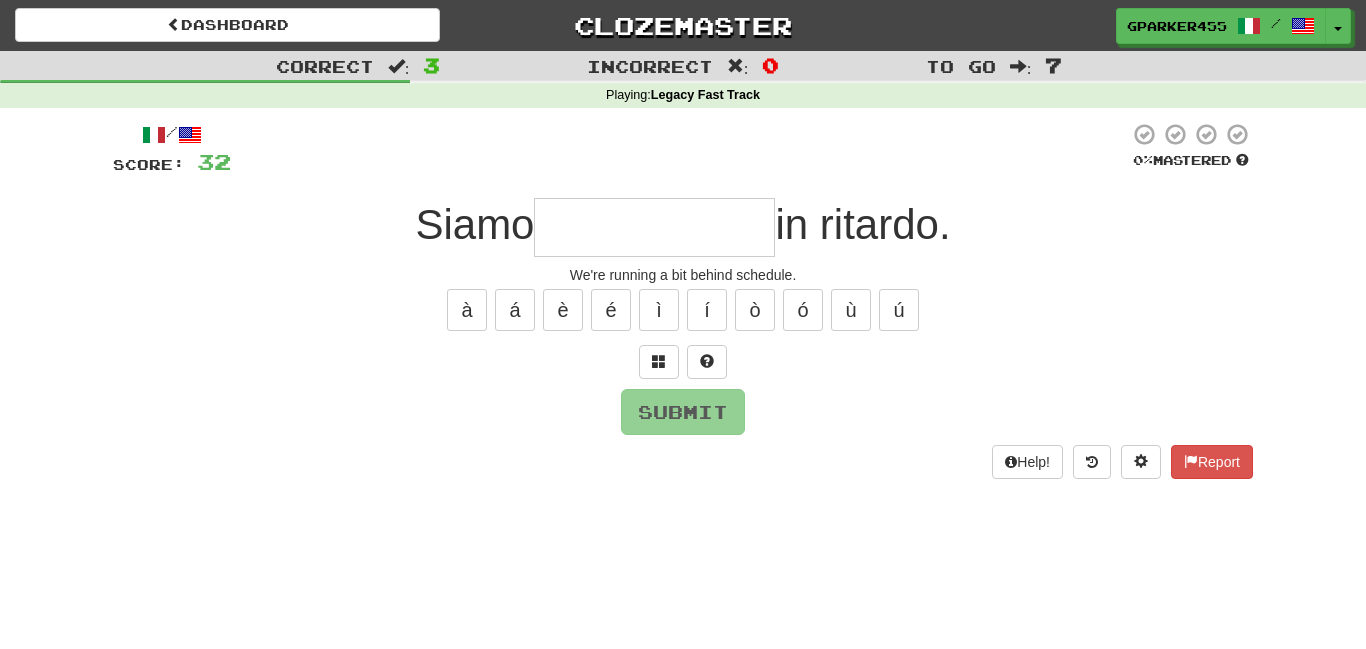 type on "*" 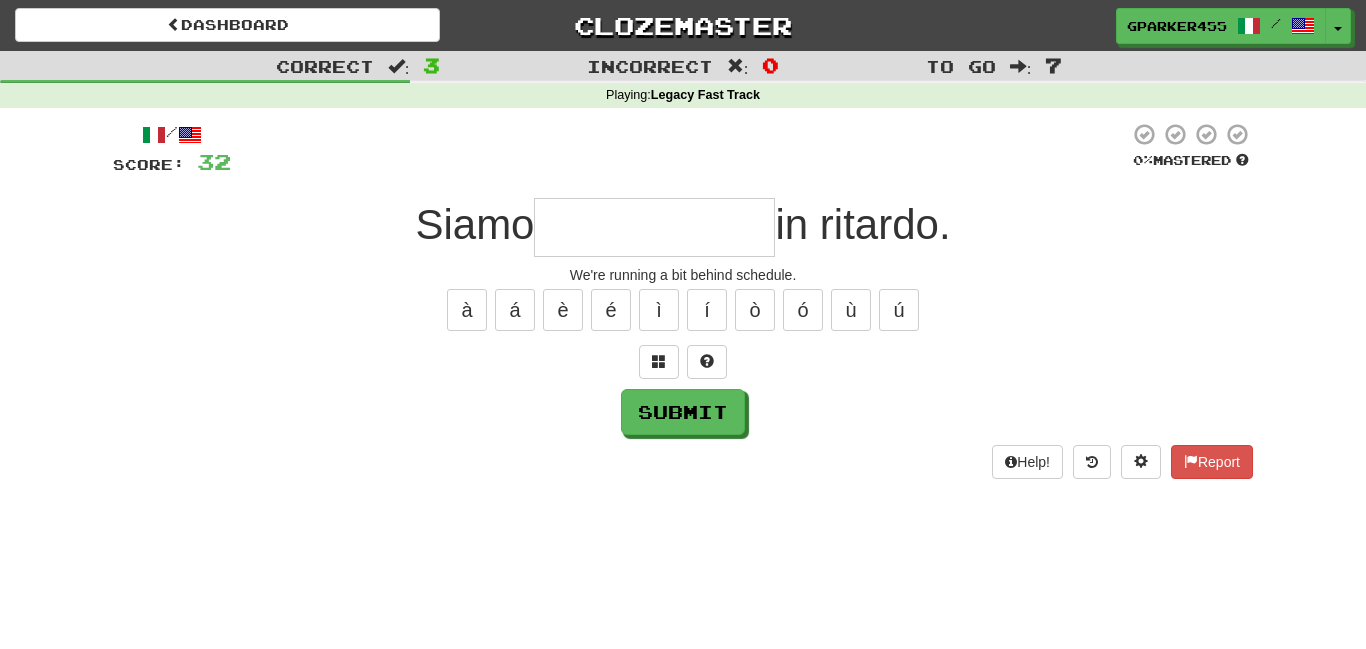 type on "*" 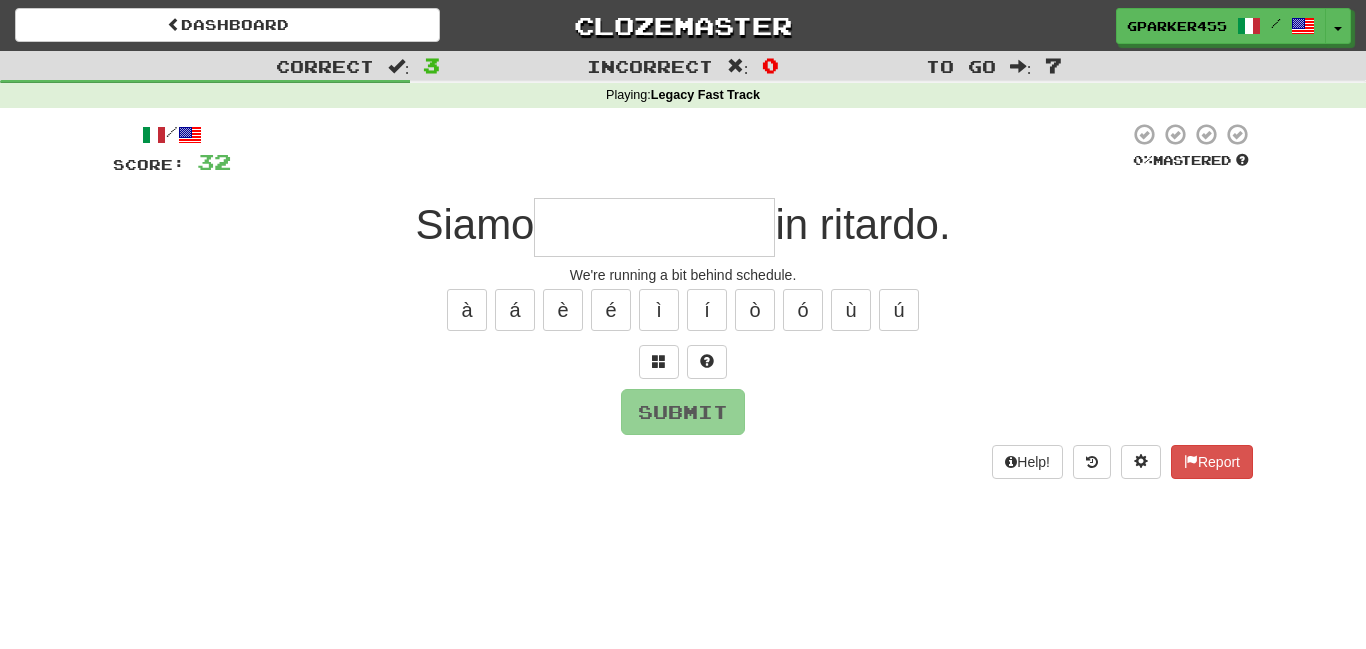 type on "*" 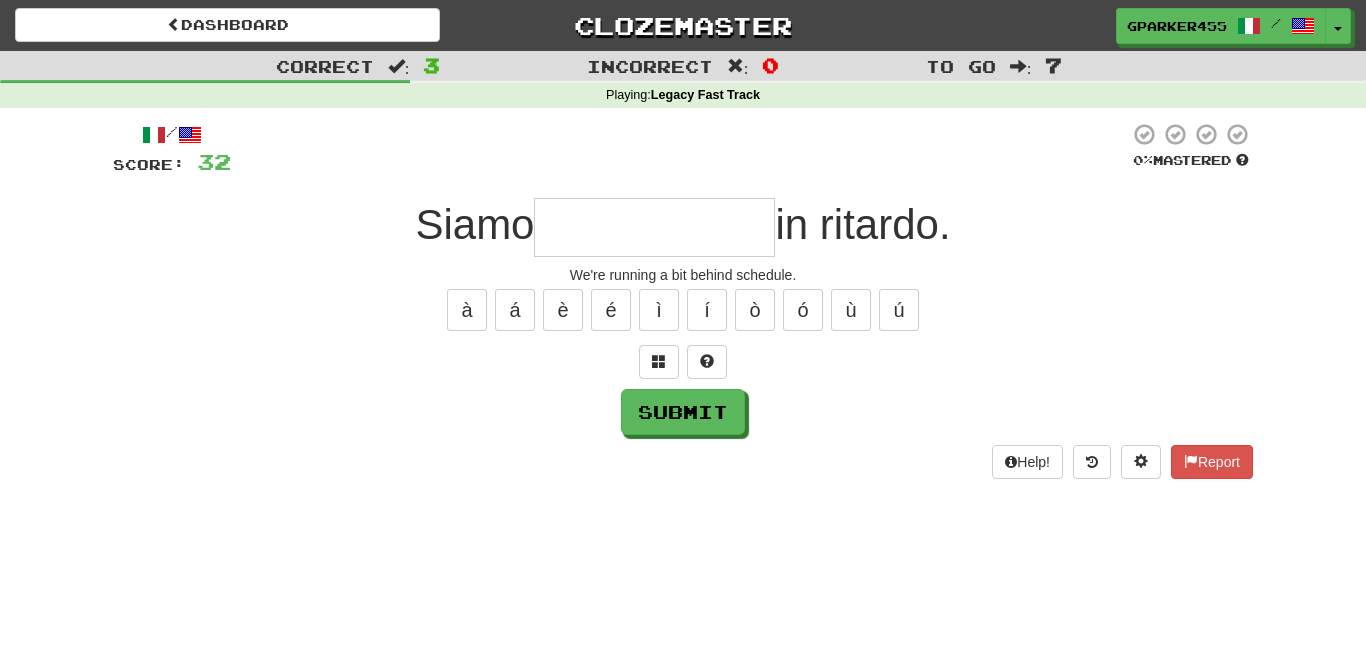 type on "*" 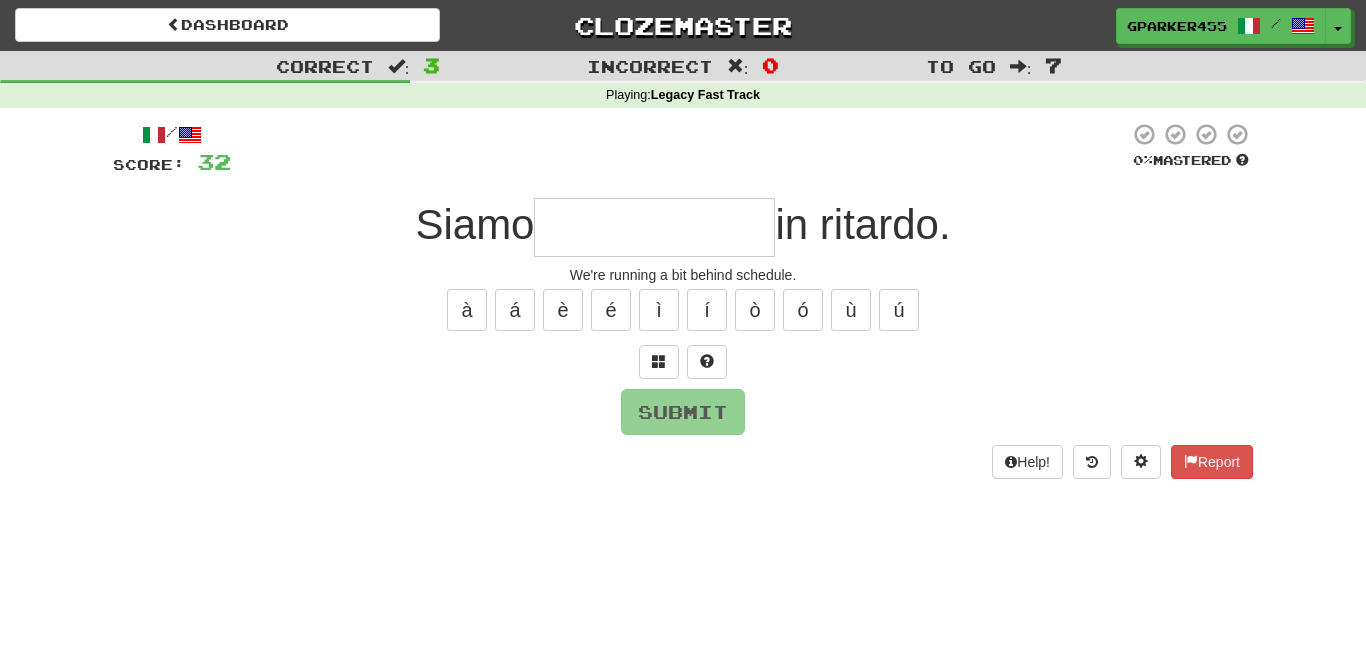type on "*" 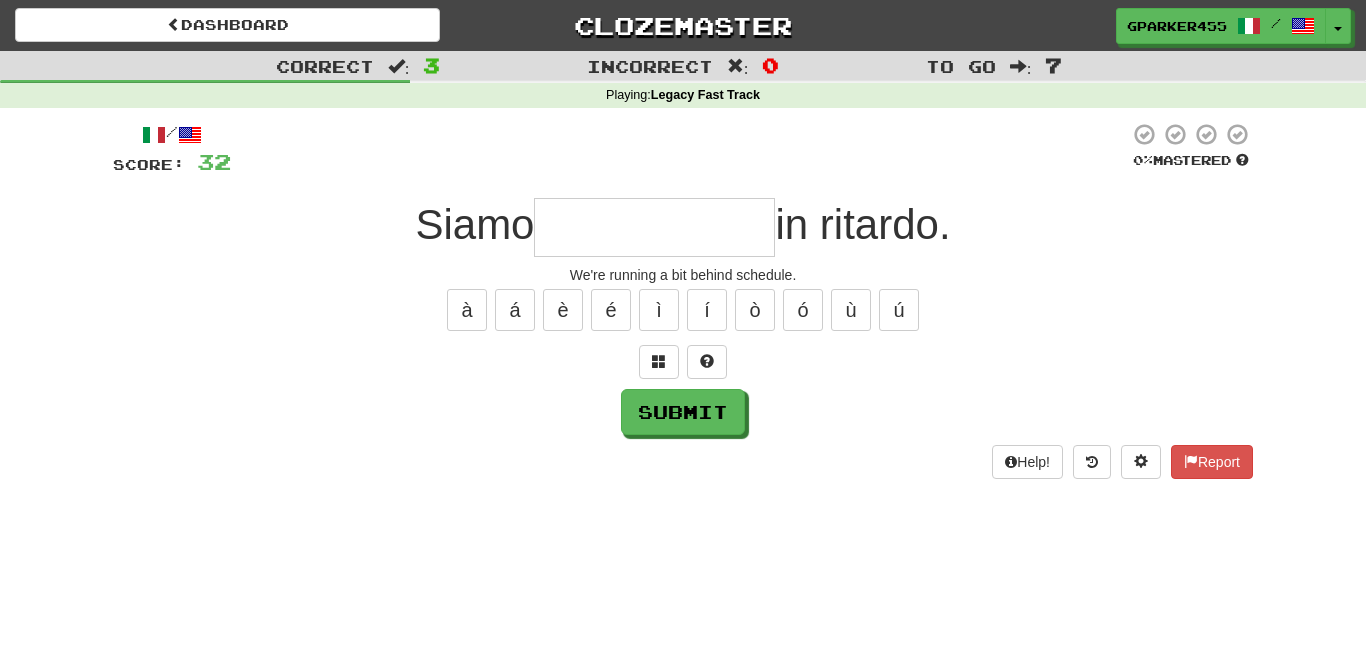 type on "*" 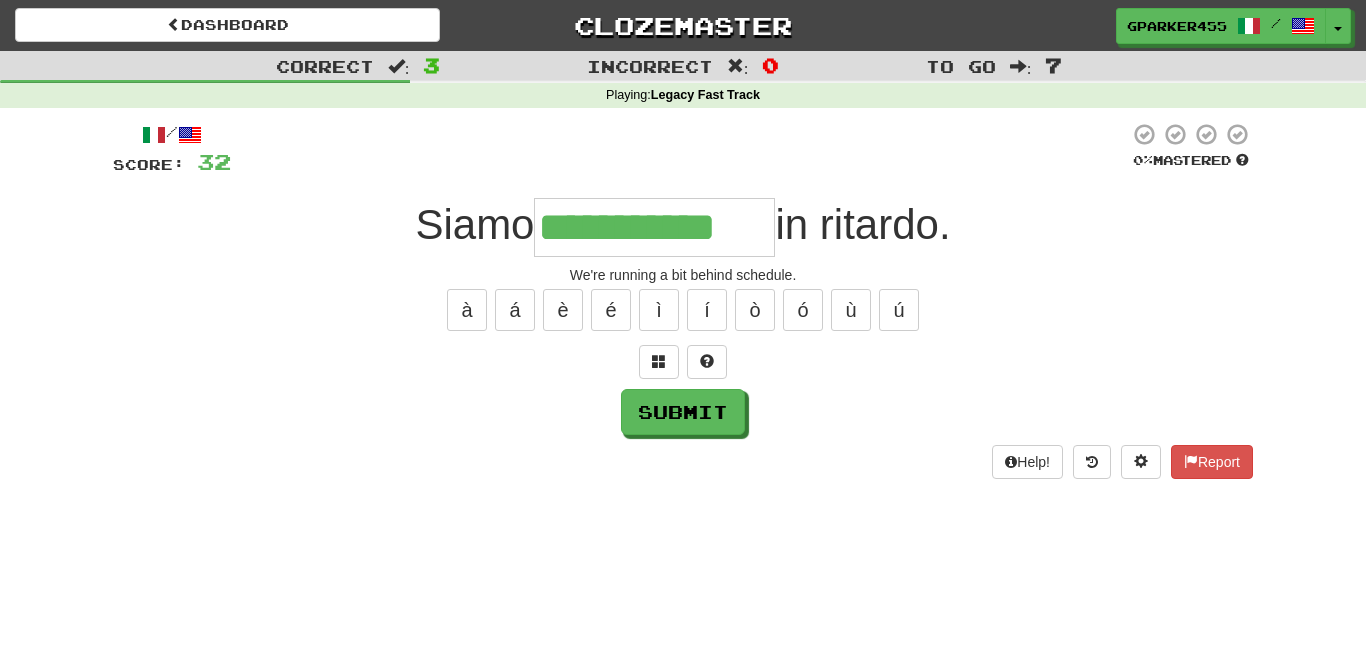 type on "**********" 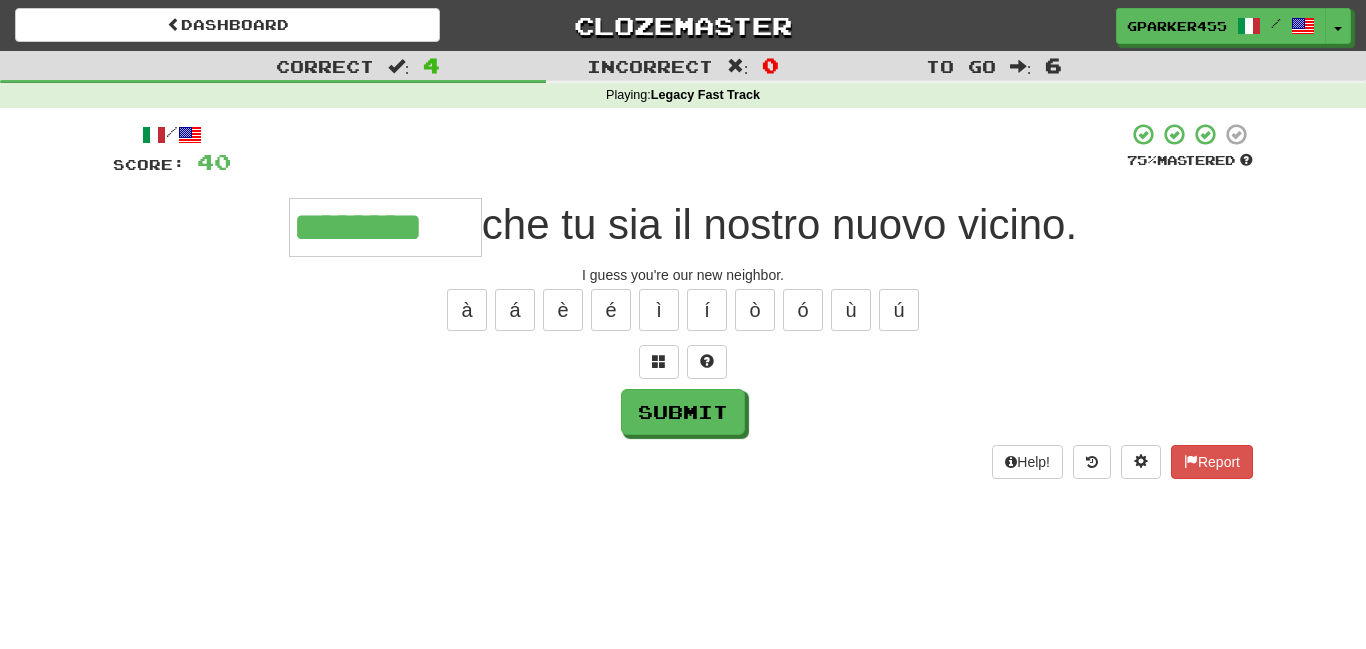 type on "********" 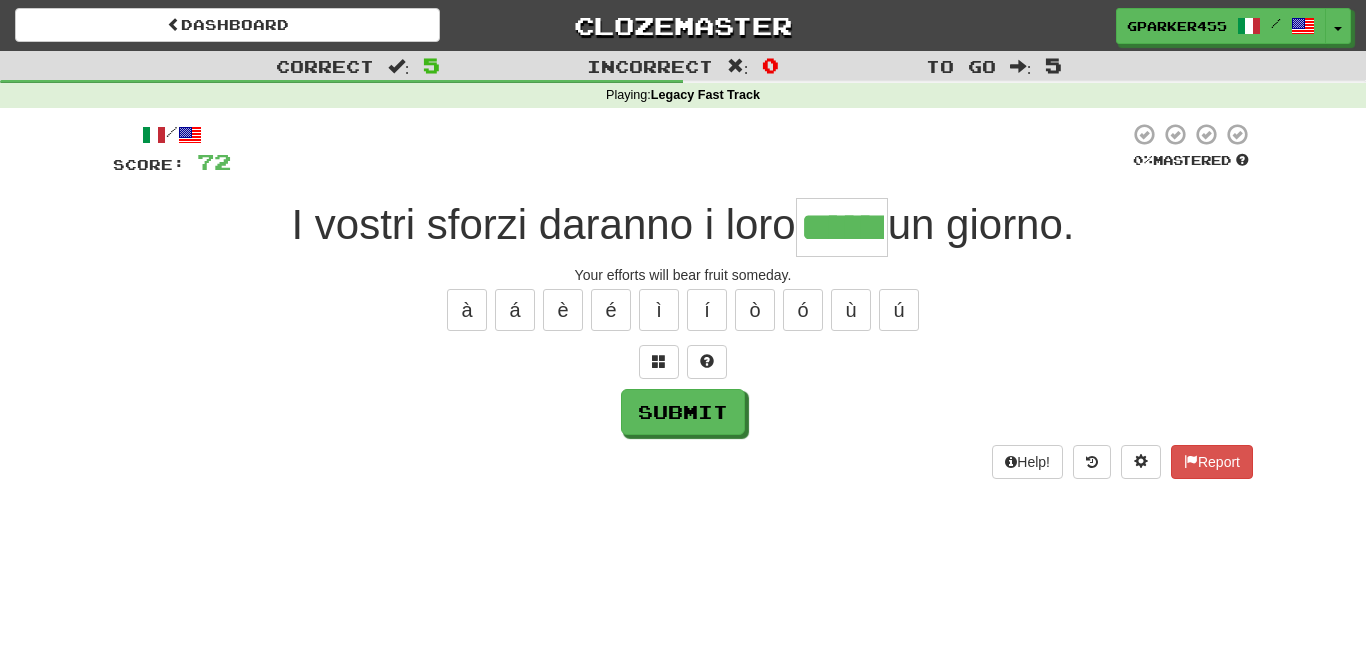 type on "******" 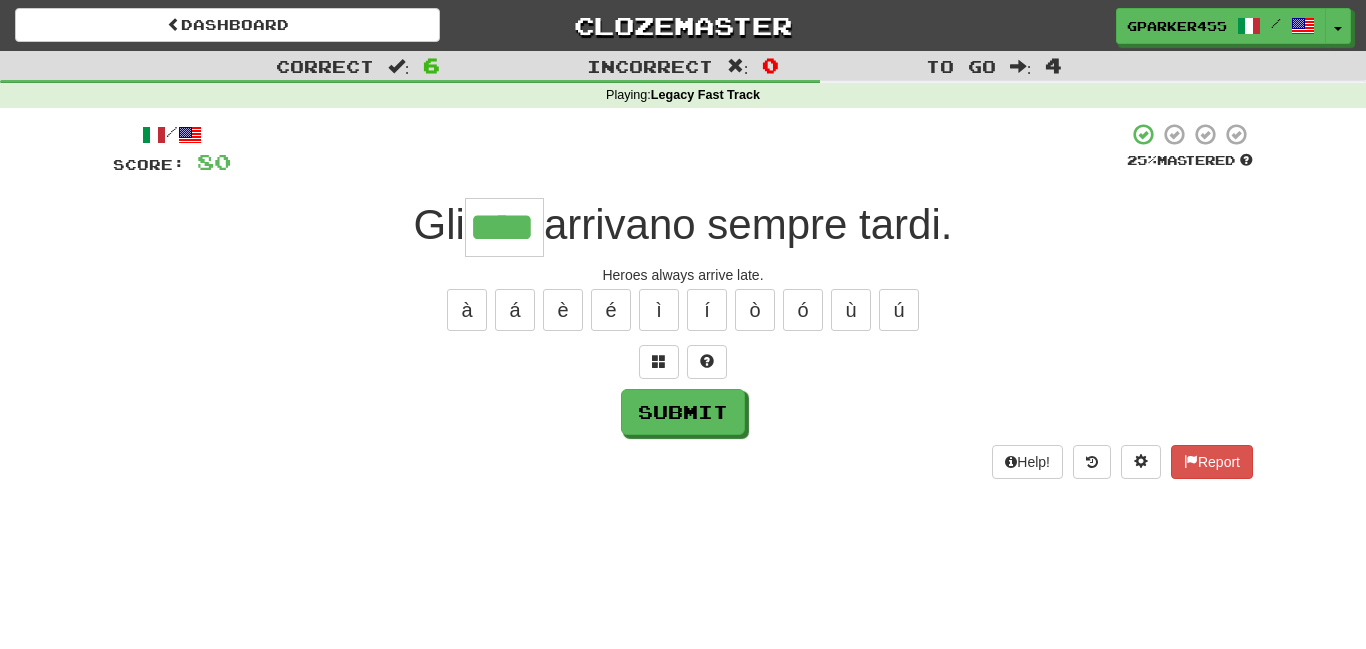 type on "****" 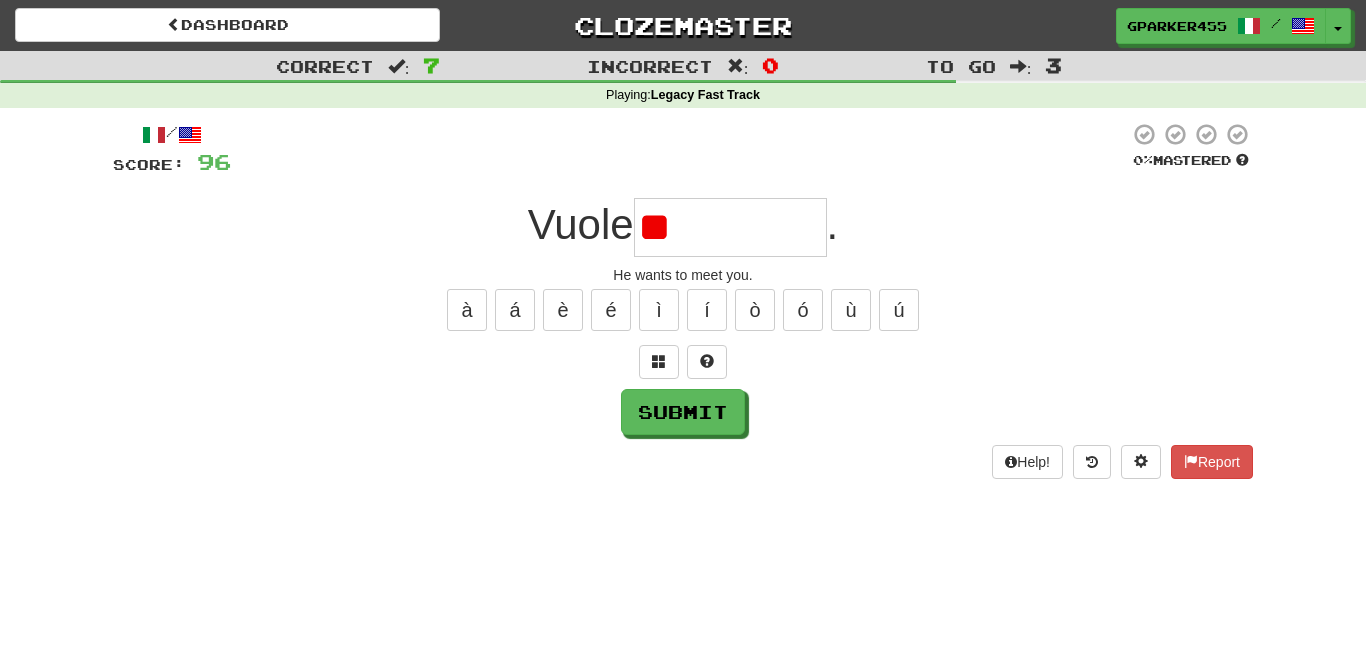 type on "*" 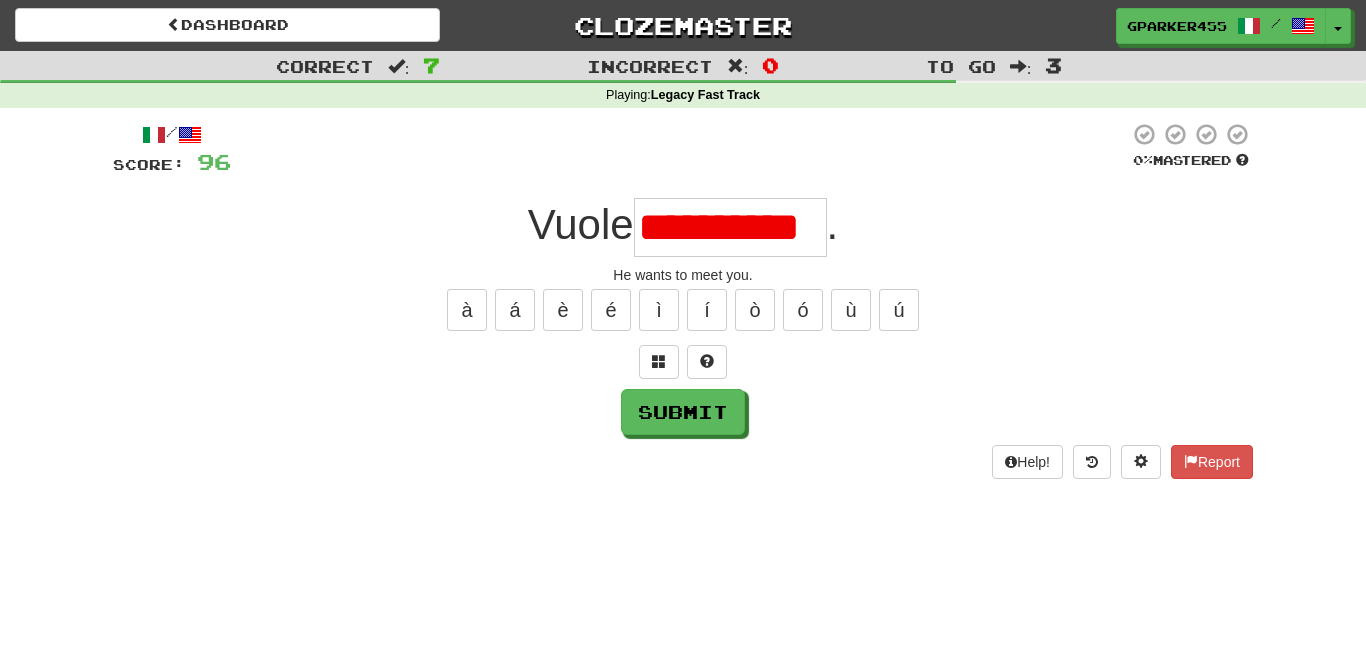 scroll, scrollTop: 0, scrollLeft: 0, axis: both 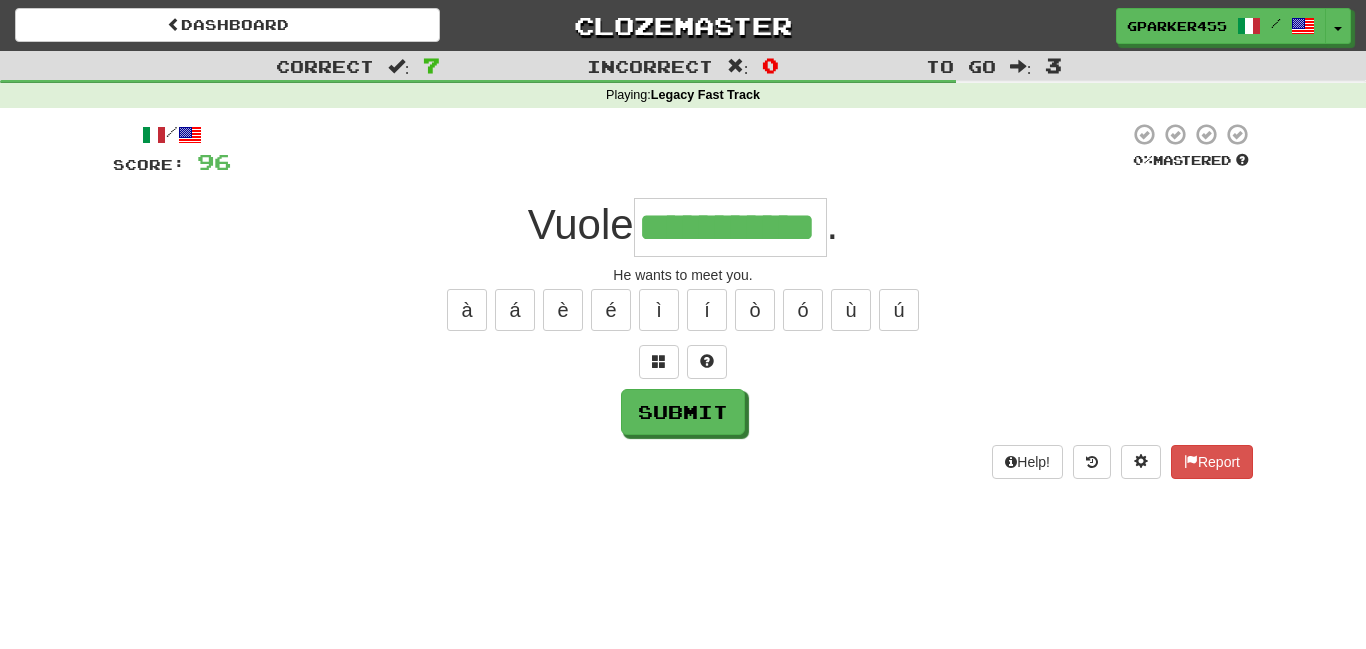 type on "**********" 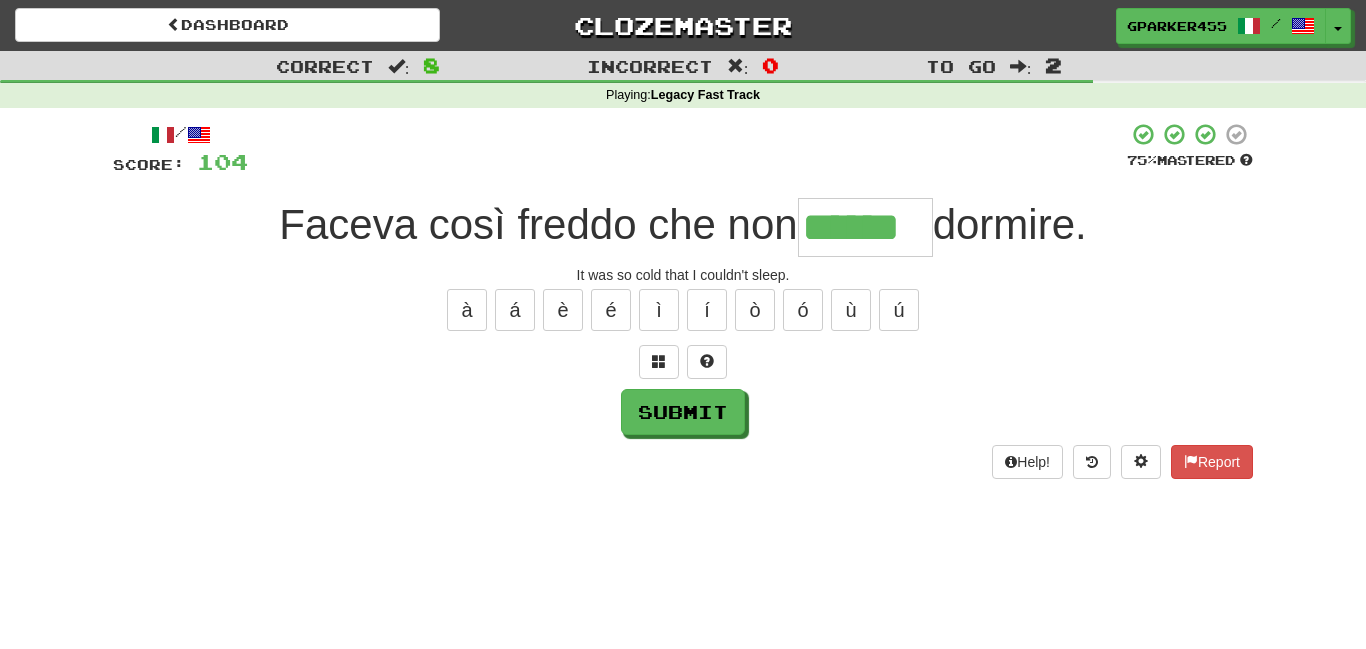 type on "******" 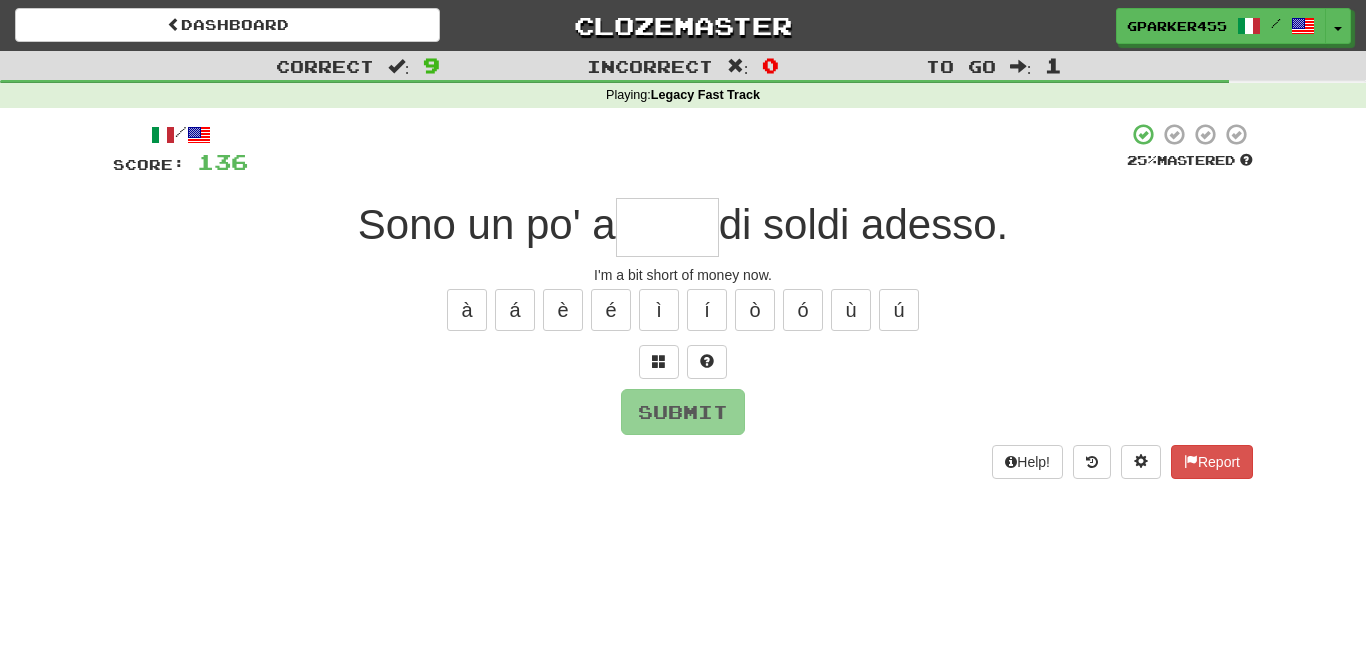 type on "*" 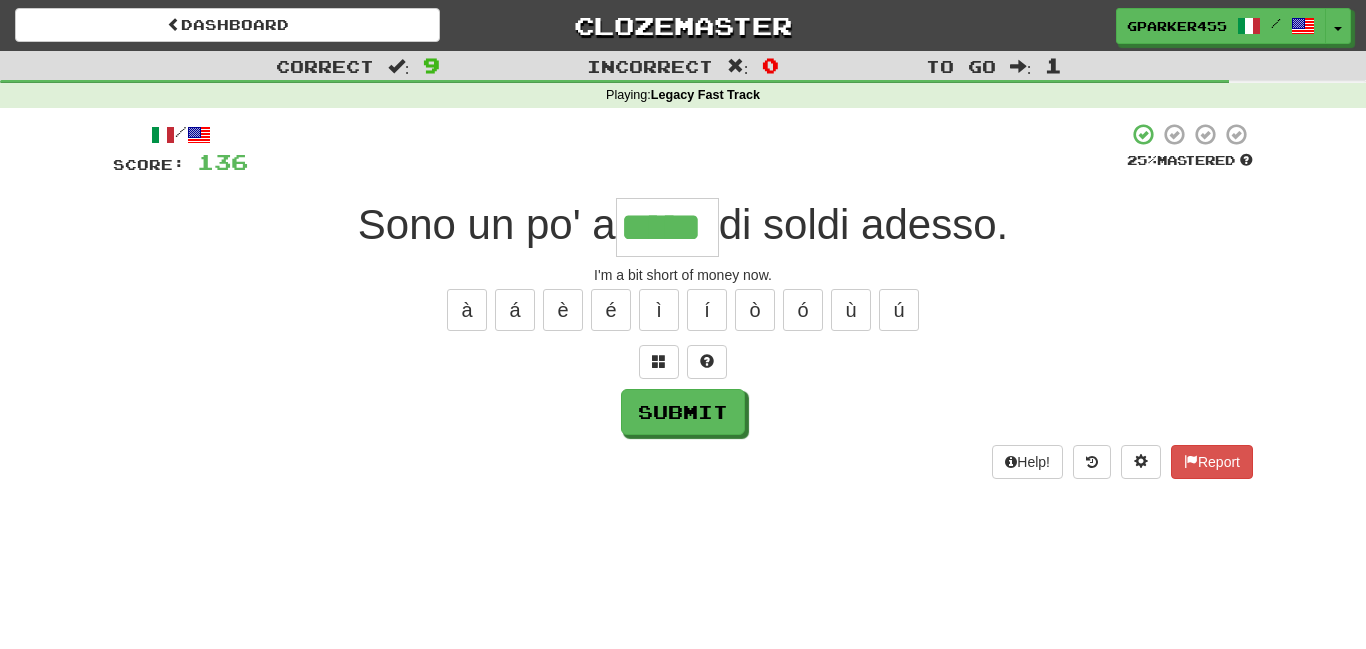 type on "*****" 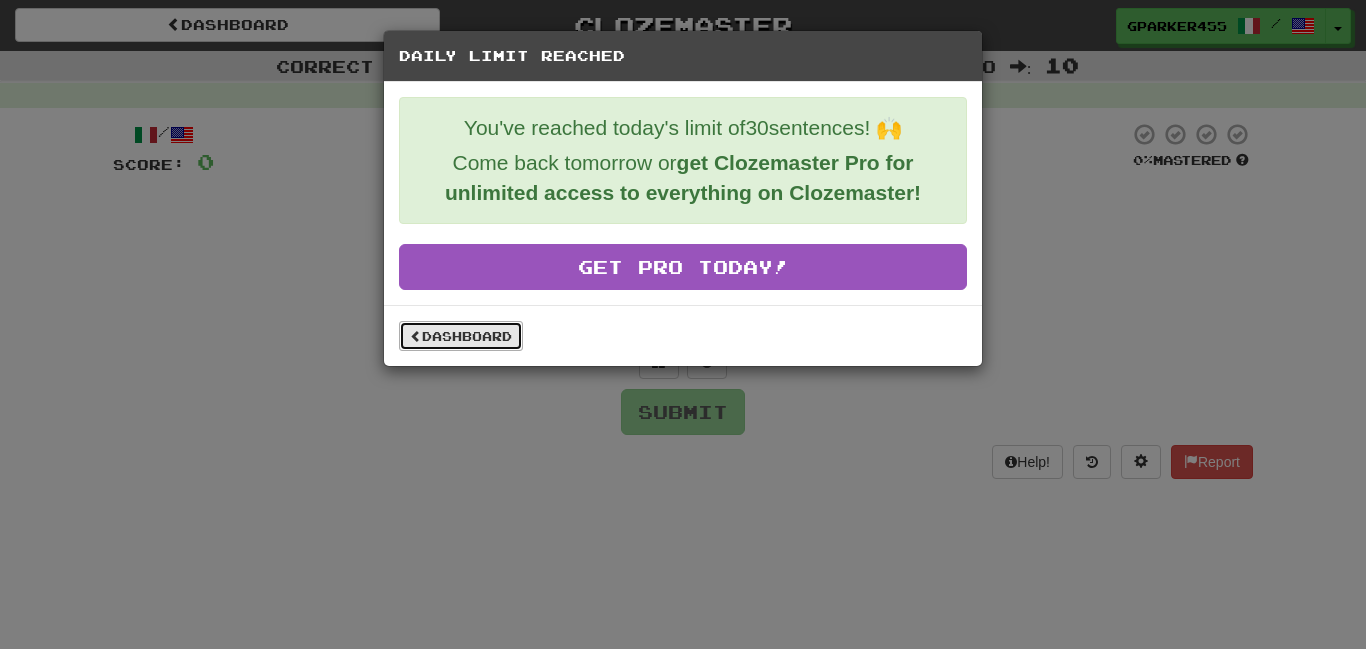 click on "Dashboard" at bounding box center (461, 336) 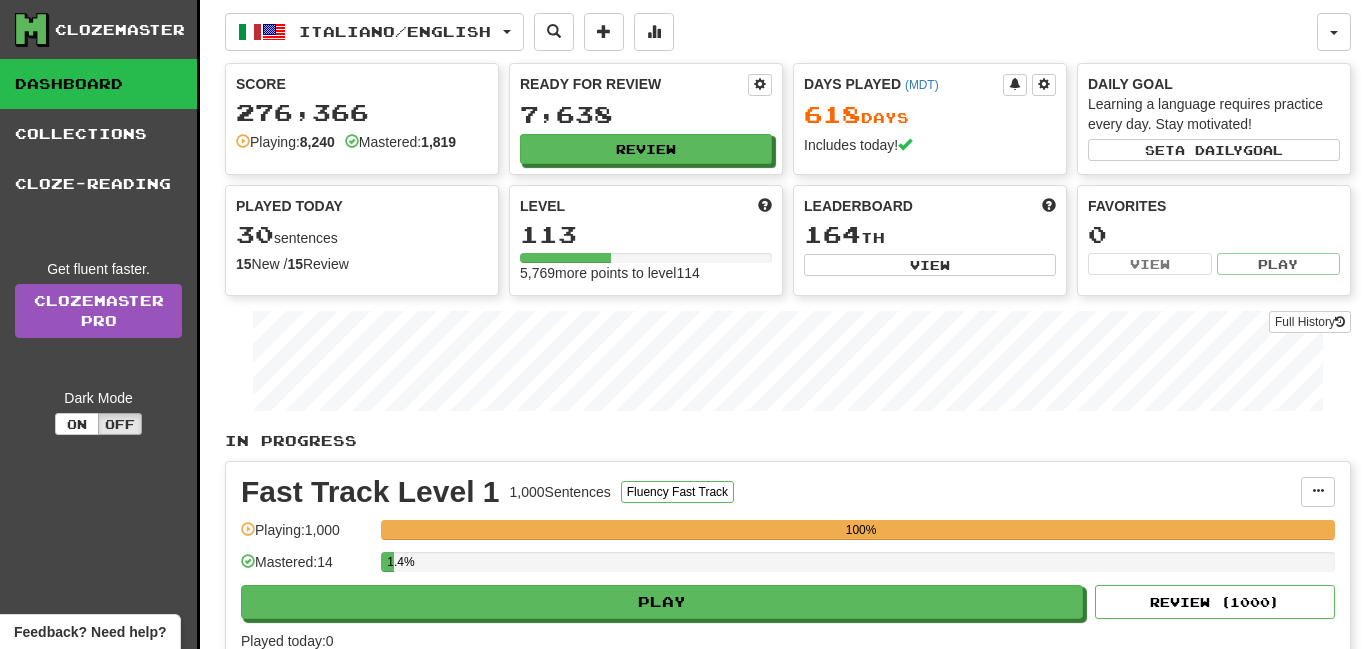 scroll, scrollTop: 0, scrollLeft: 0, axis: both 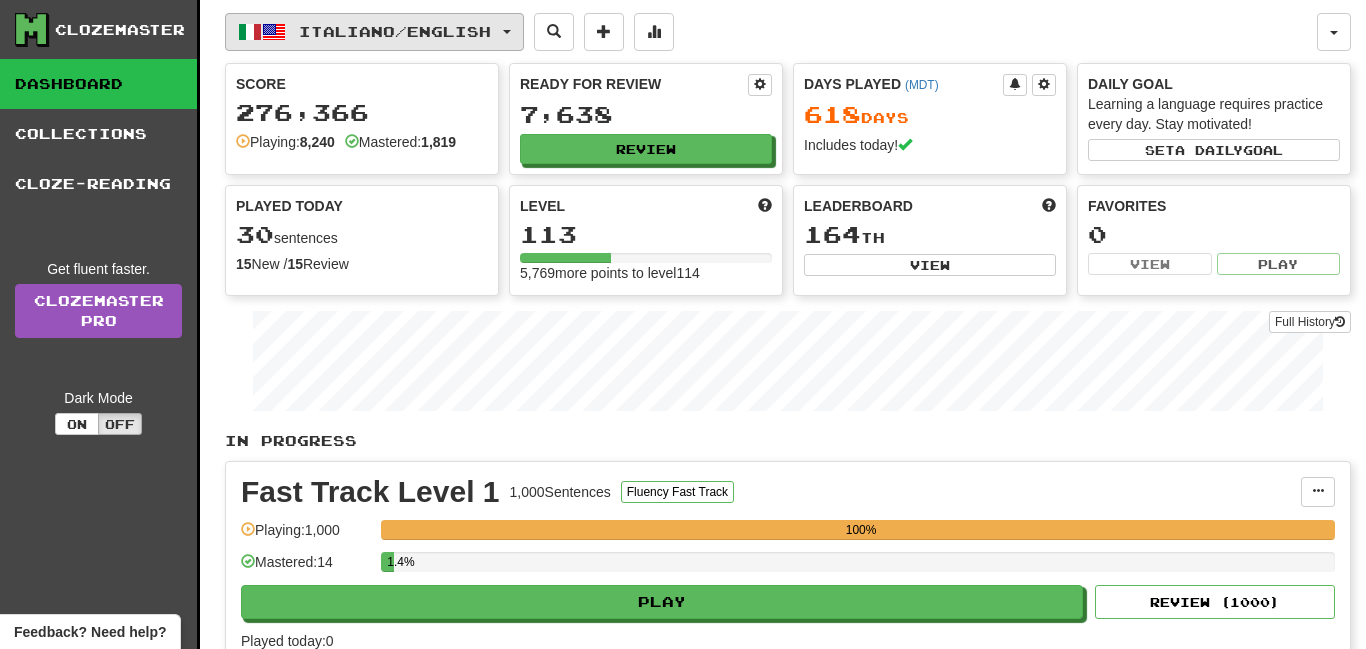 click on "Italiano  /  English" at bounding box center (395, 31) 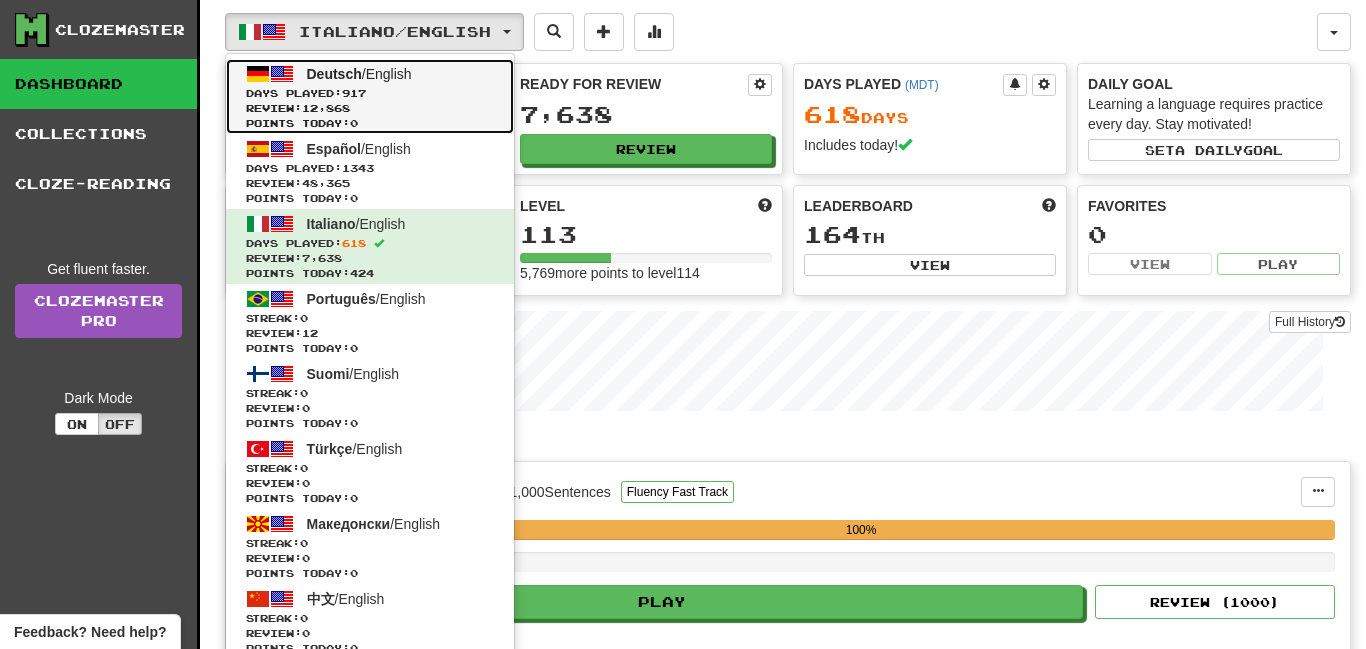click on "Deutsch  /  English Days Played:  917   Review:  12,868 Points today:  0" at bounding box center (370, 96) 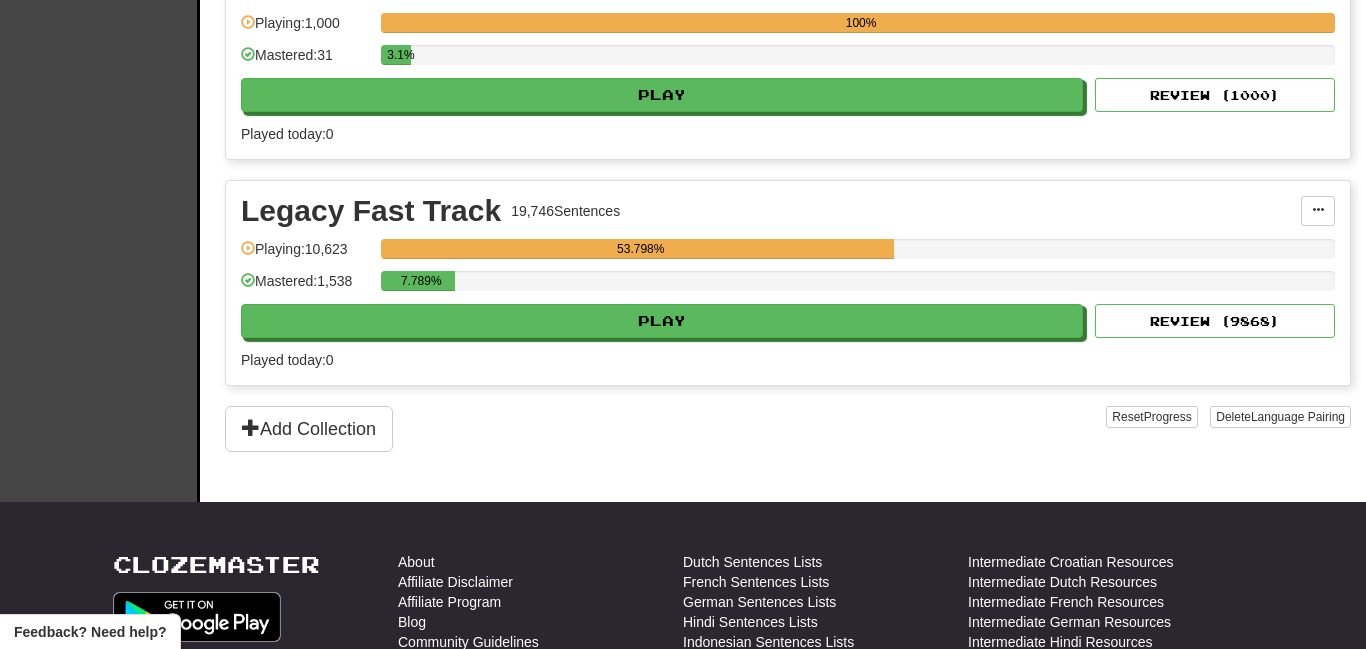 scroll, scrollTop: 967, scrollLeft: 0, axis: vertical 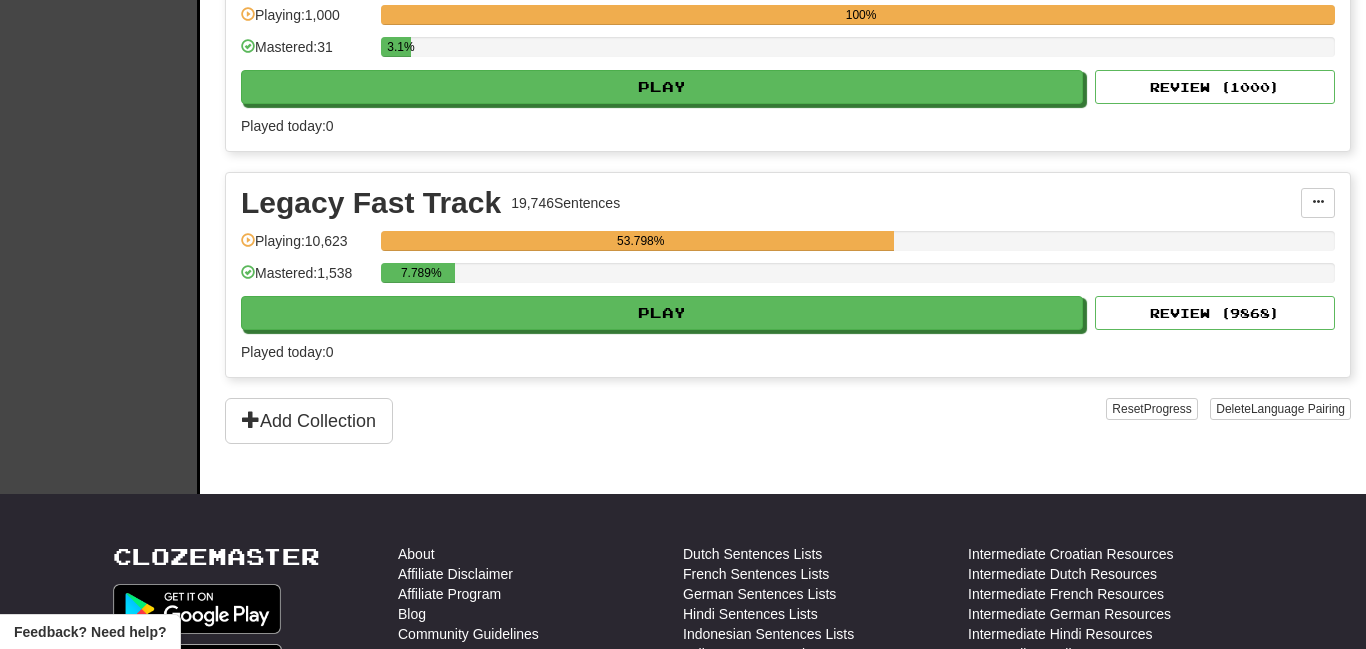 click on "Legacy Fast Track 19,746  Sentences Manage Sentences Unpin from Dashboard  Playing:  10,623 53.798%  Mastered:  1,538 7.789% Play Review ( 9868 ) Played today:  0" at bounding box center [788, 275] 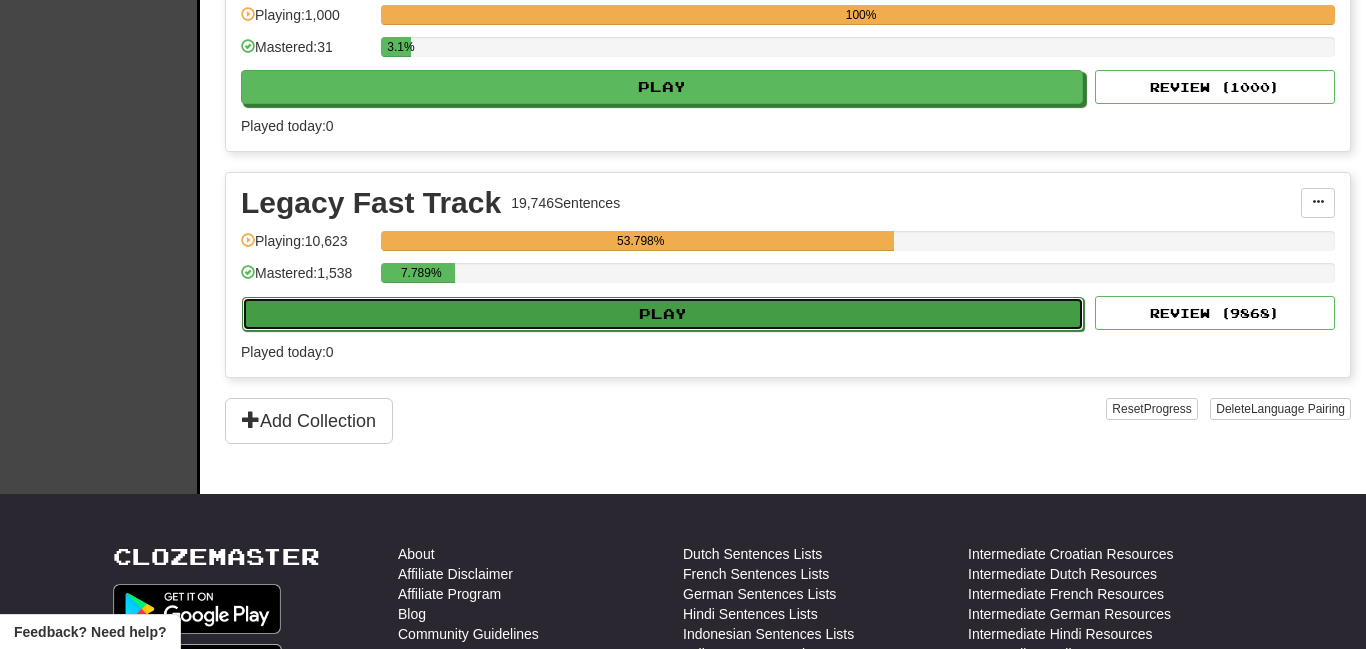 click on "Play" at bounding box center (663, 314) 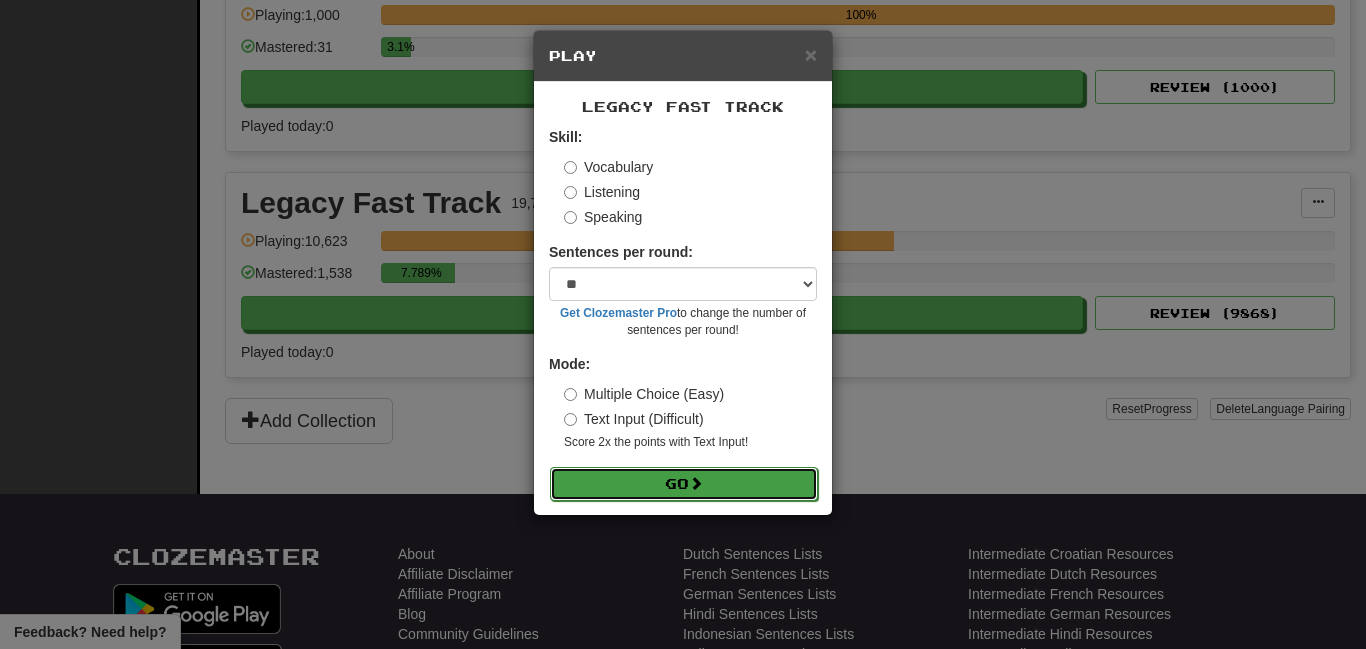 click on "Go" at bounding box center (684, 484) 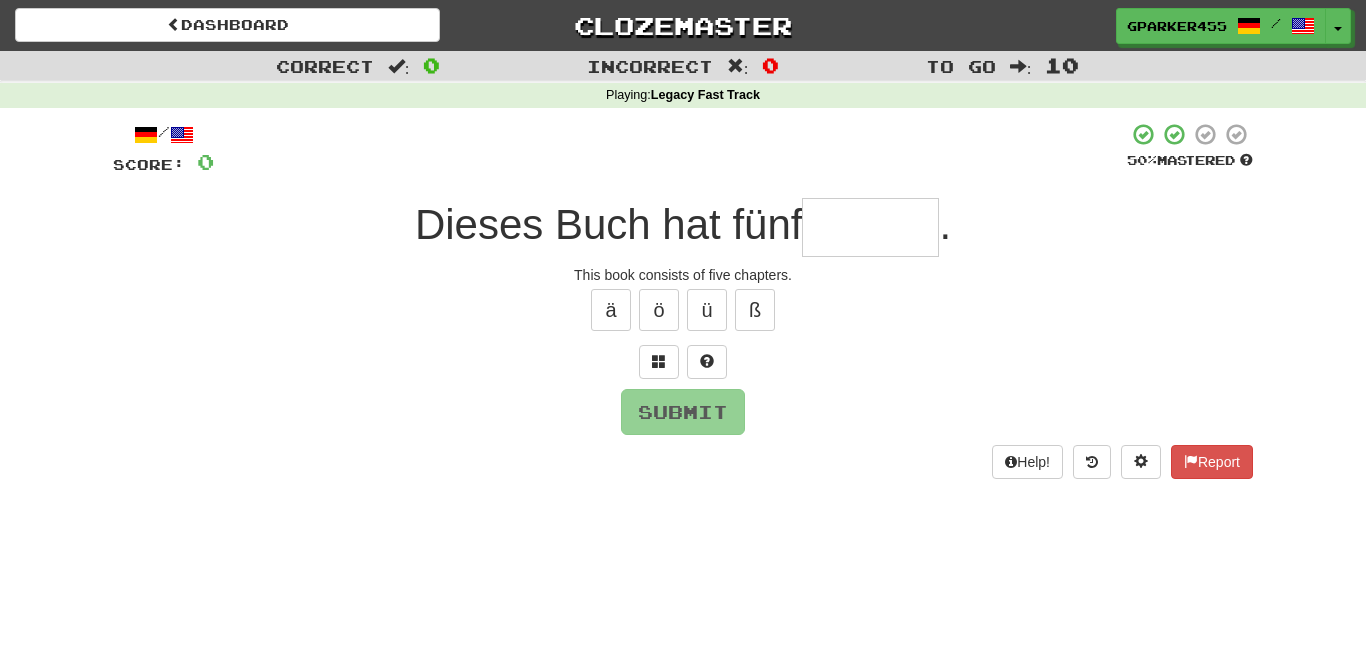 scroll, scrollTop: 0, scrollLeft: 0, axis: both 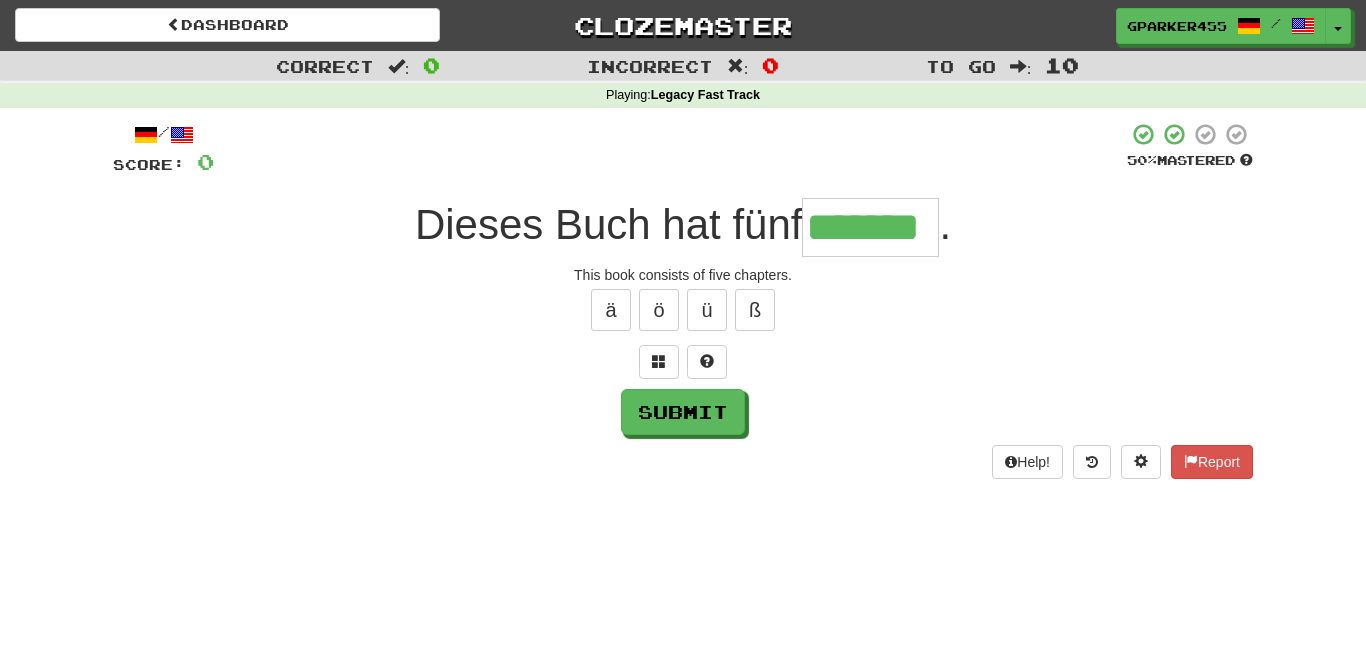 type on "*******" 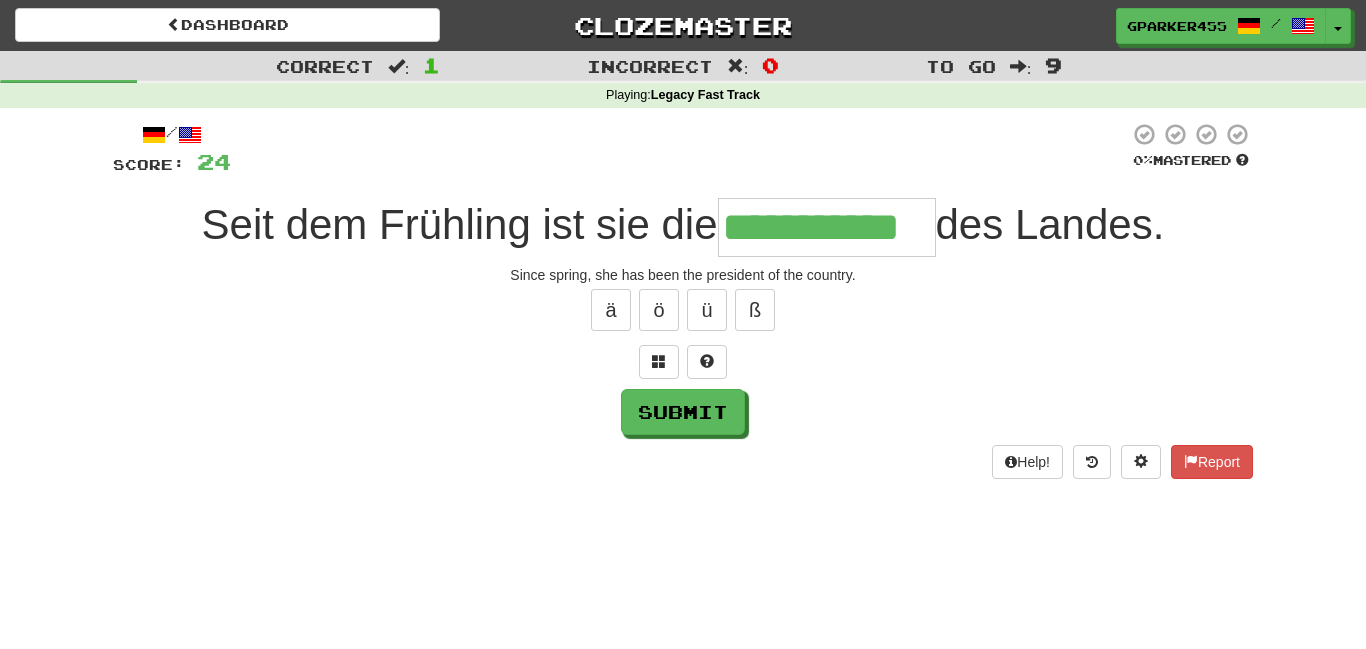 type on "**********" 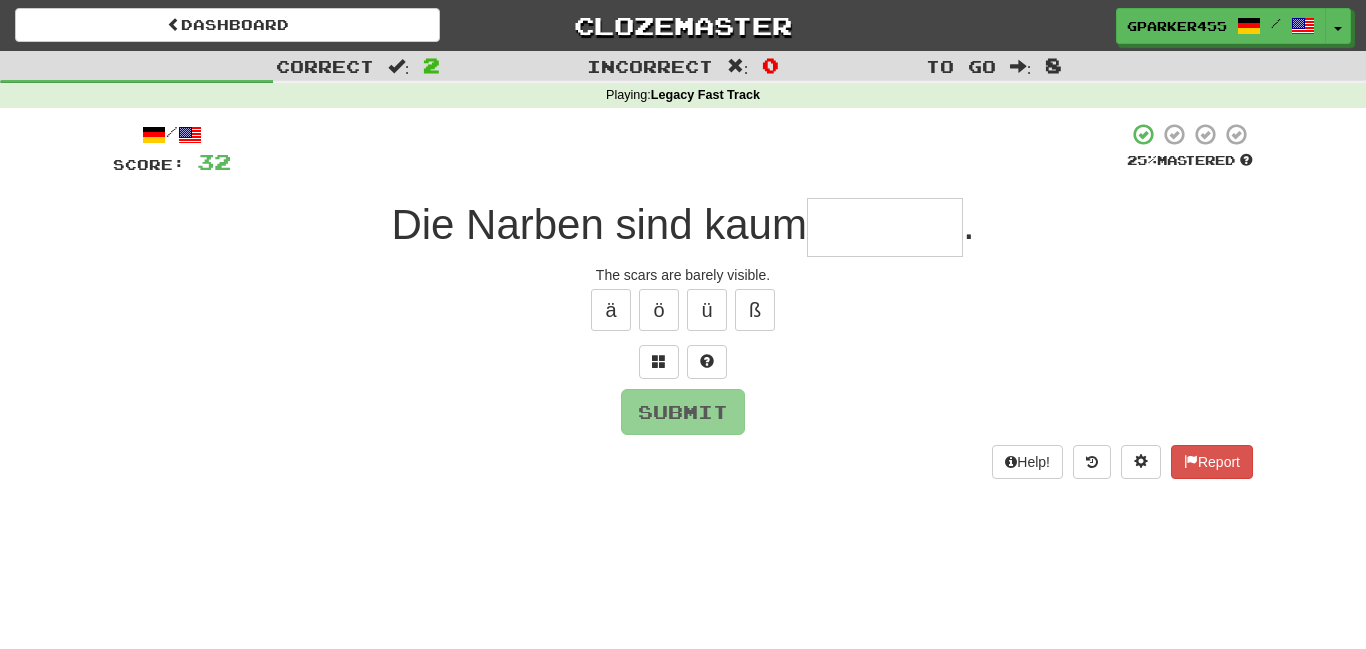 type on "*" 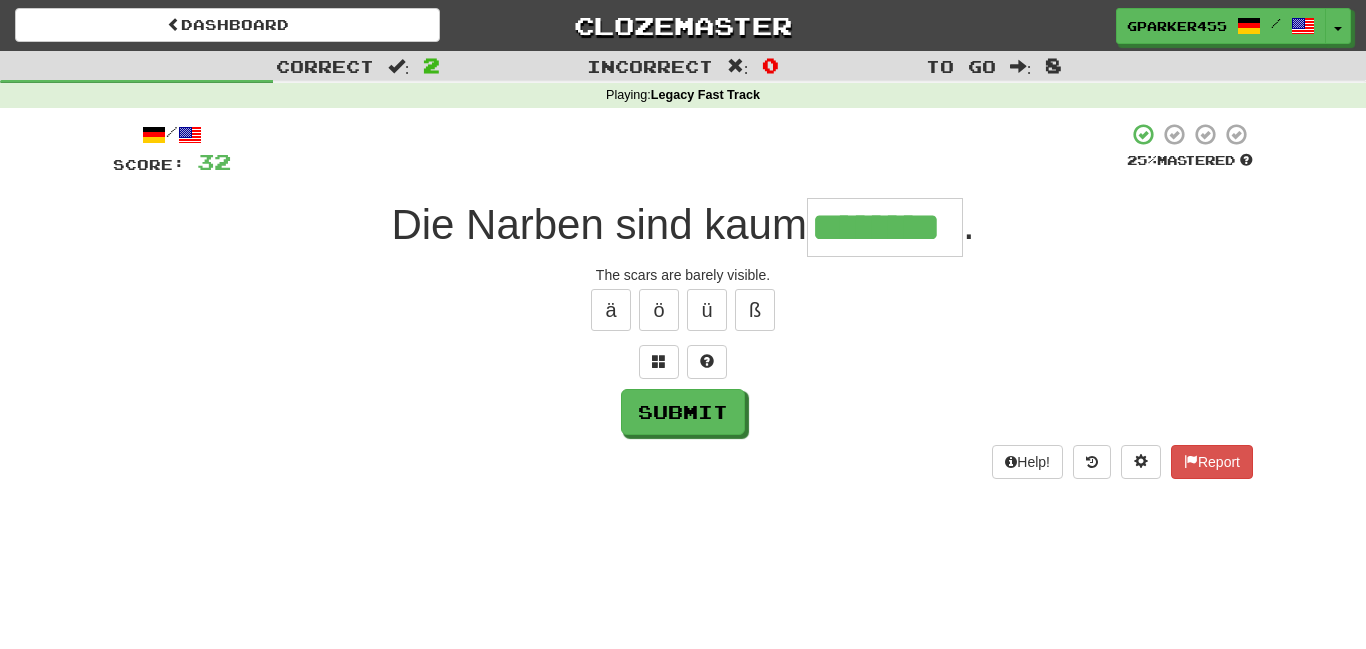 type on "********" 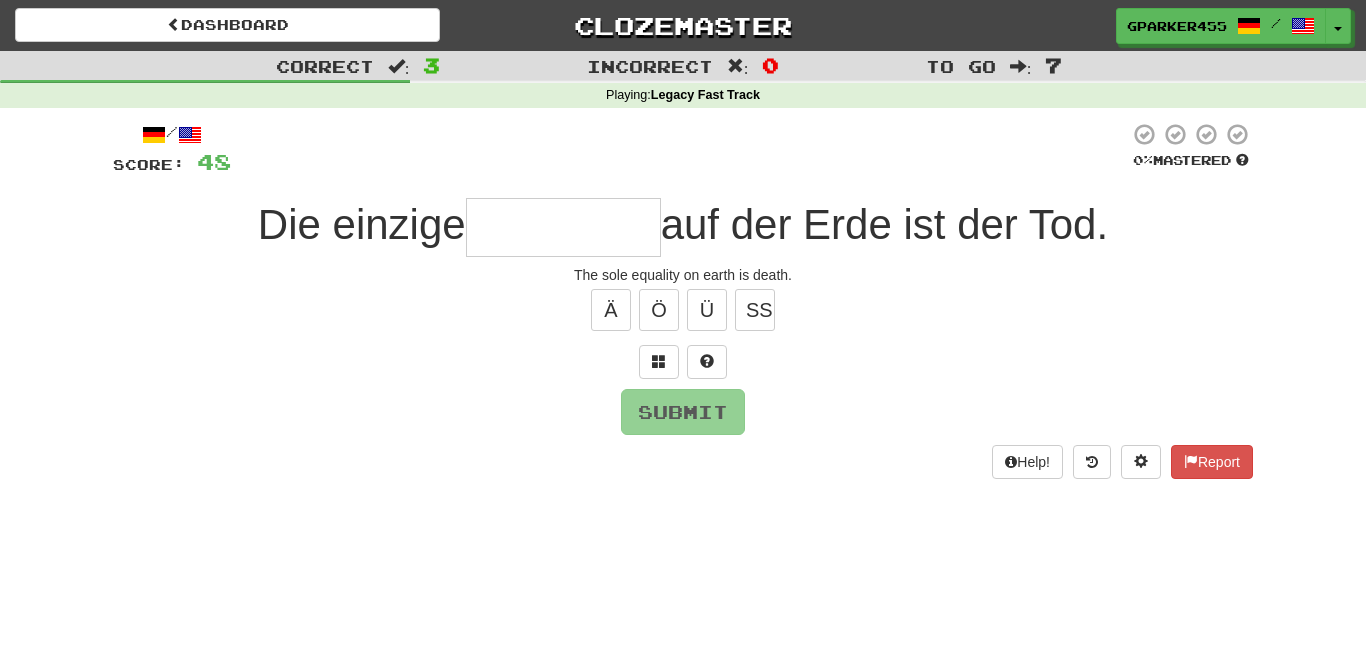 type on "*" 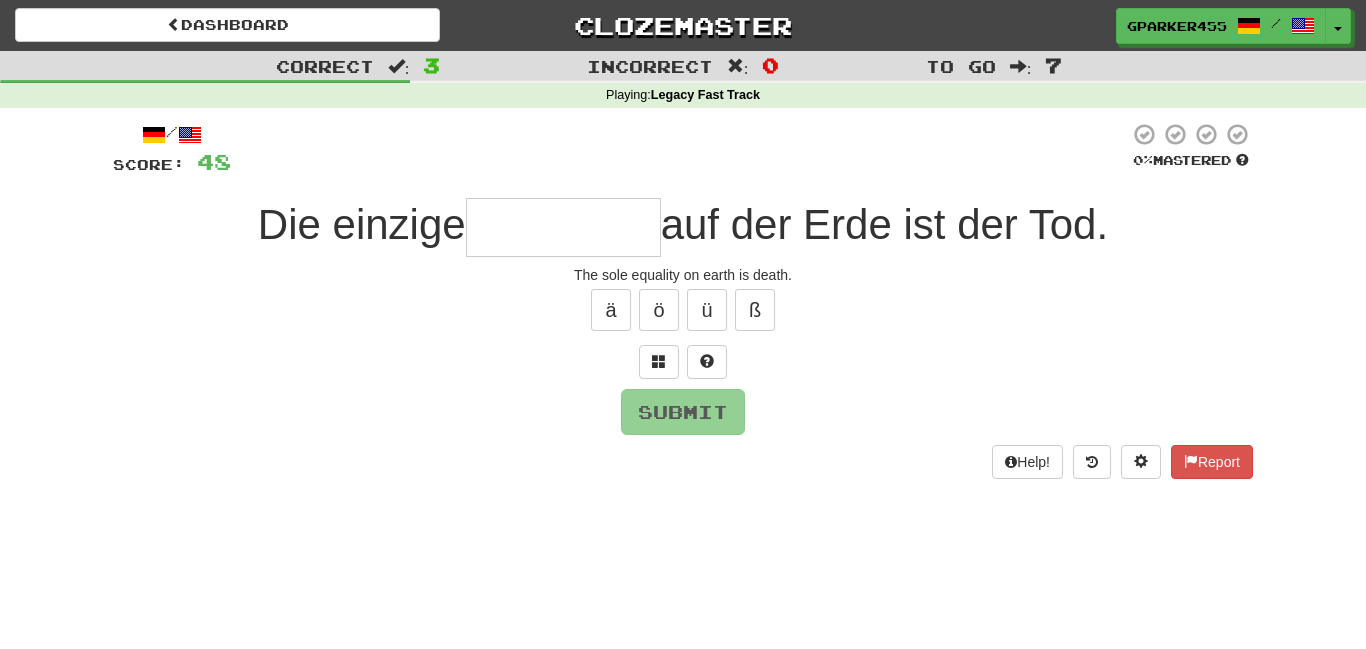 type on "*" 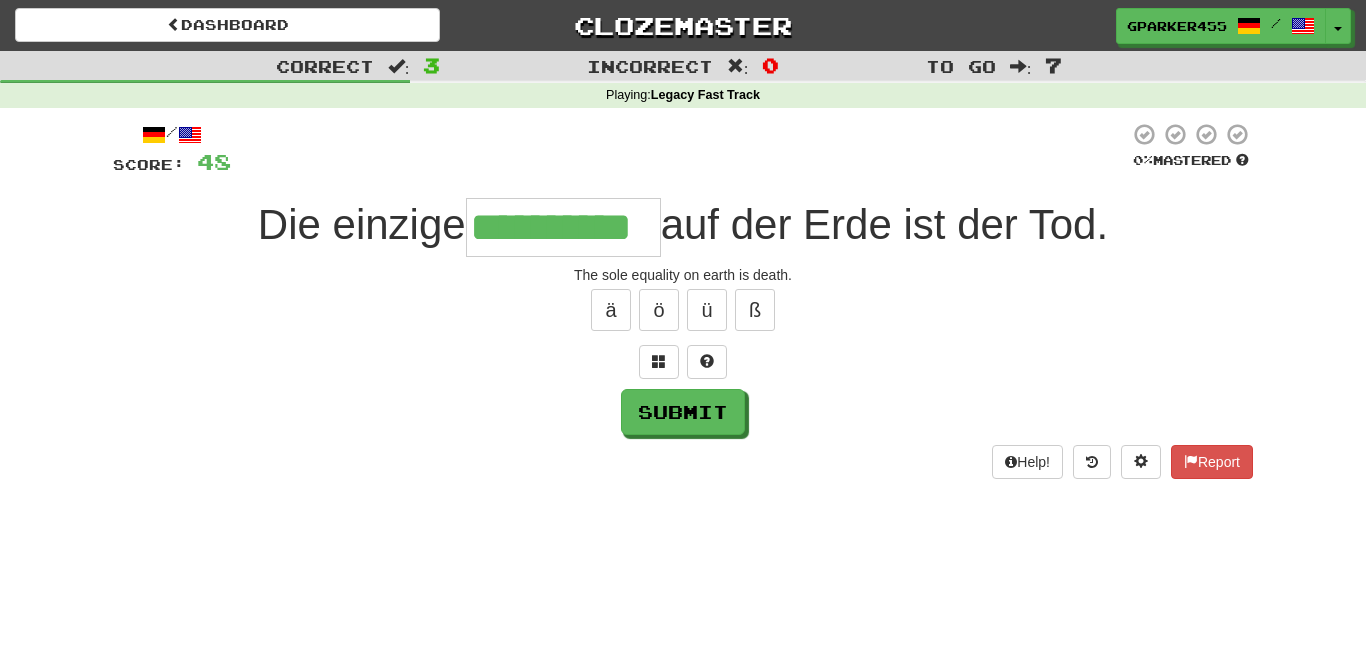 type on "**********" 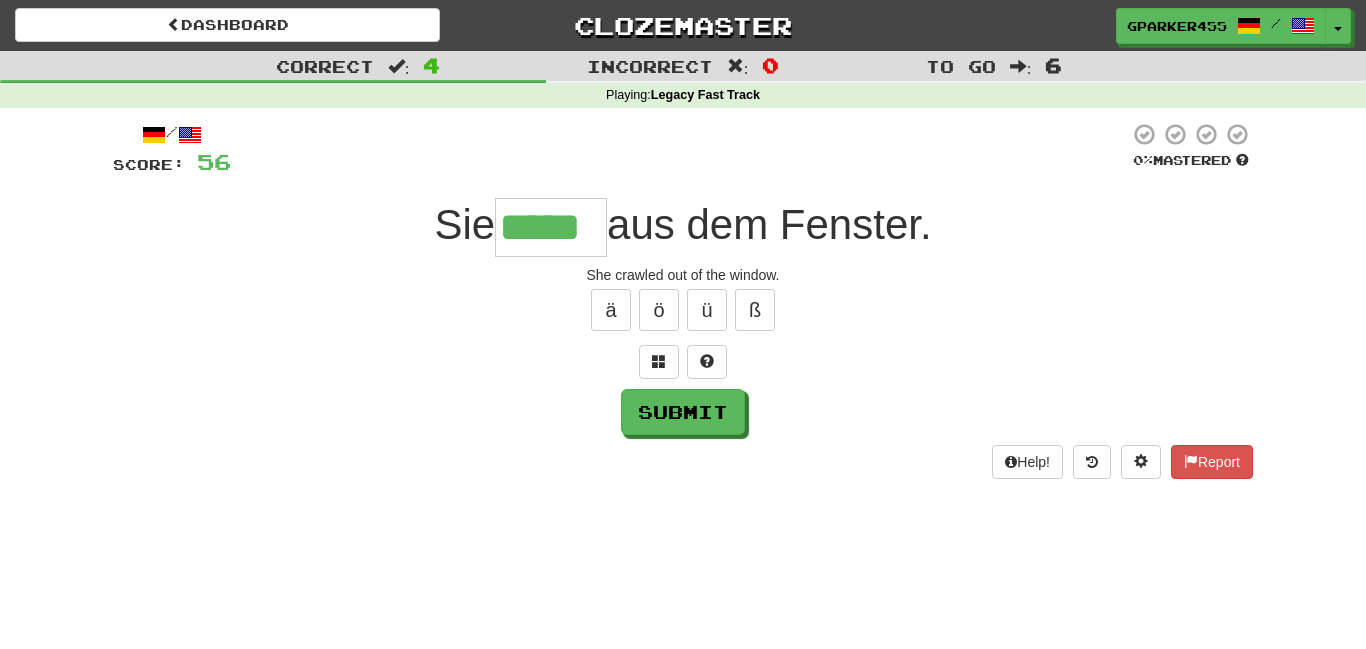type on "*****" 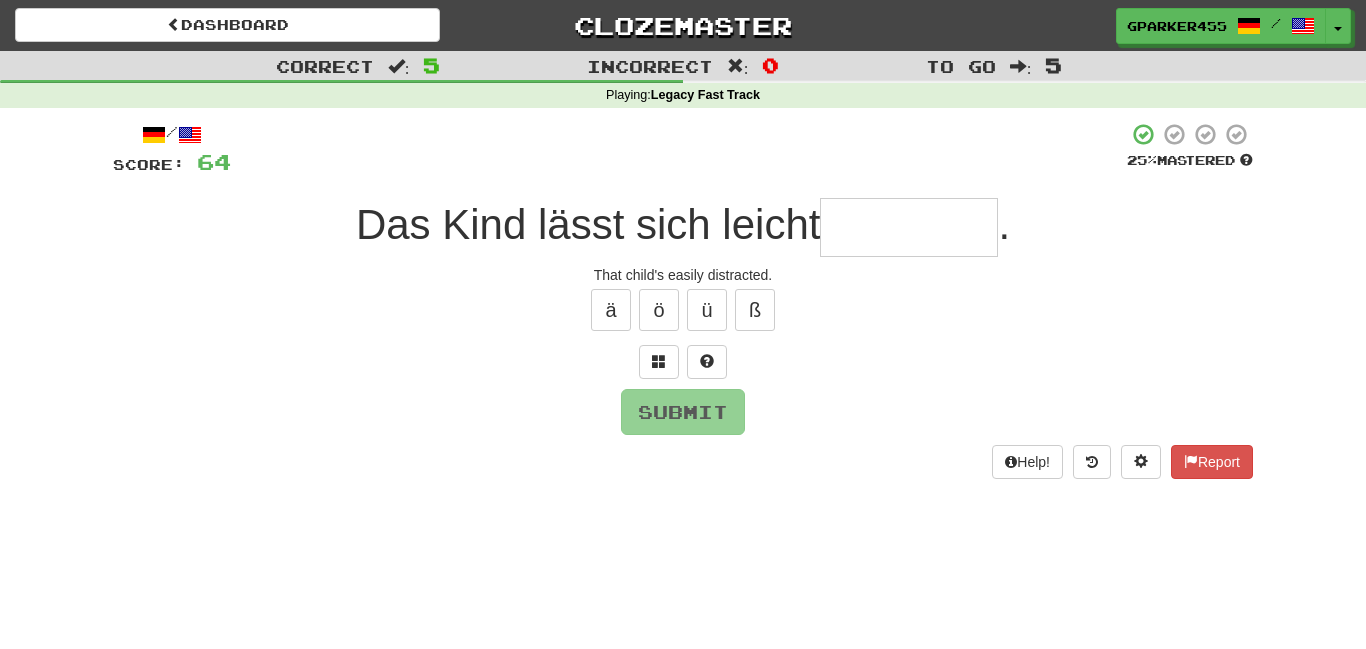 type on "*" 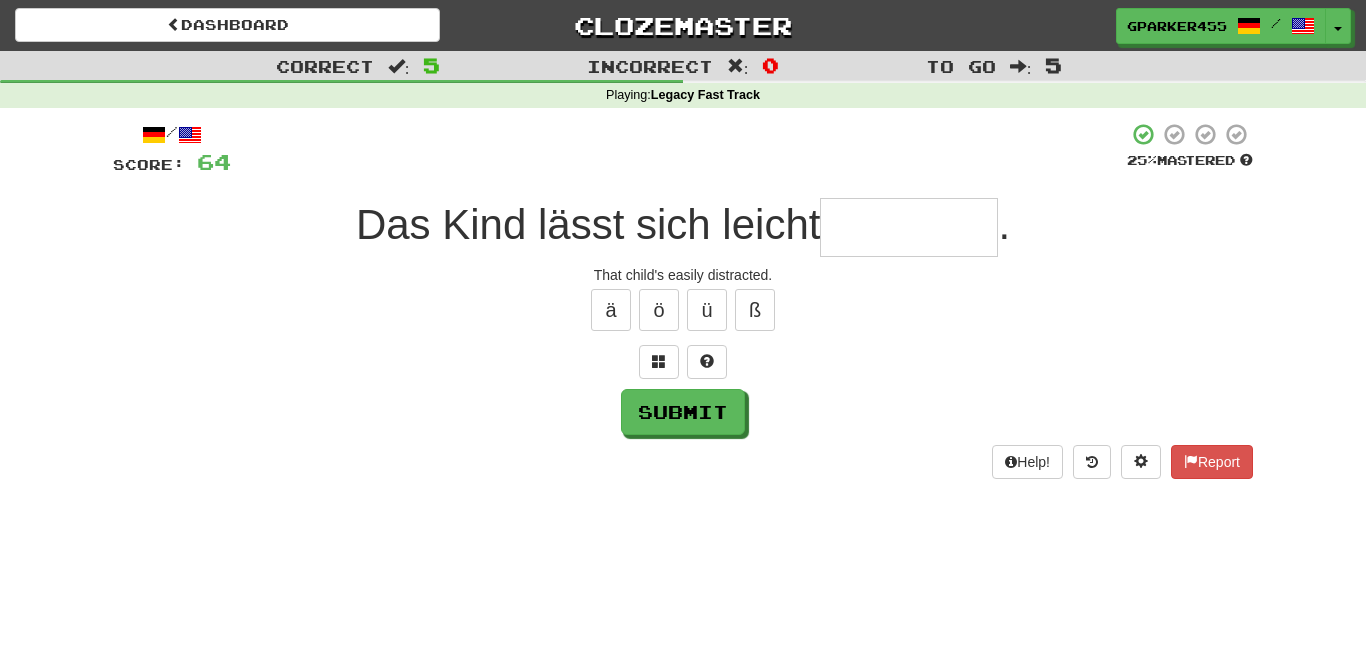 type on "*" 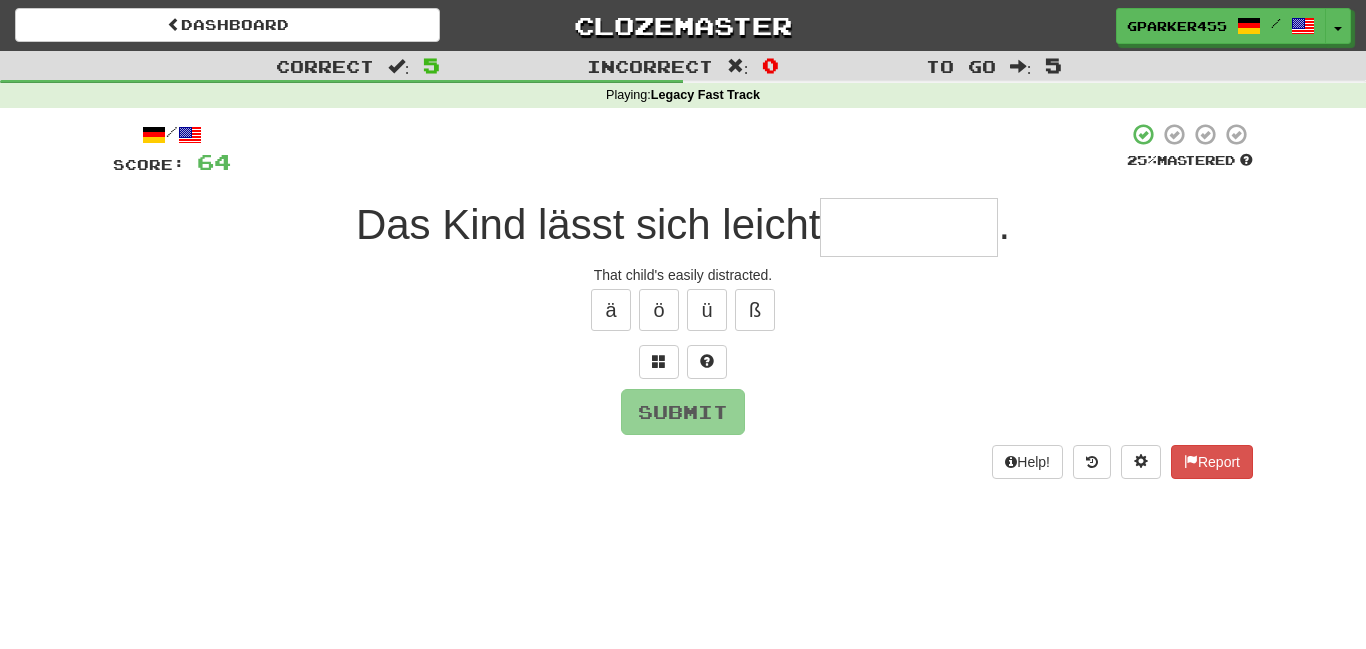type on "*" 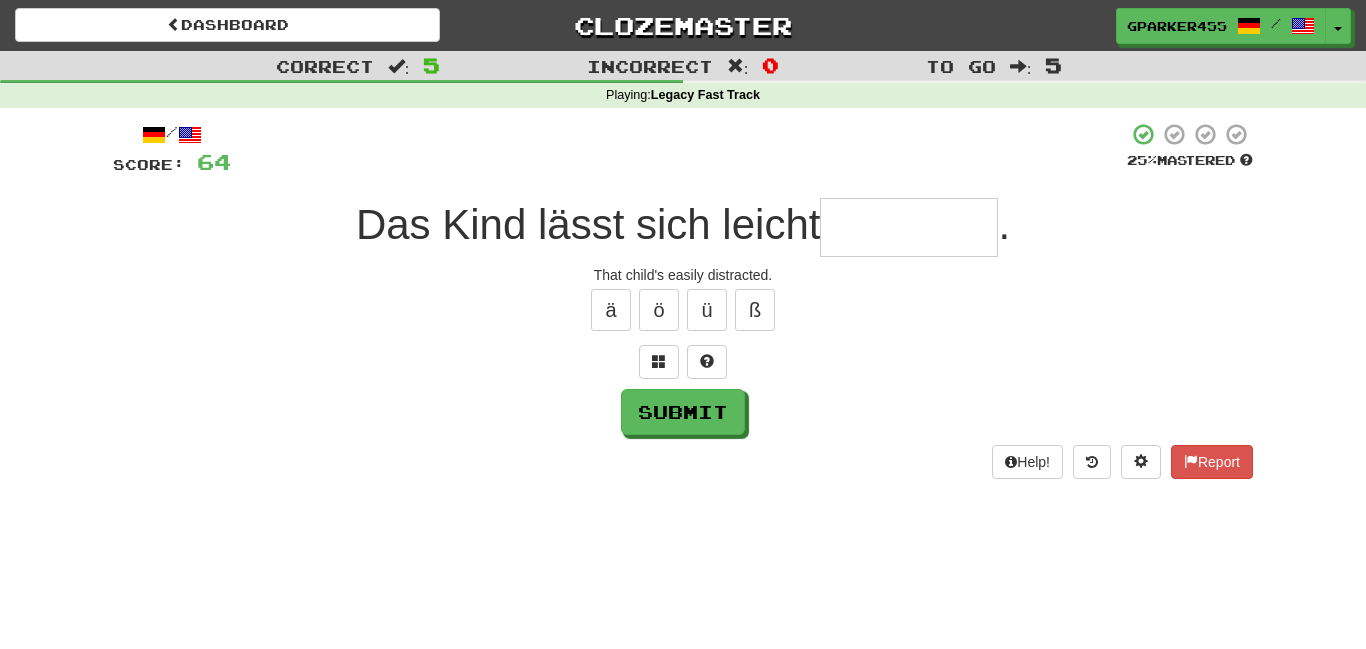 type on "*" 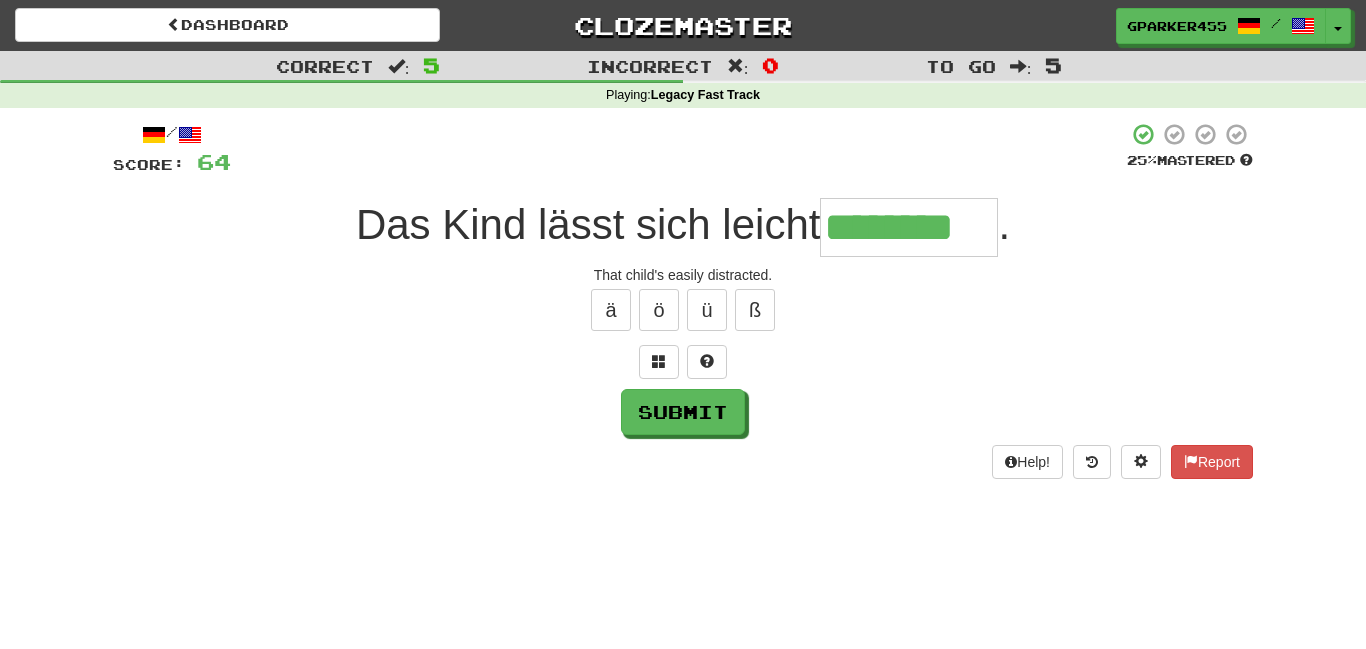 type on "********" 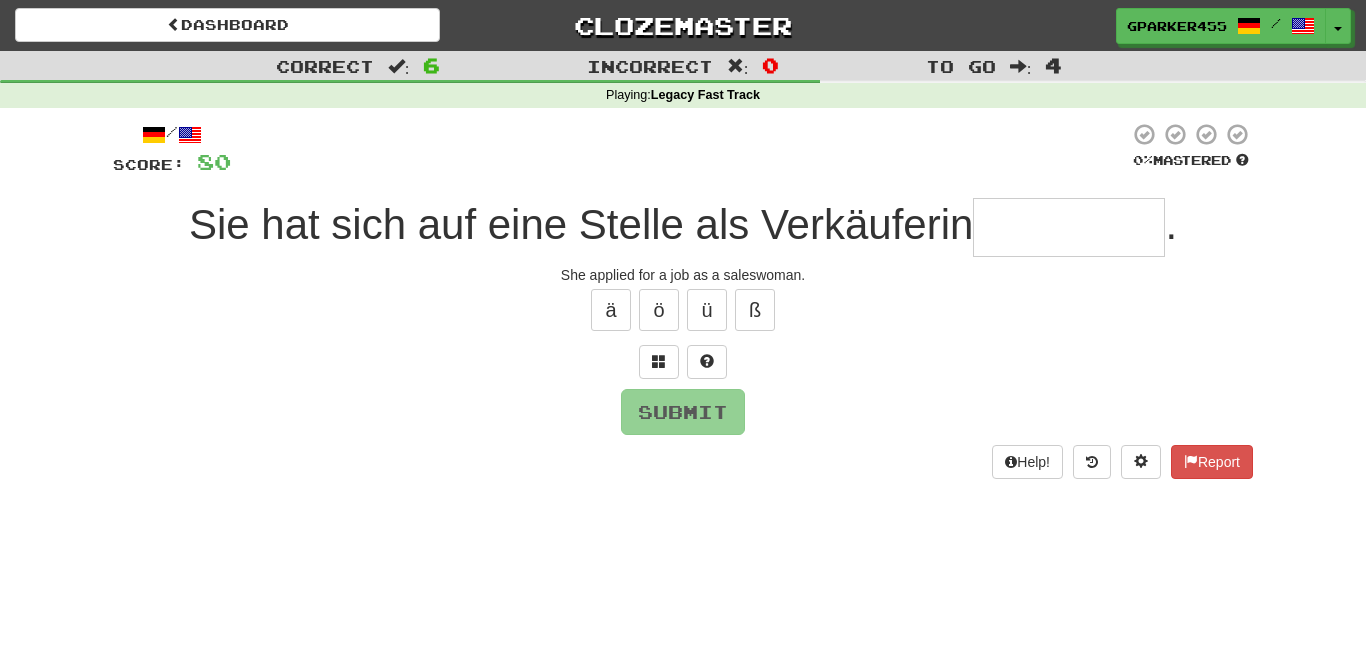 type on "*" 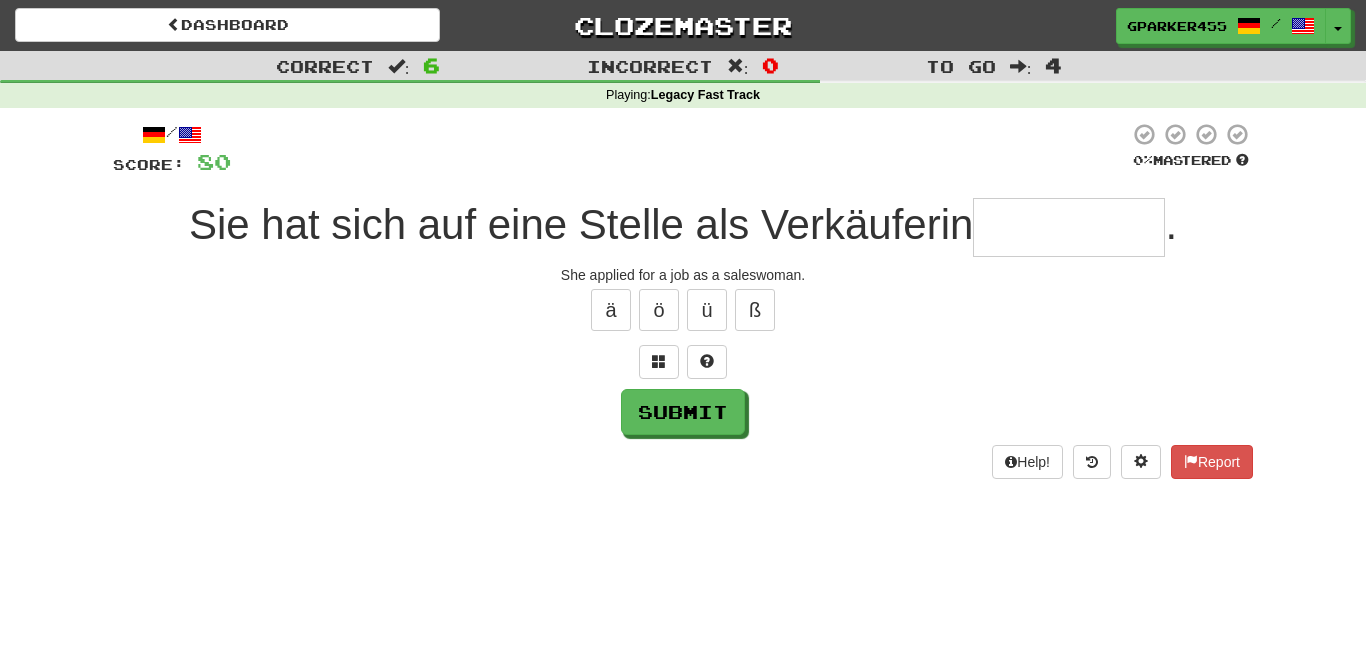 type on "*" 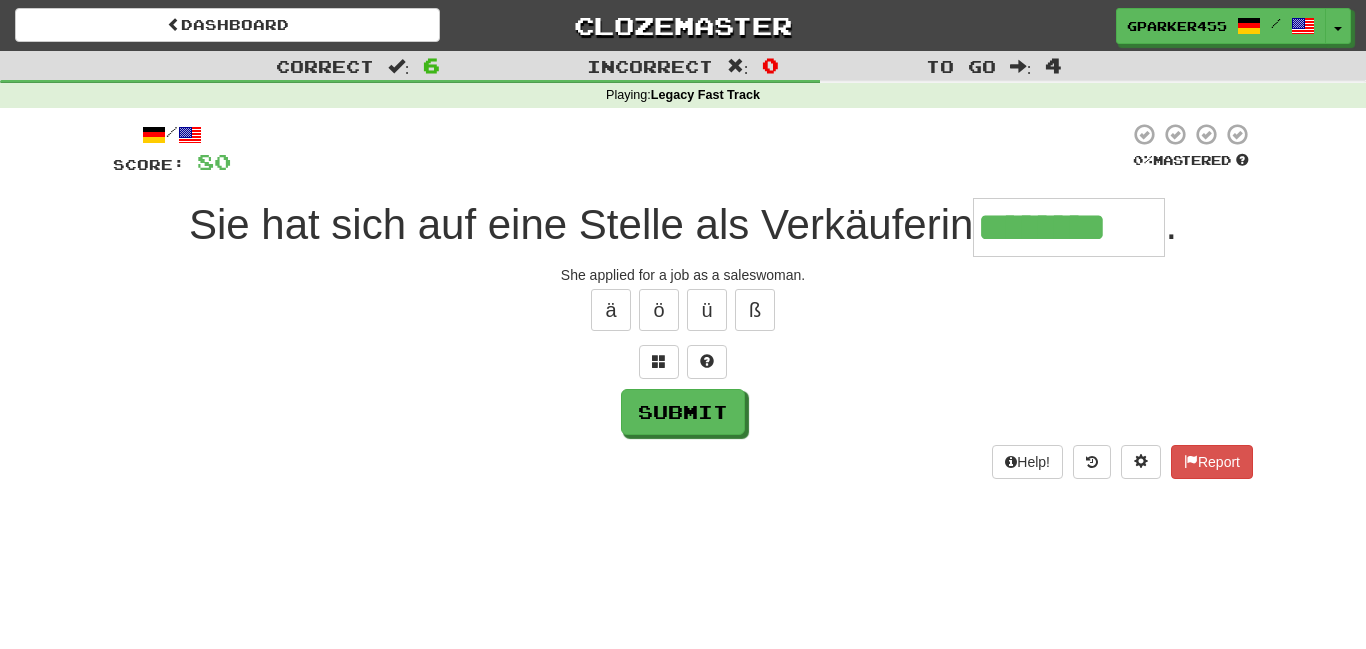 type on "********" 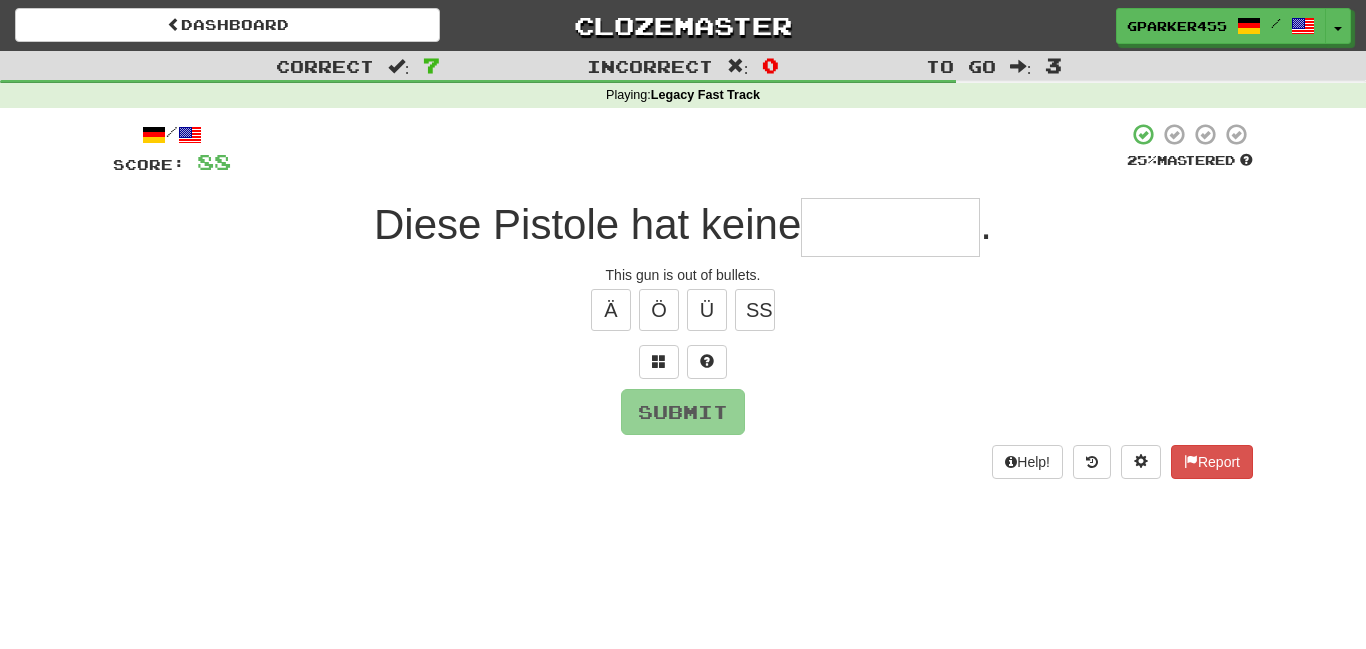 type on "*" 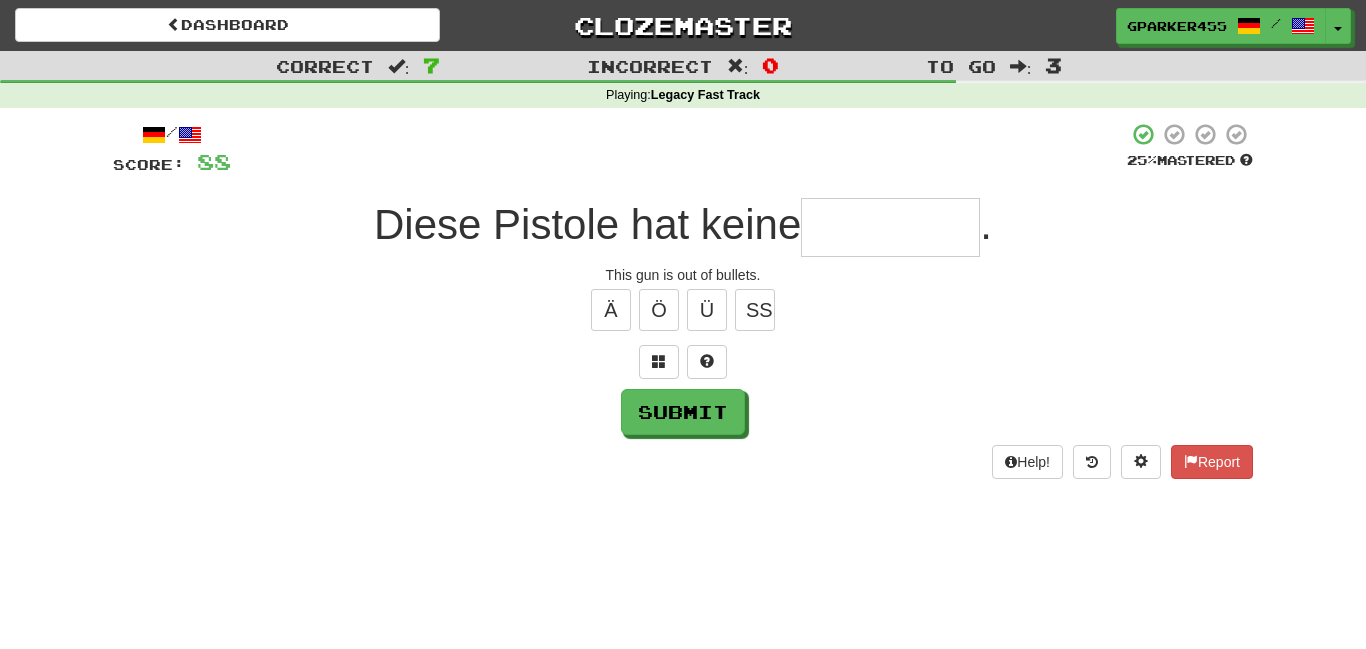 type on "*" 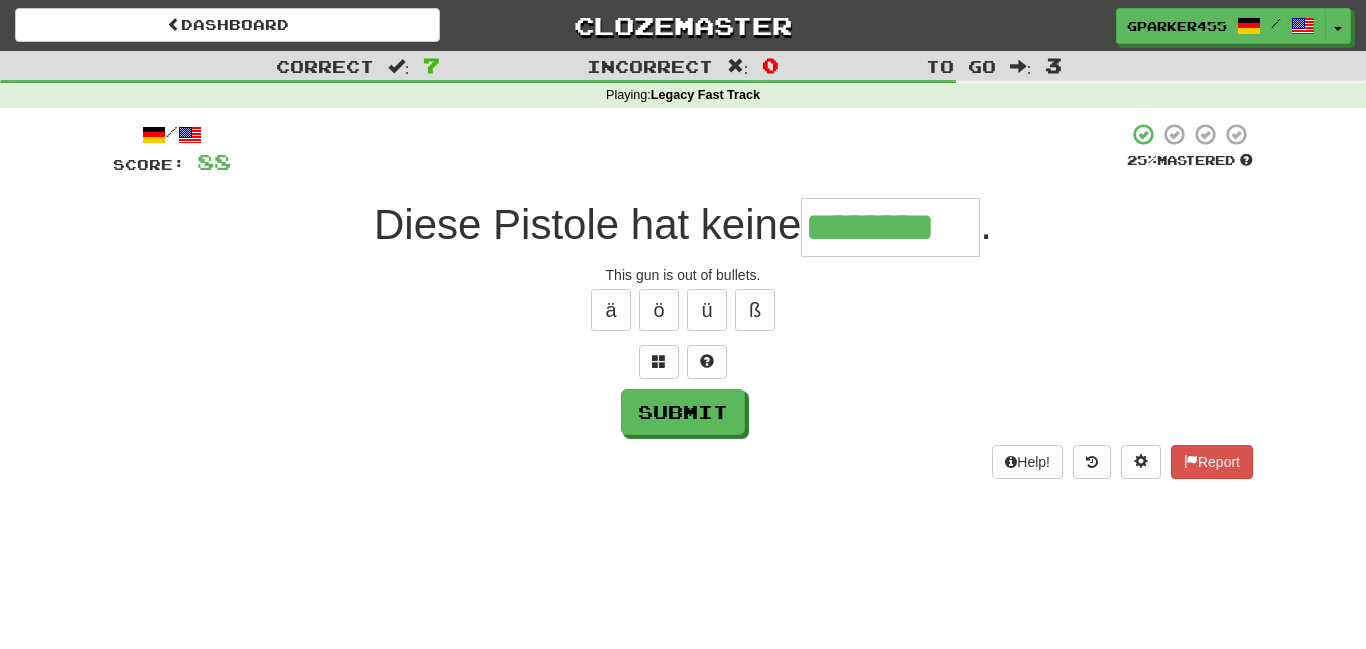 type on "********" 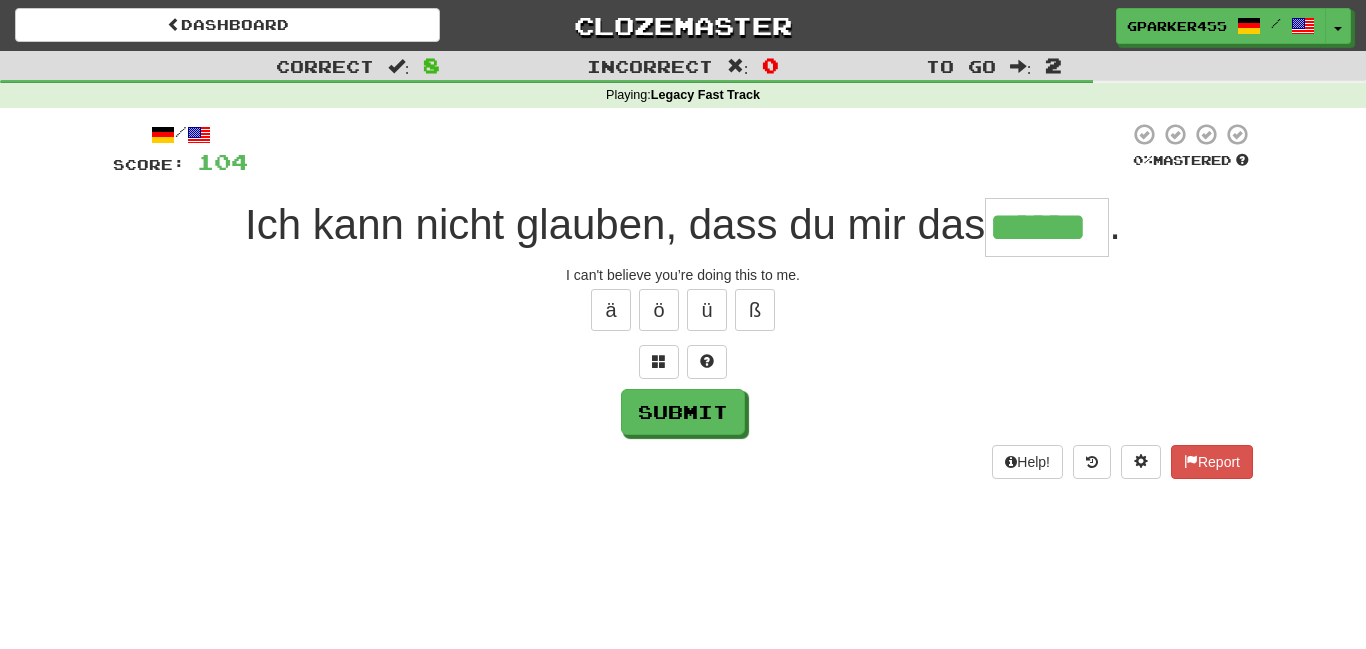type on "******" 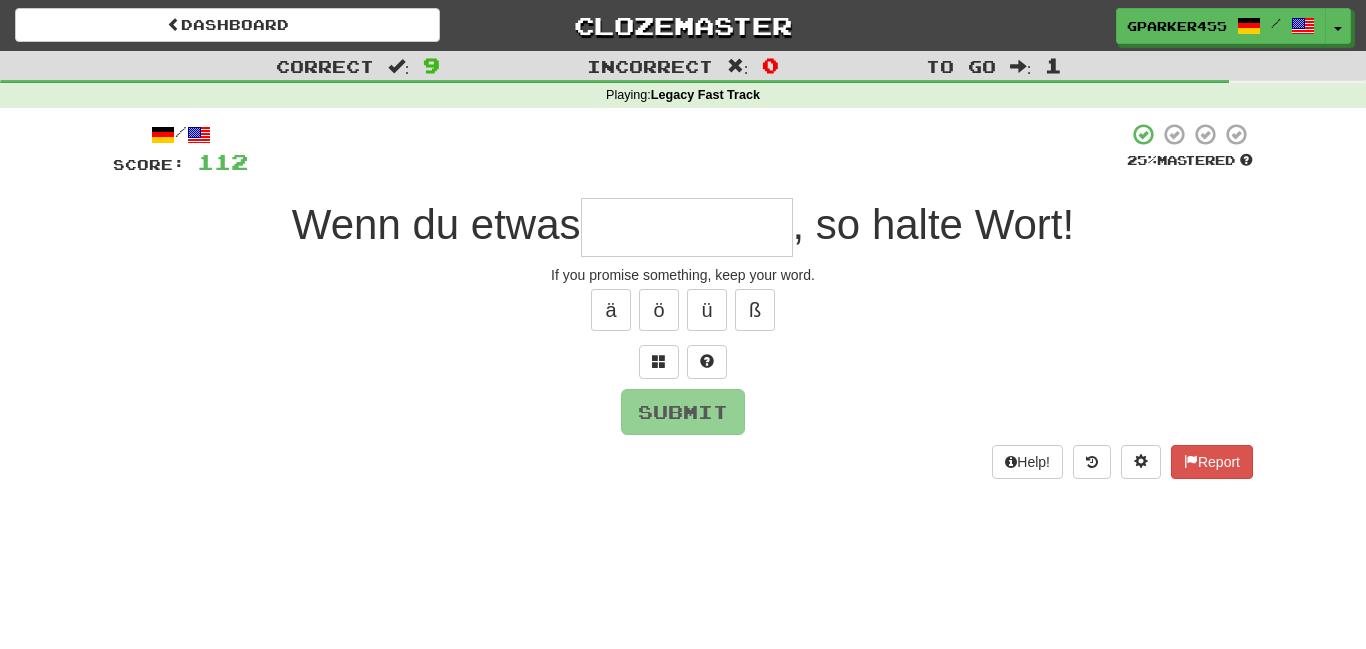 type on "*" 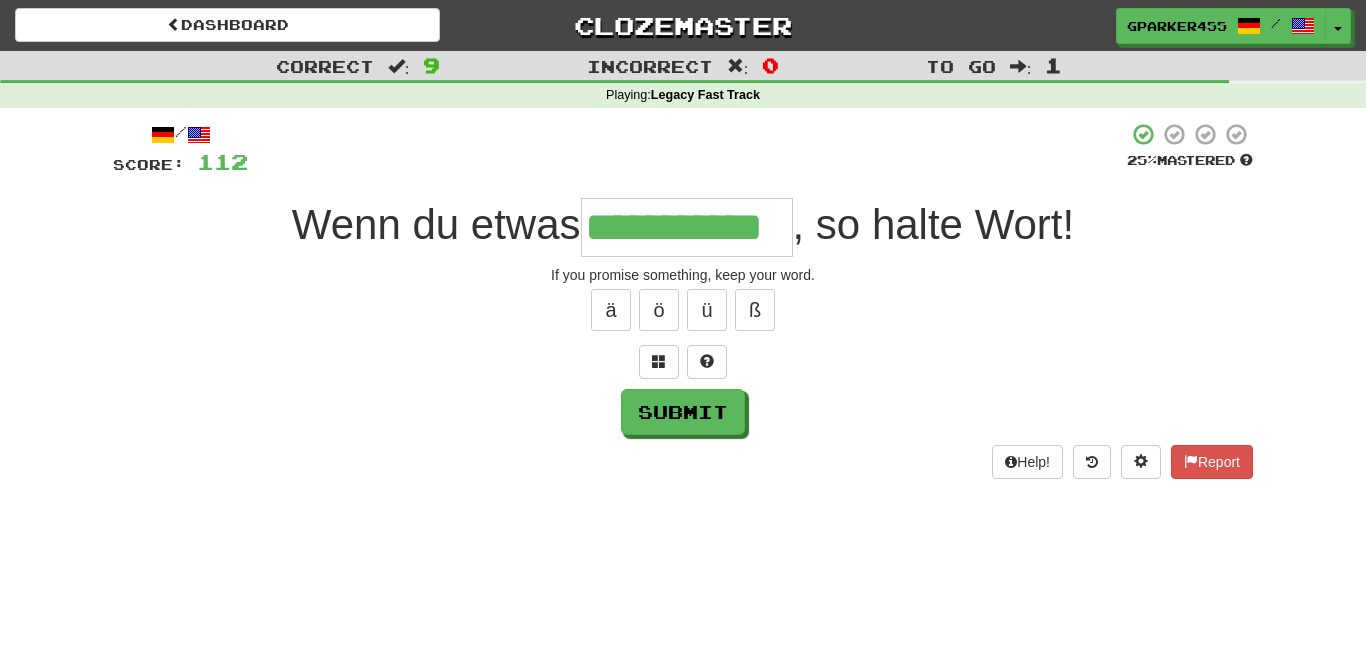 type on "**********" 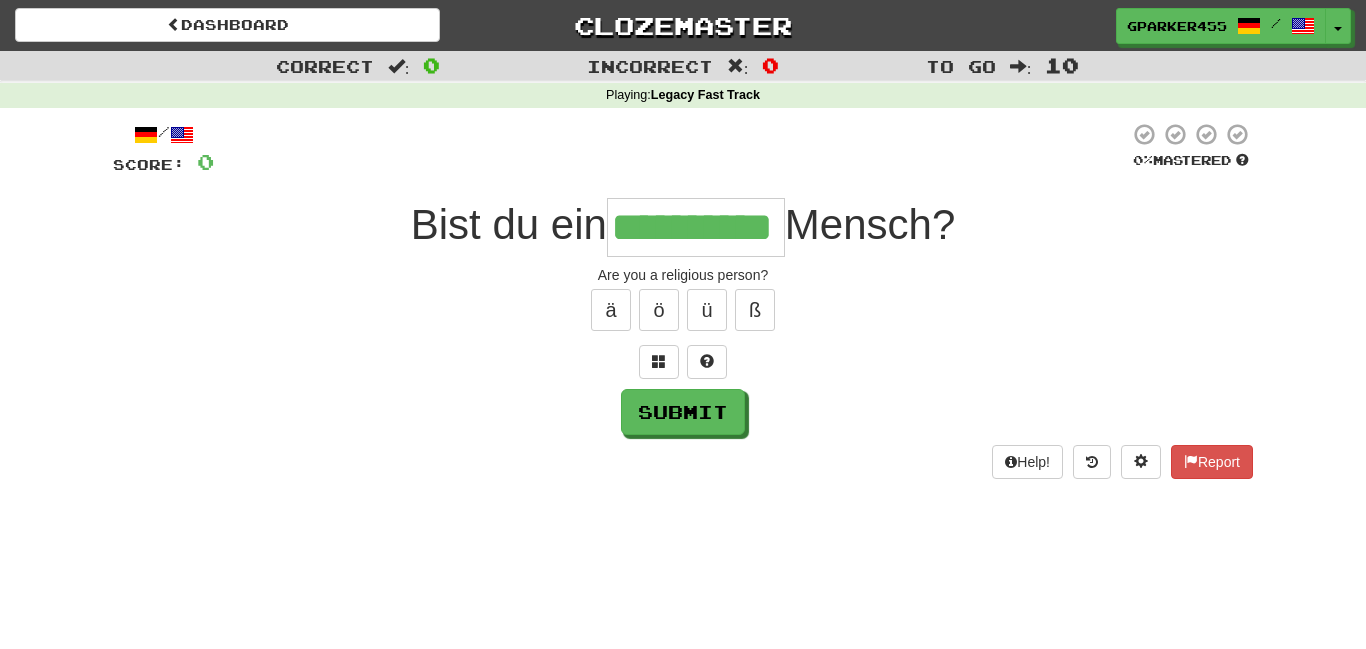 type on "**********" 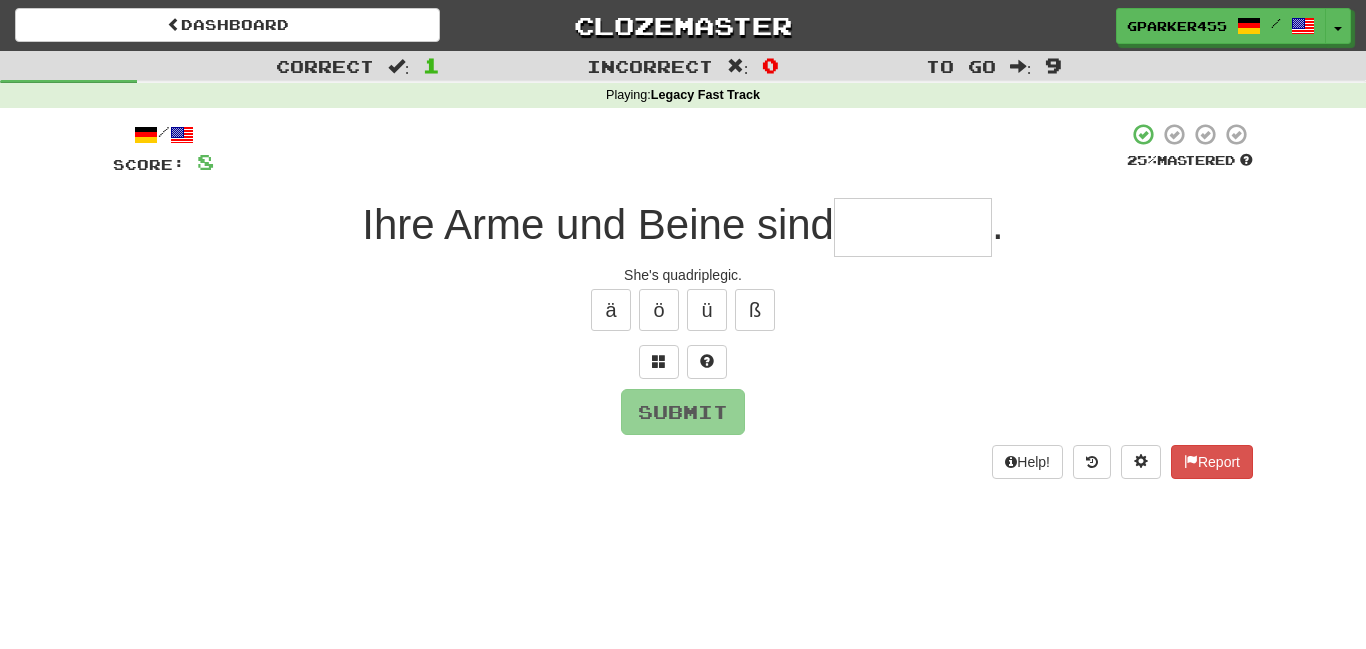 type on "*" 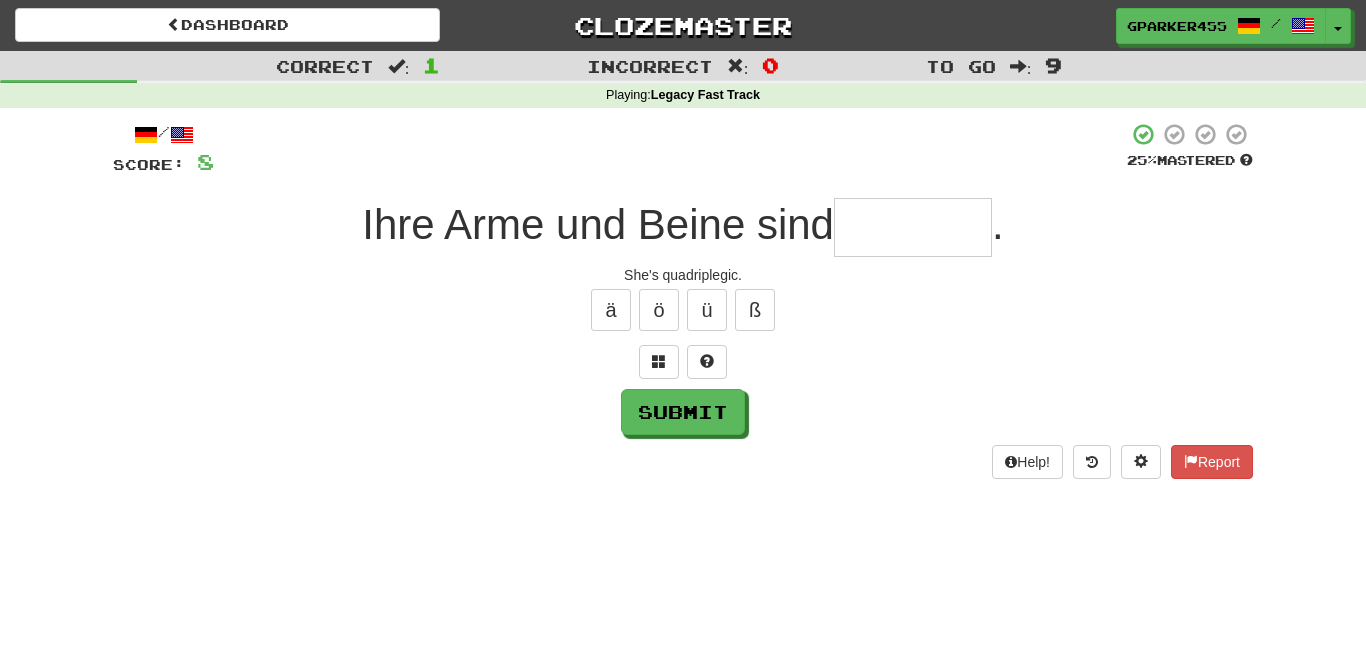 type on "*" 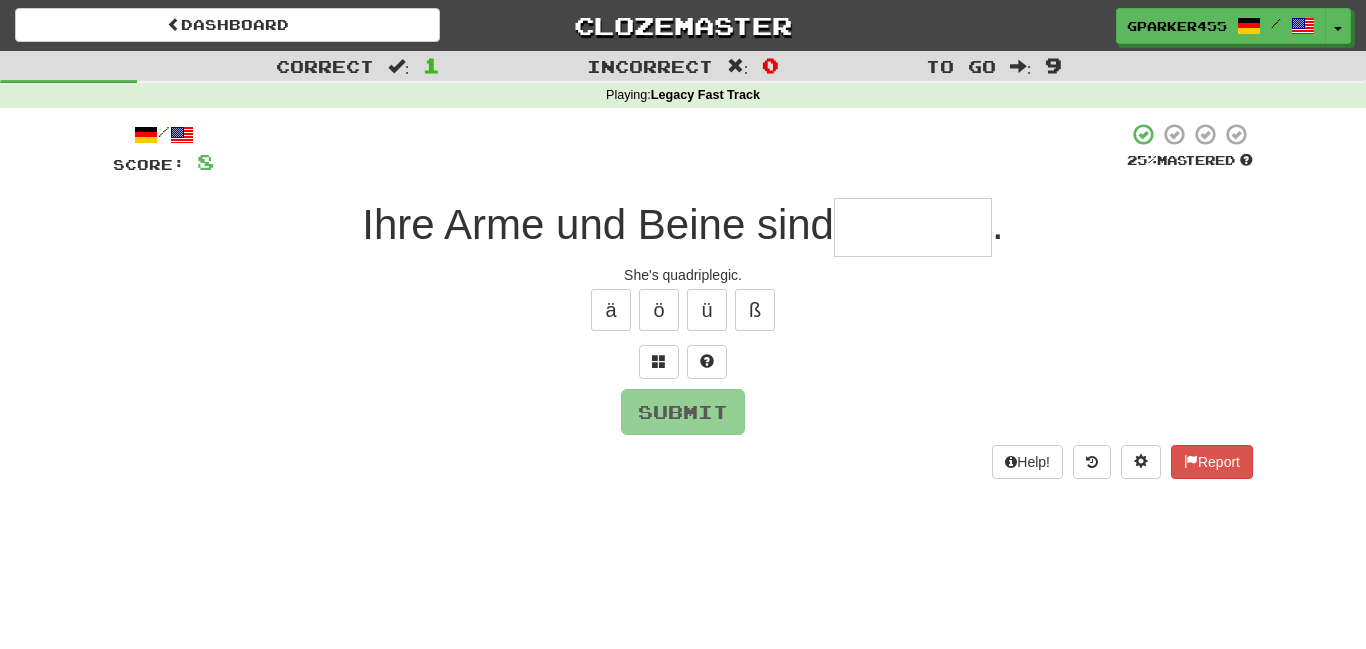 type on "*" 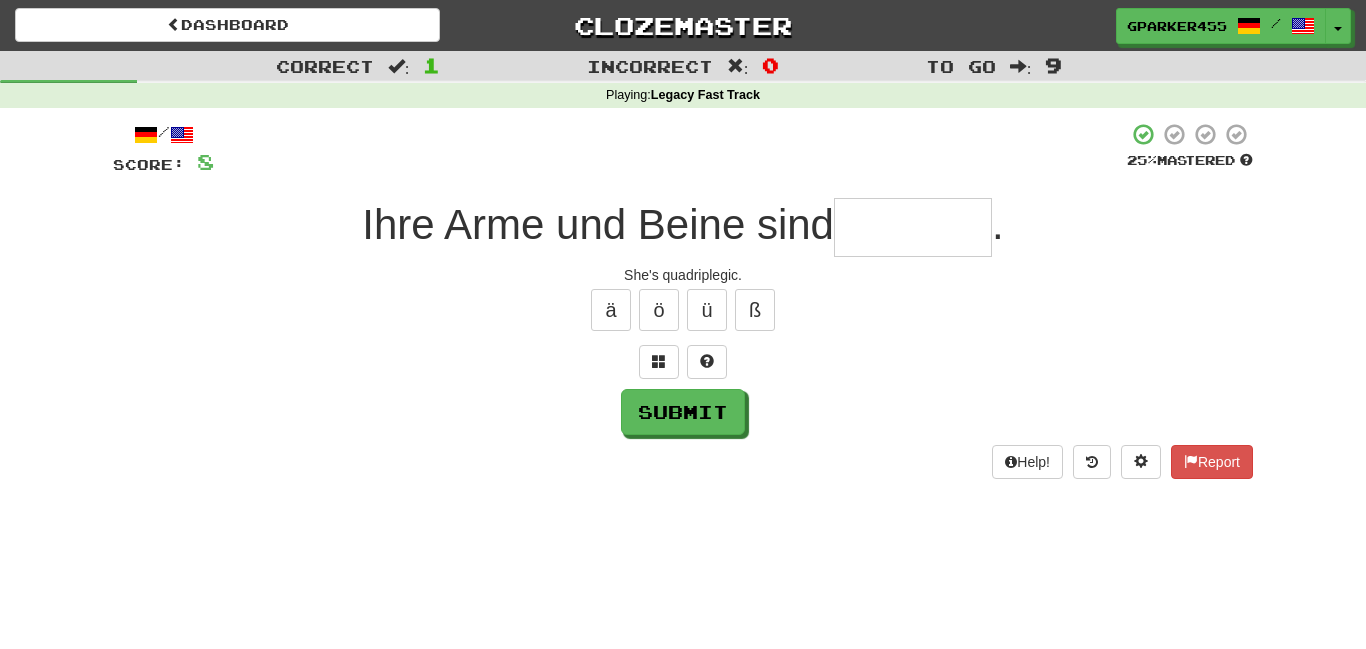type on "*" 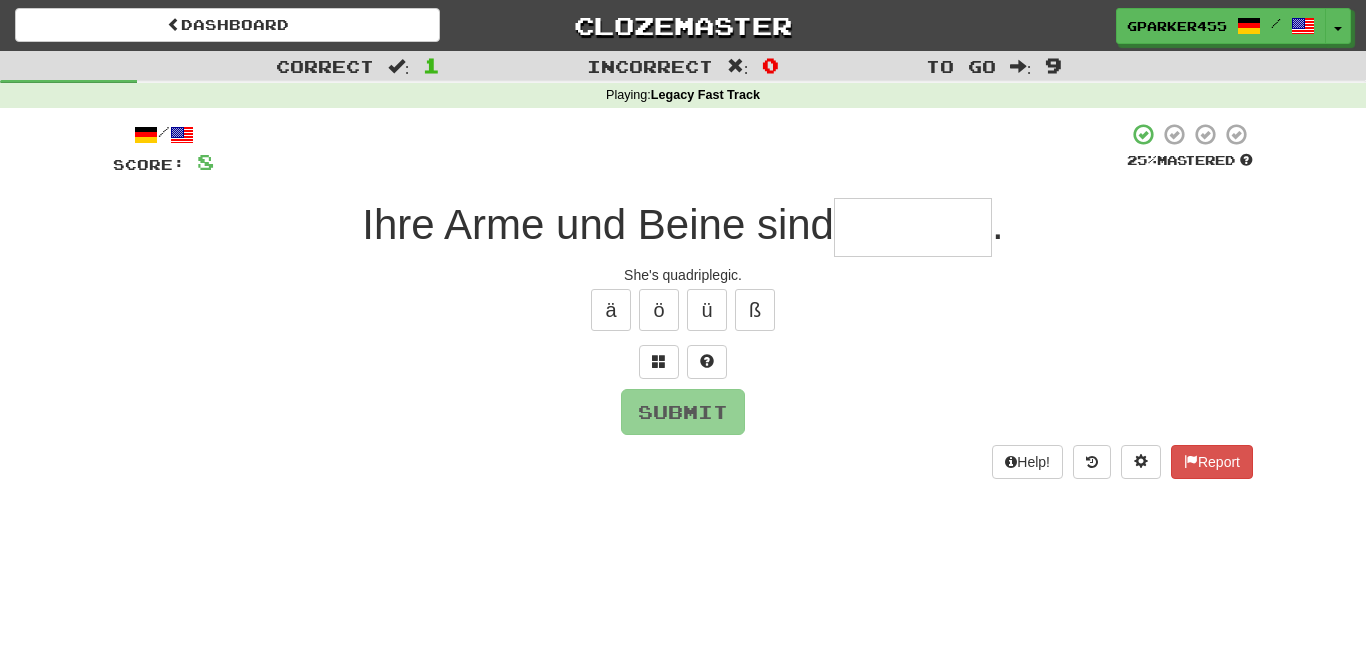 type on "*" 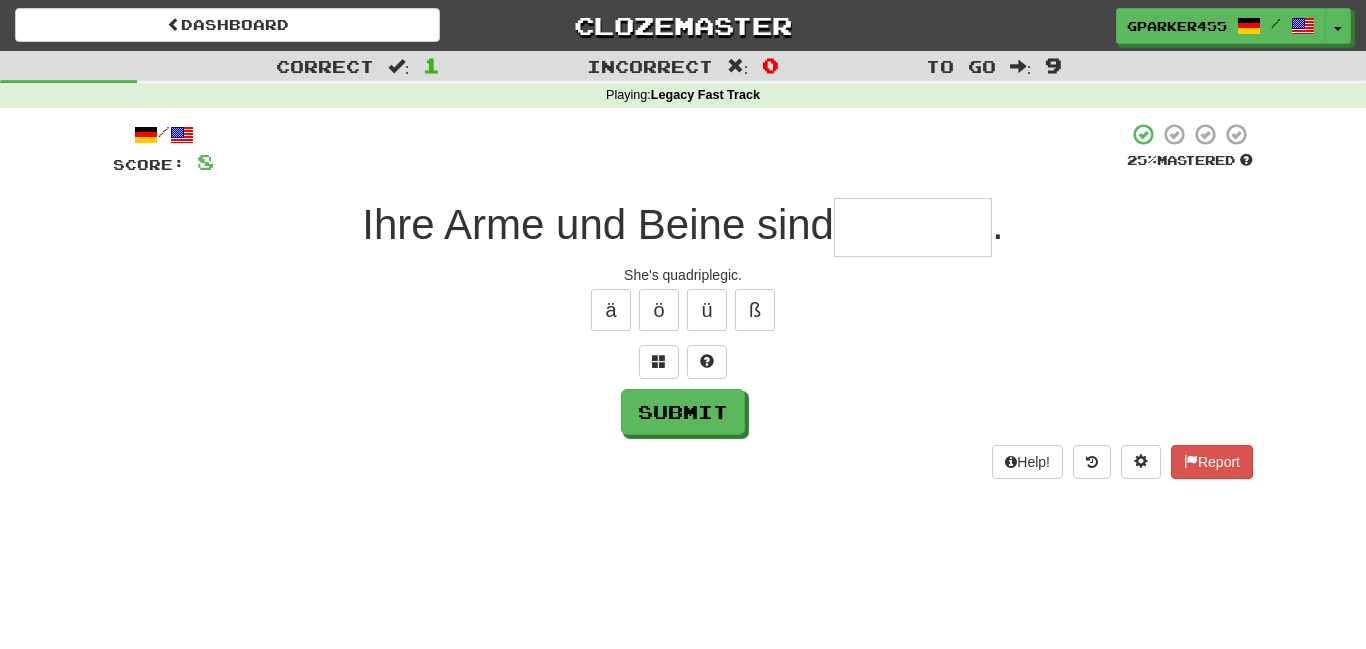 type on "*" 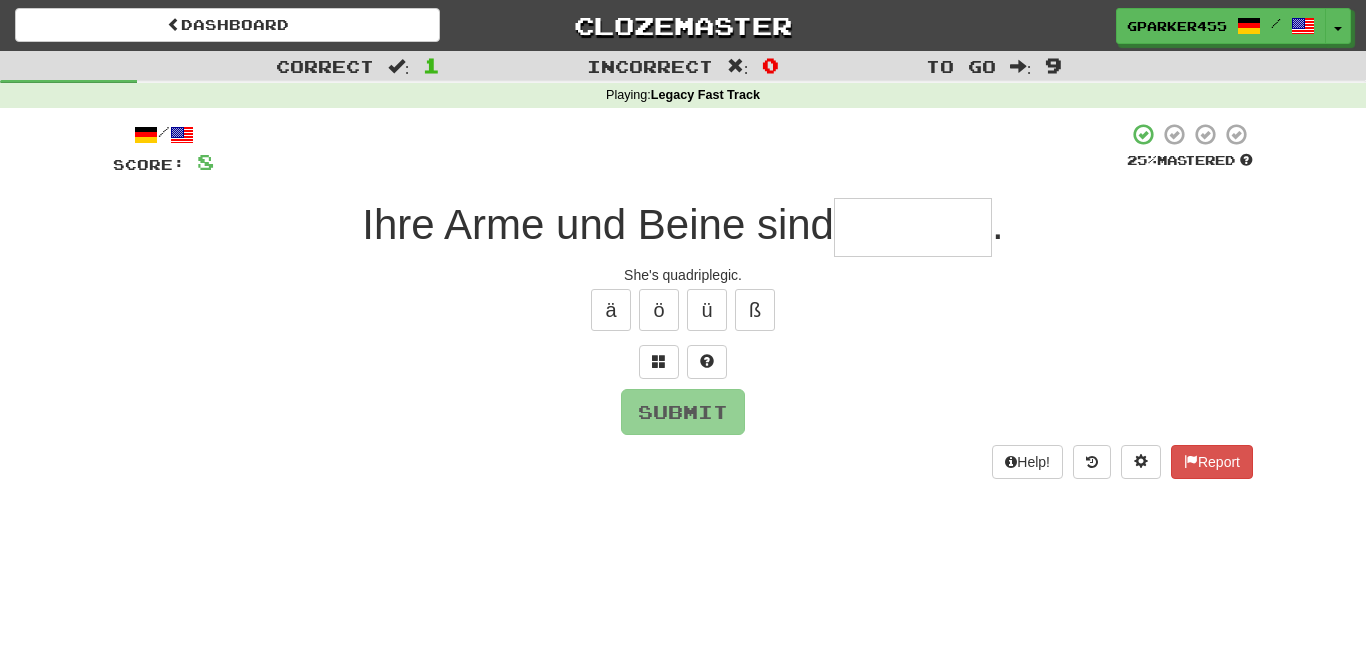 type on "*" 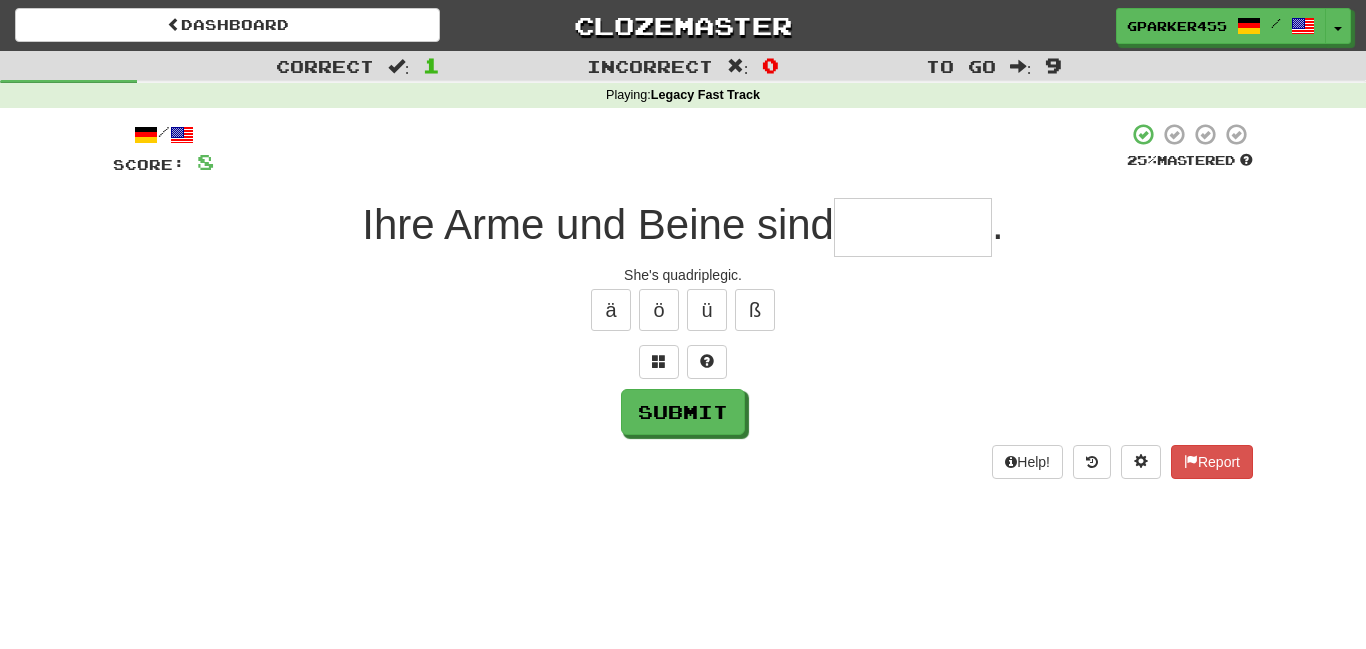 type on "*" 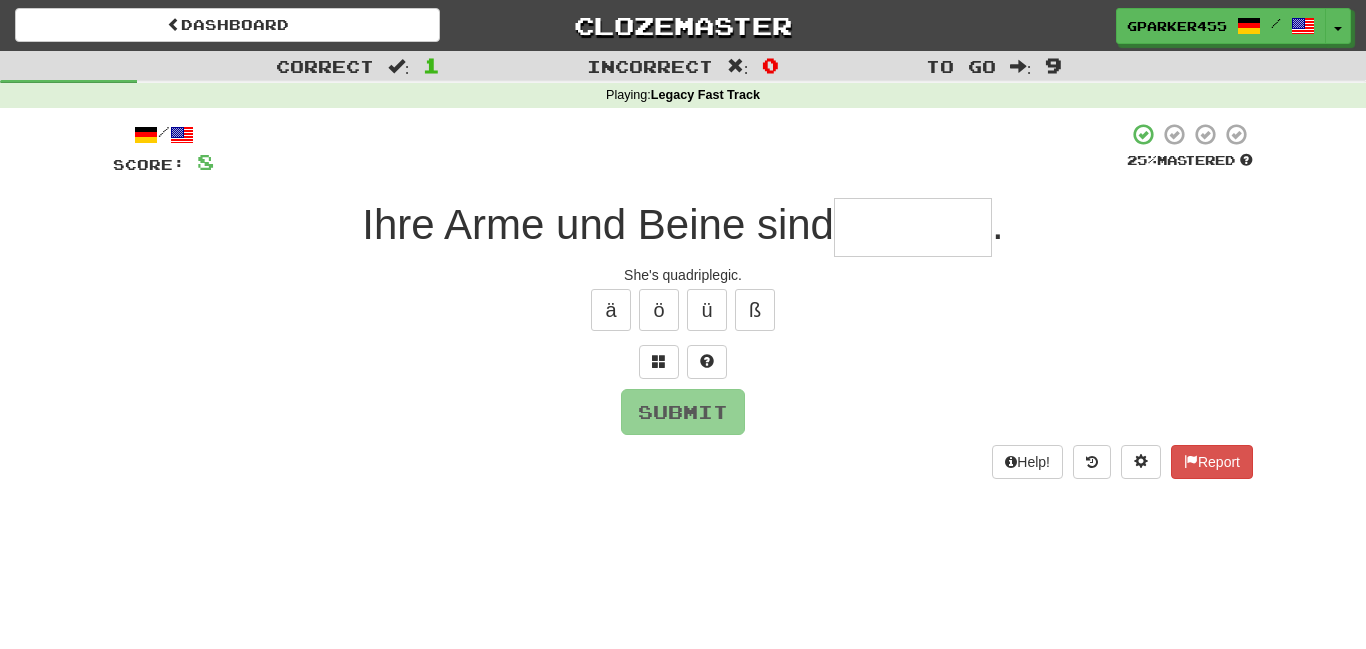 type on "*" 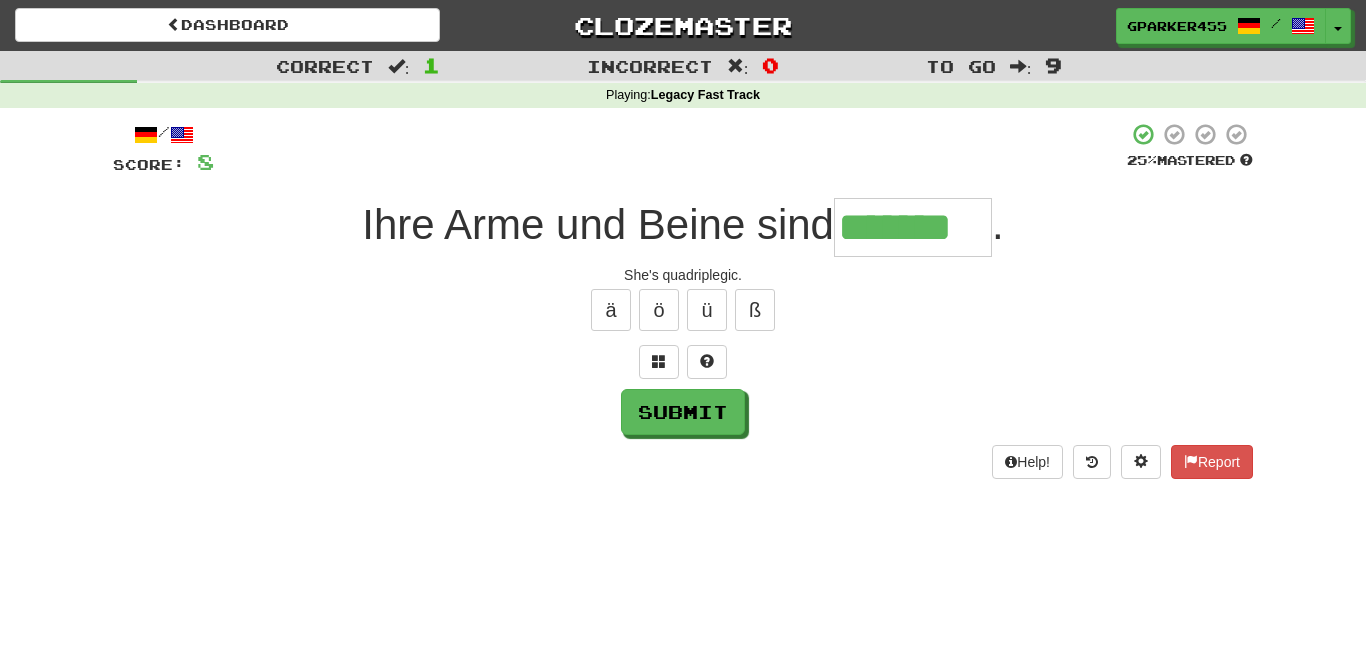 type on "*******" 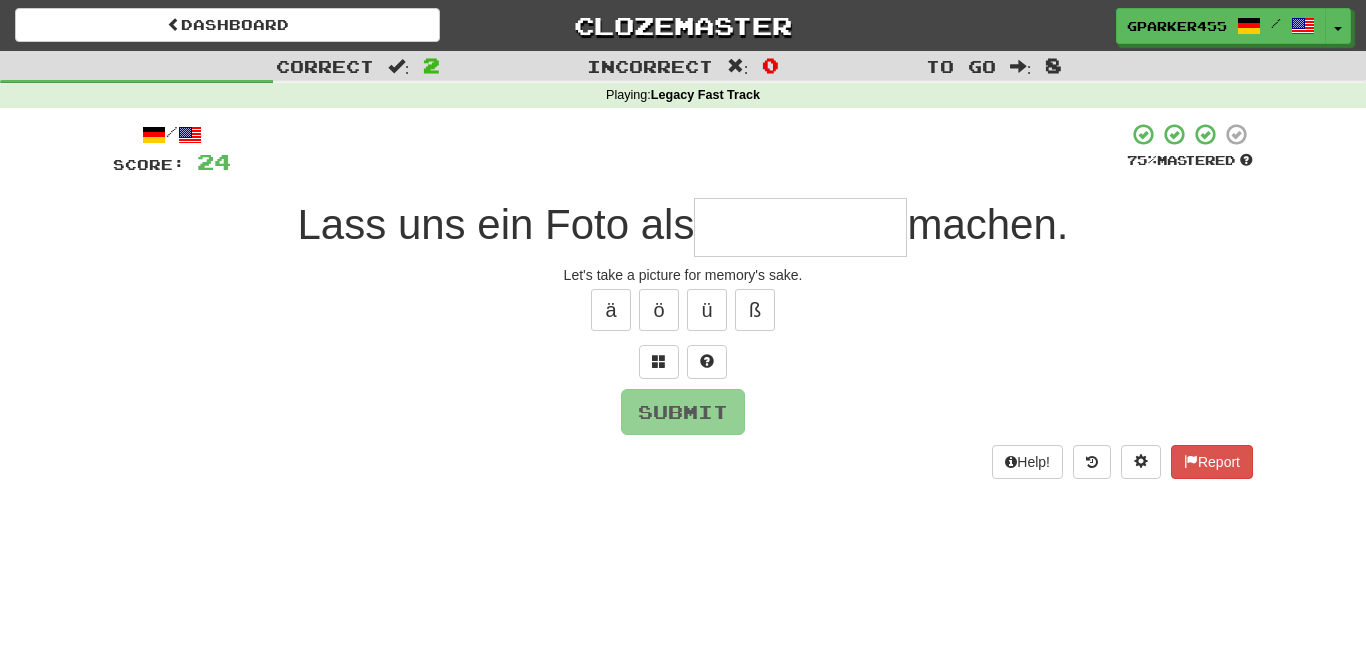 type on "*" 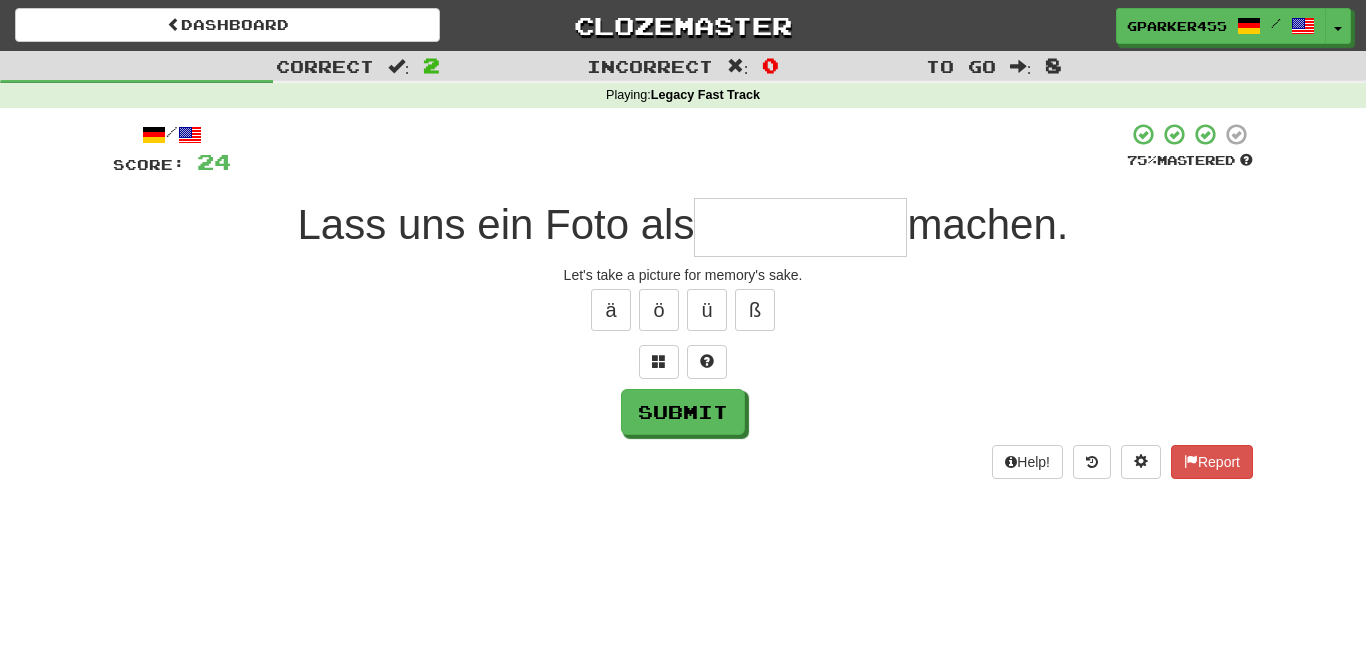type on "*" 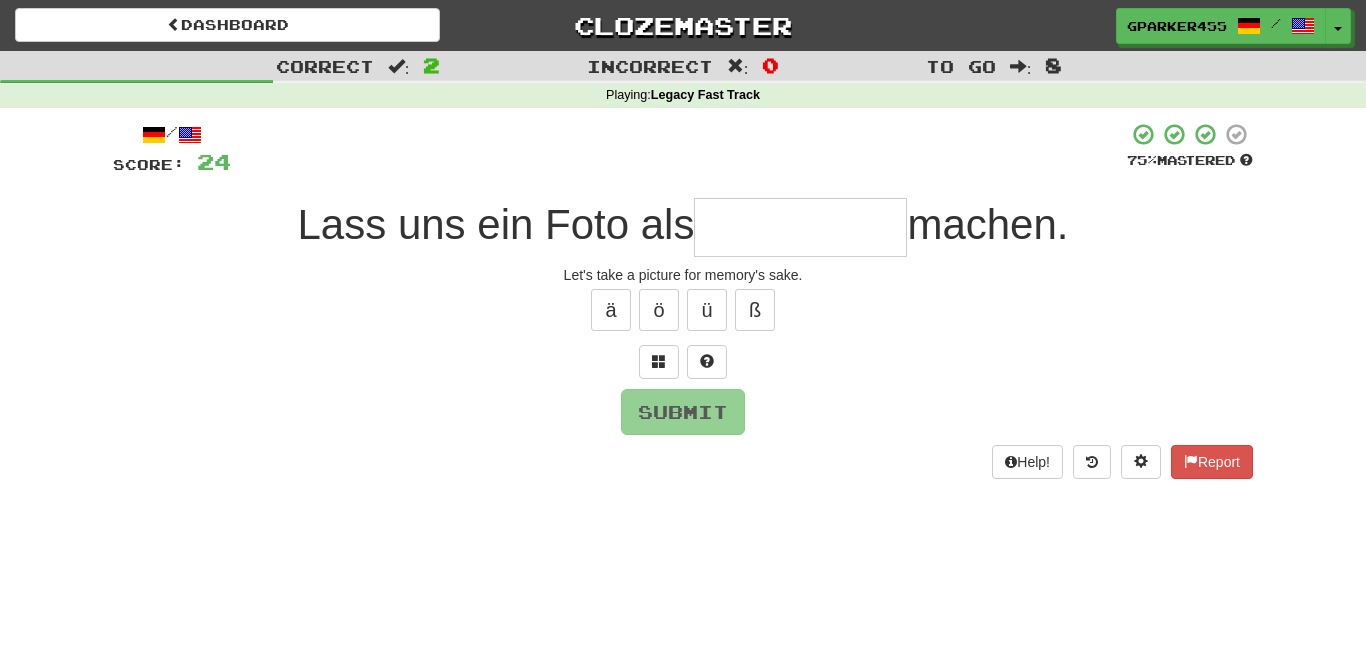 type on "*" 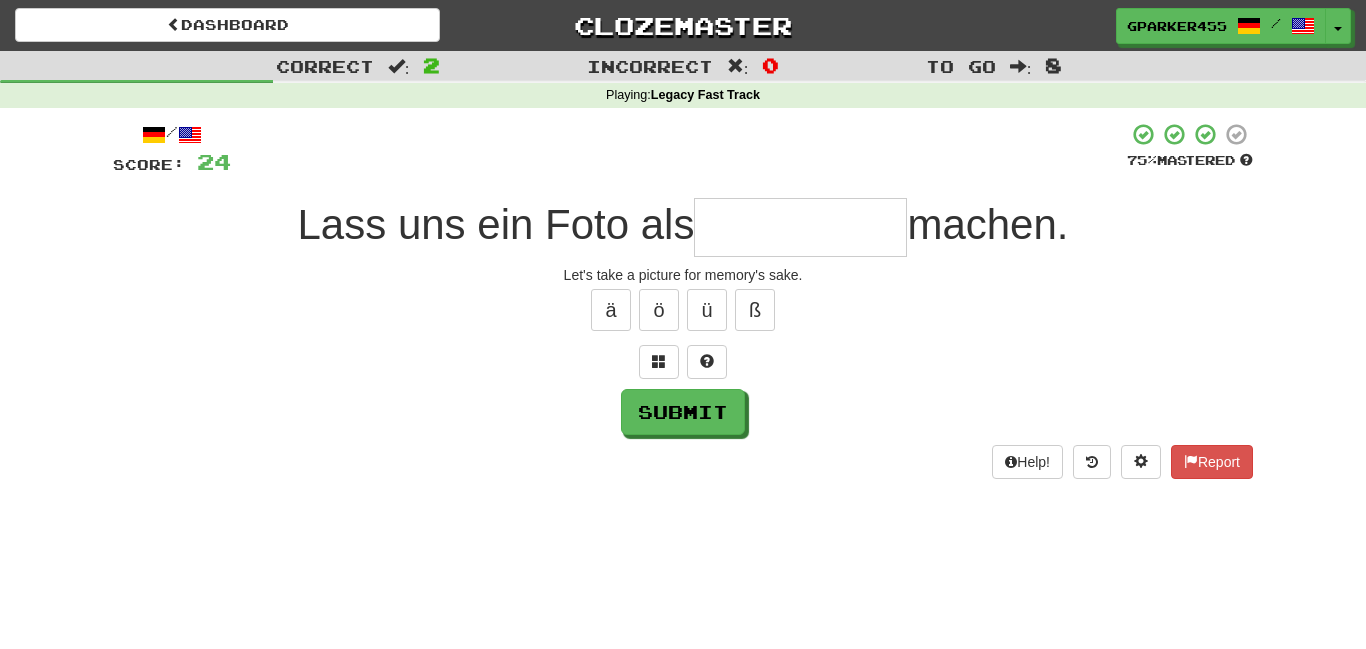 type on "*" 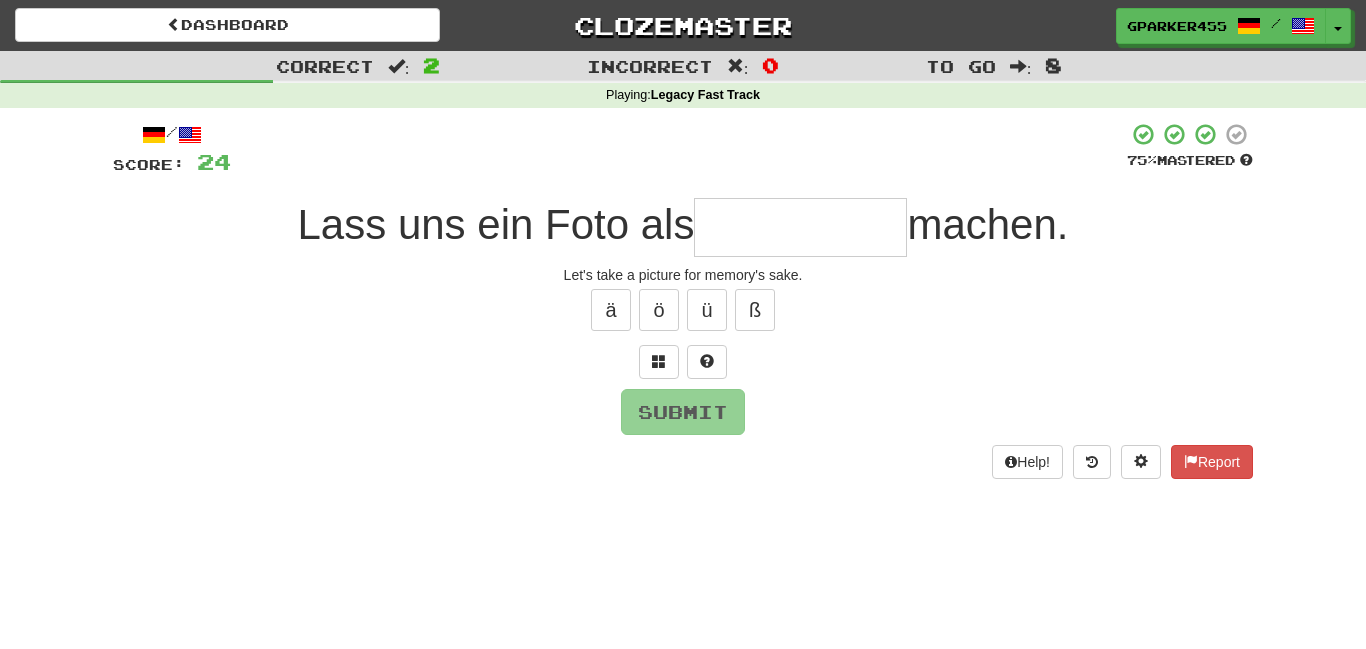 type on "*" 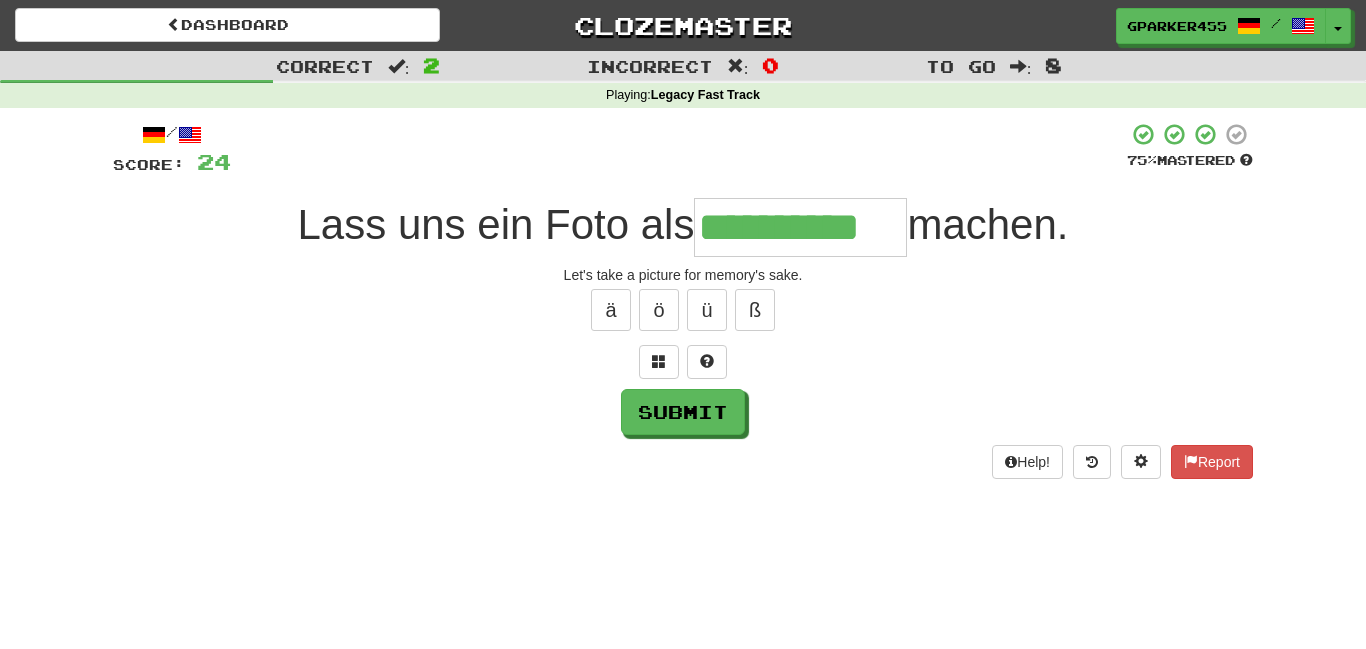 type on "**********" 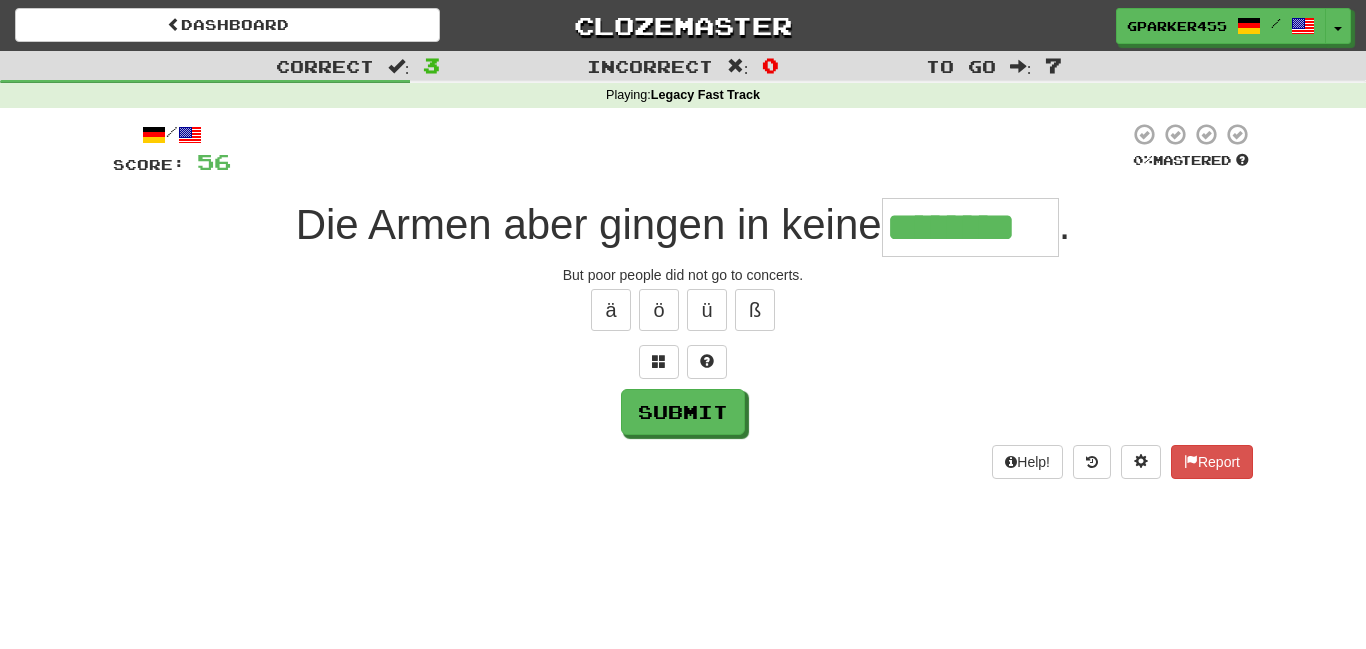 type on "********" 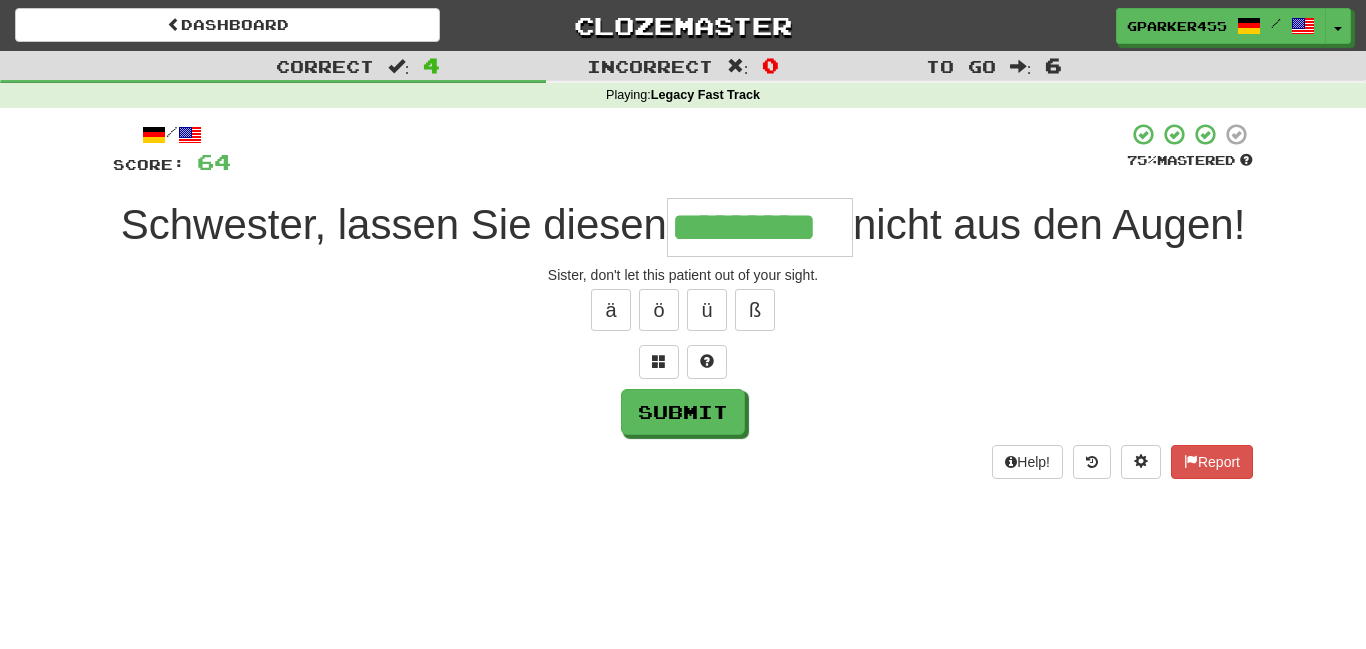 type on "*********" 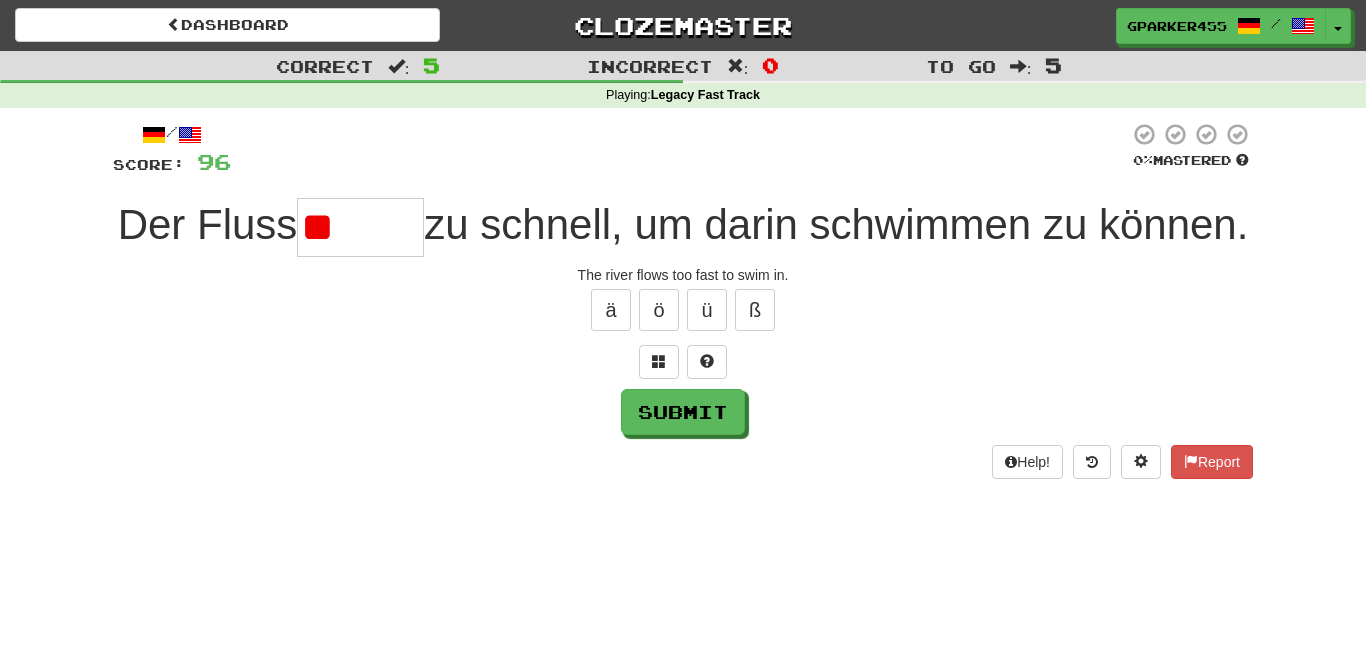 type on "*" 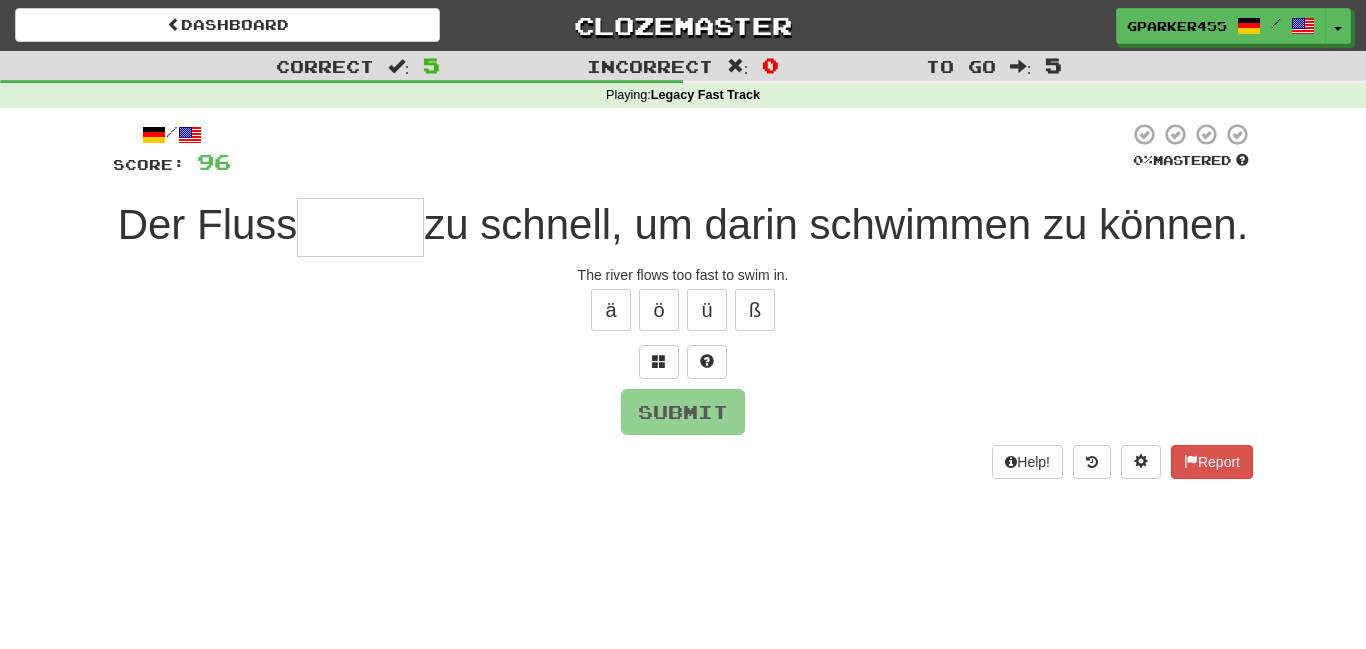 type on "*" 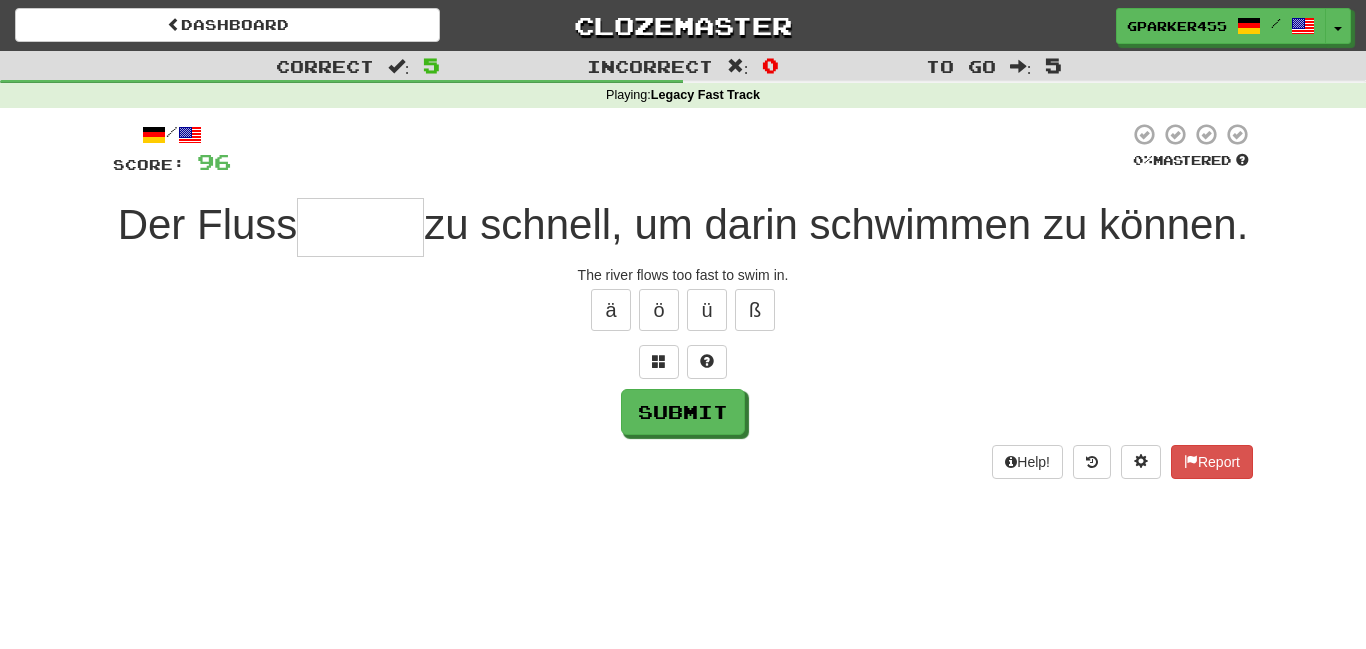 type on "*" 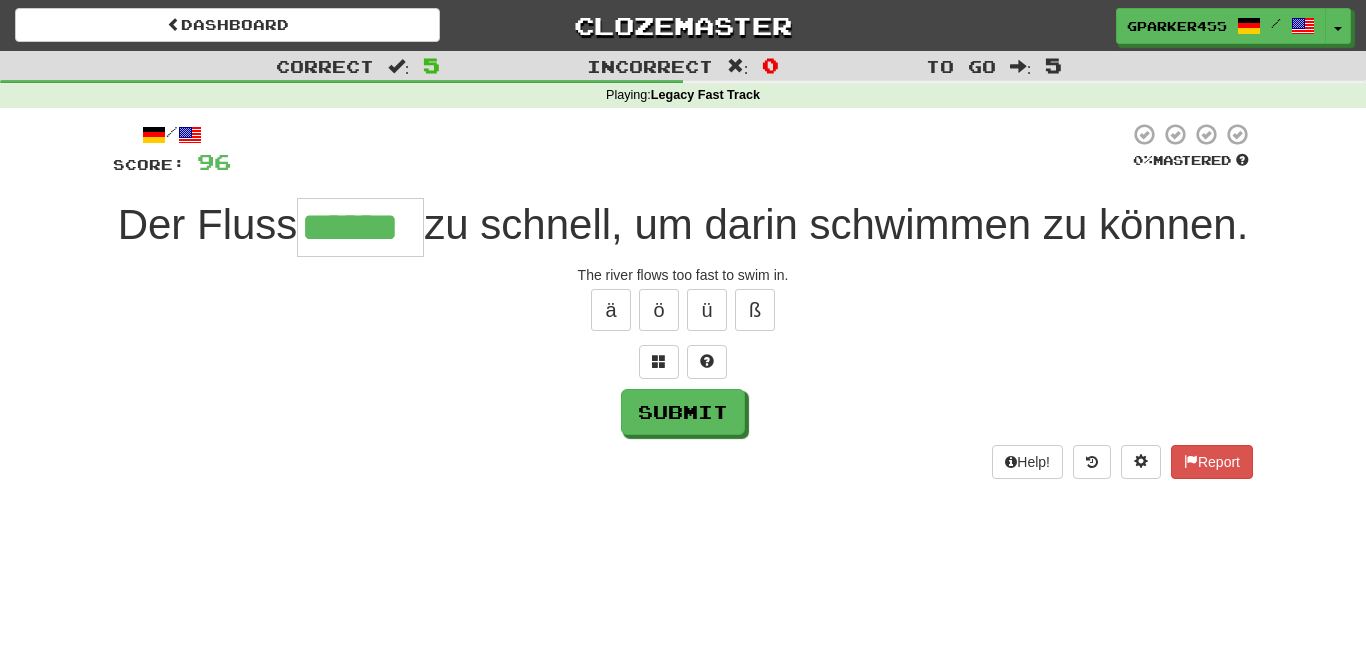 type on "******" 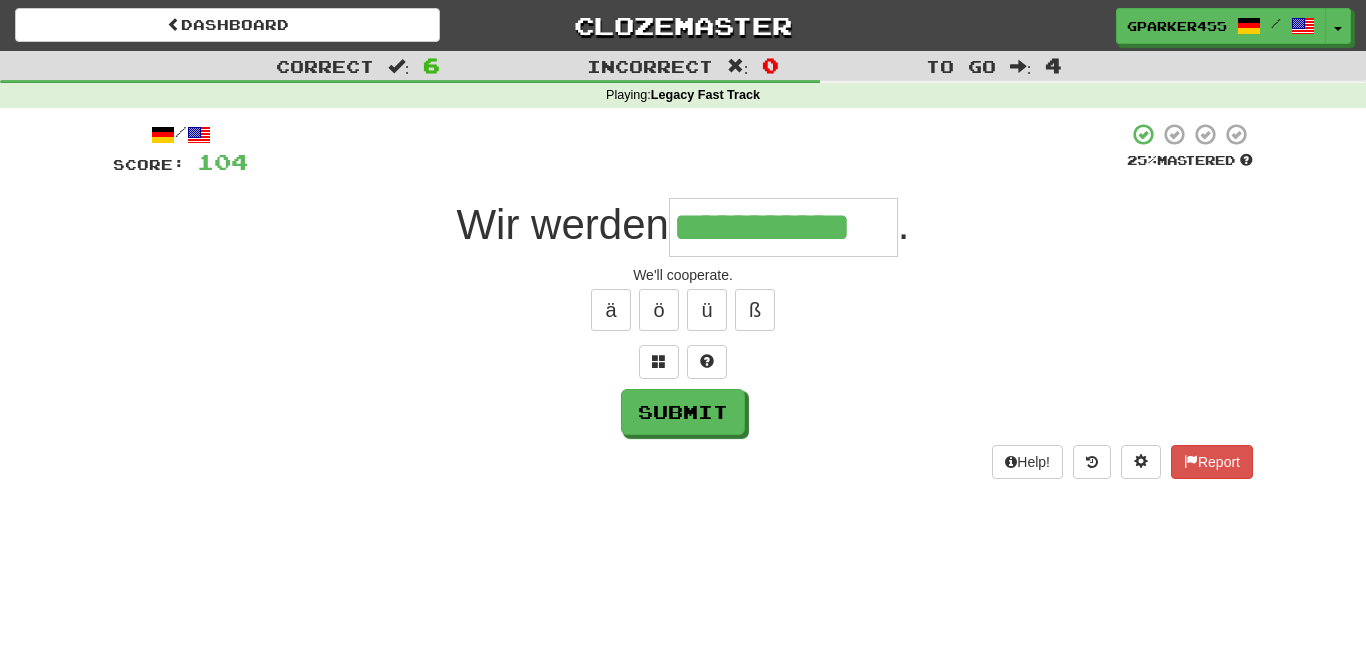 type on "**********" 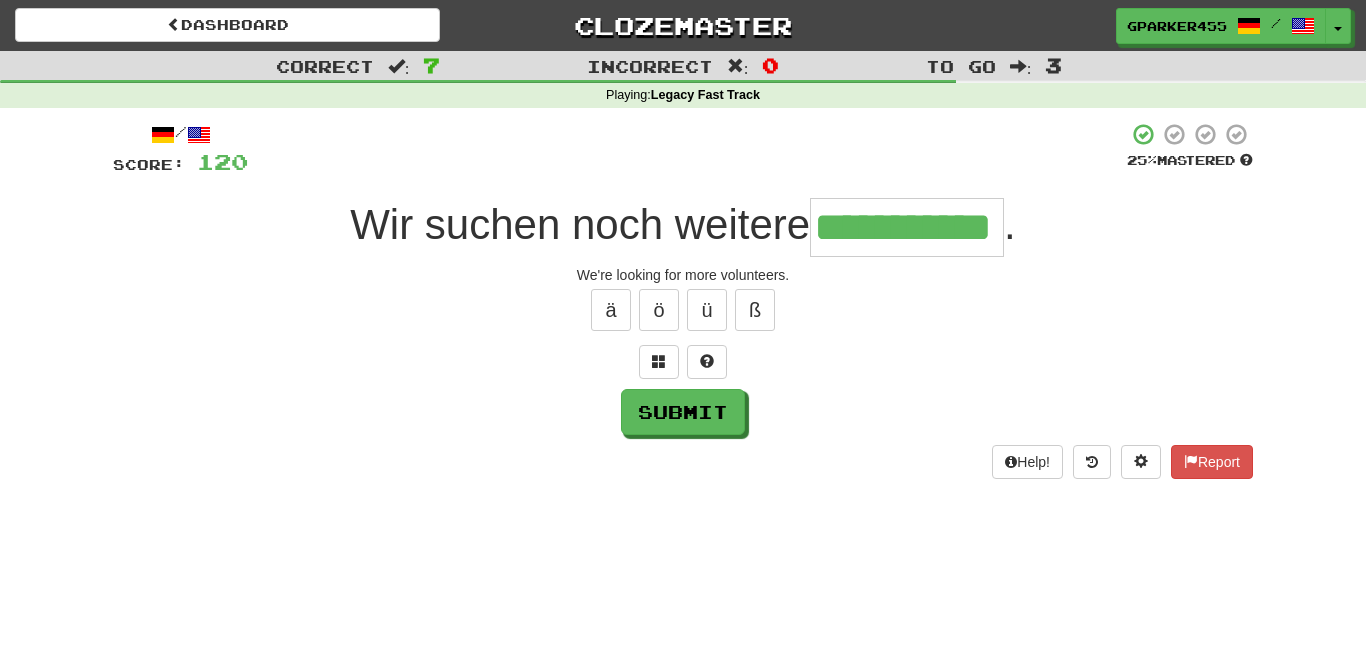 type on "**********" 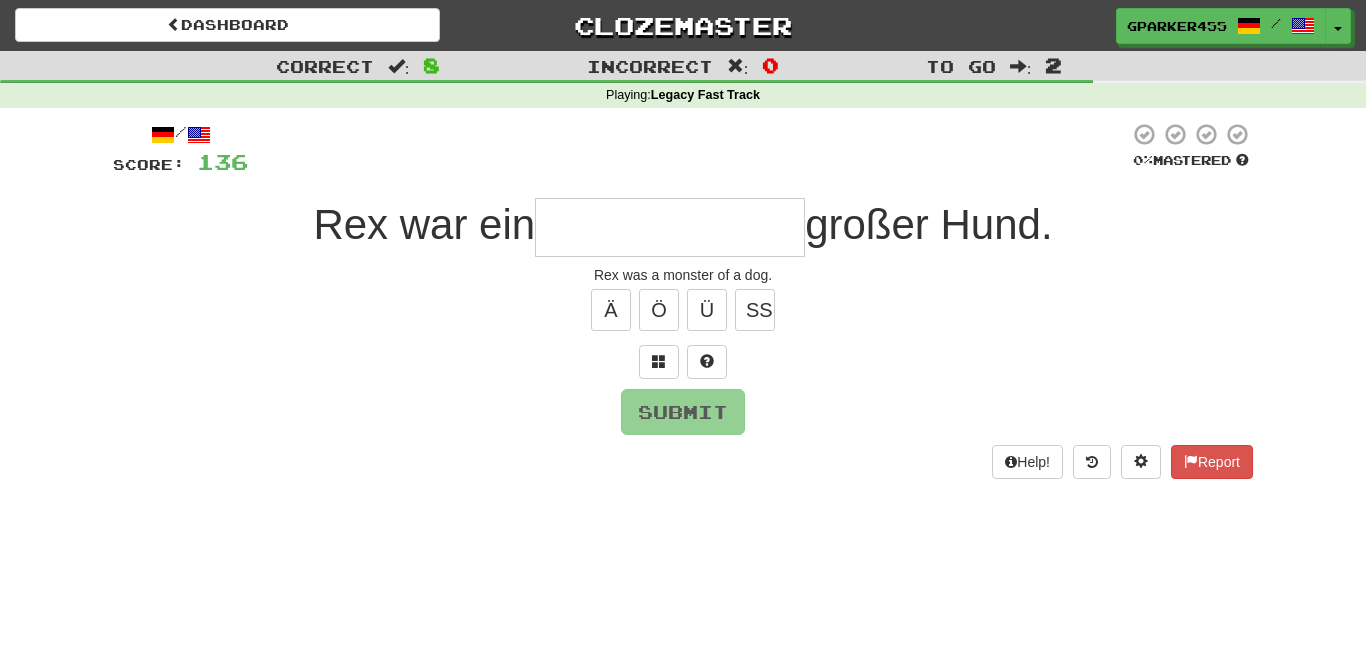 type on "*" 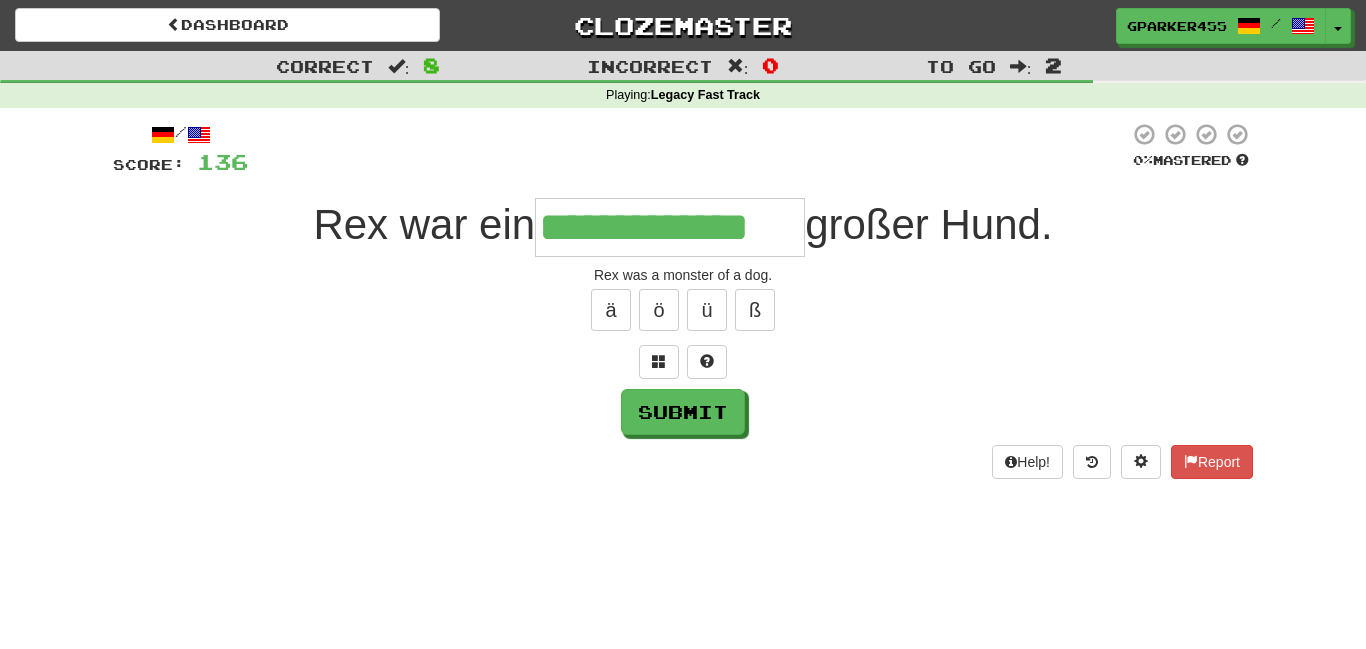 scroll, scrollTop: 0, scrollLeft: 5, axis: horizontal 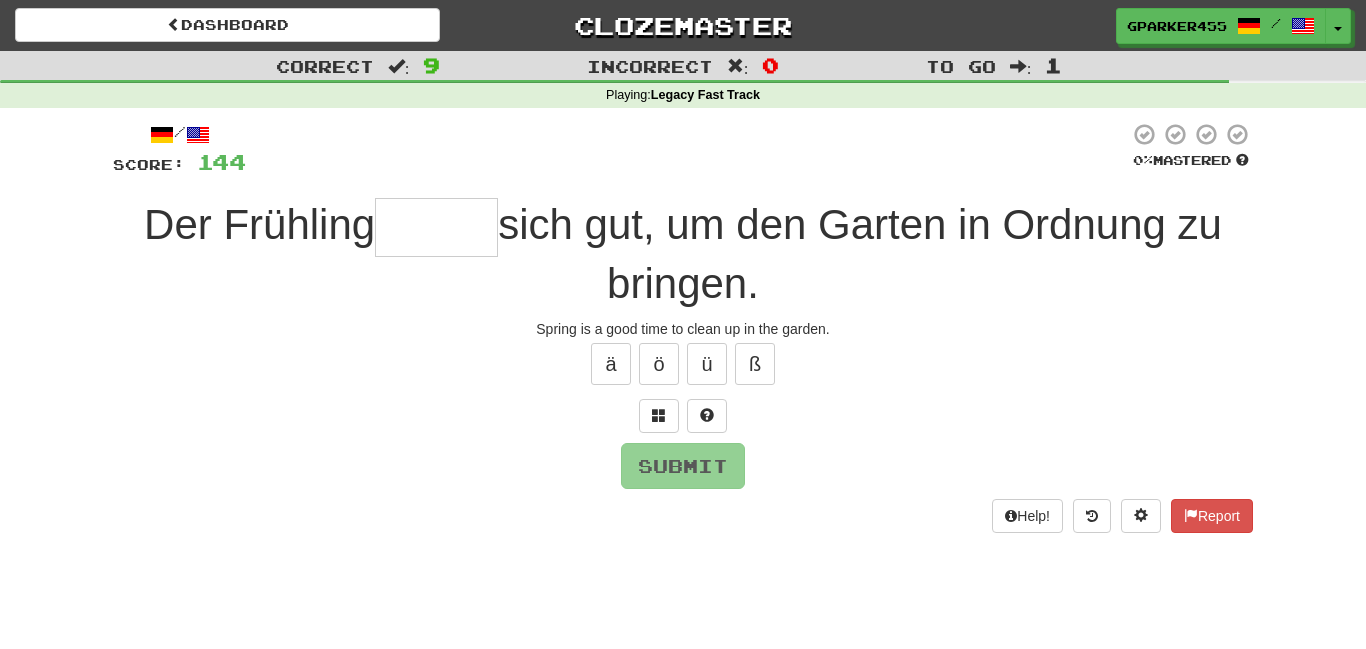 type on "*" 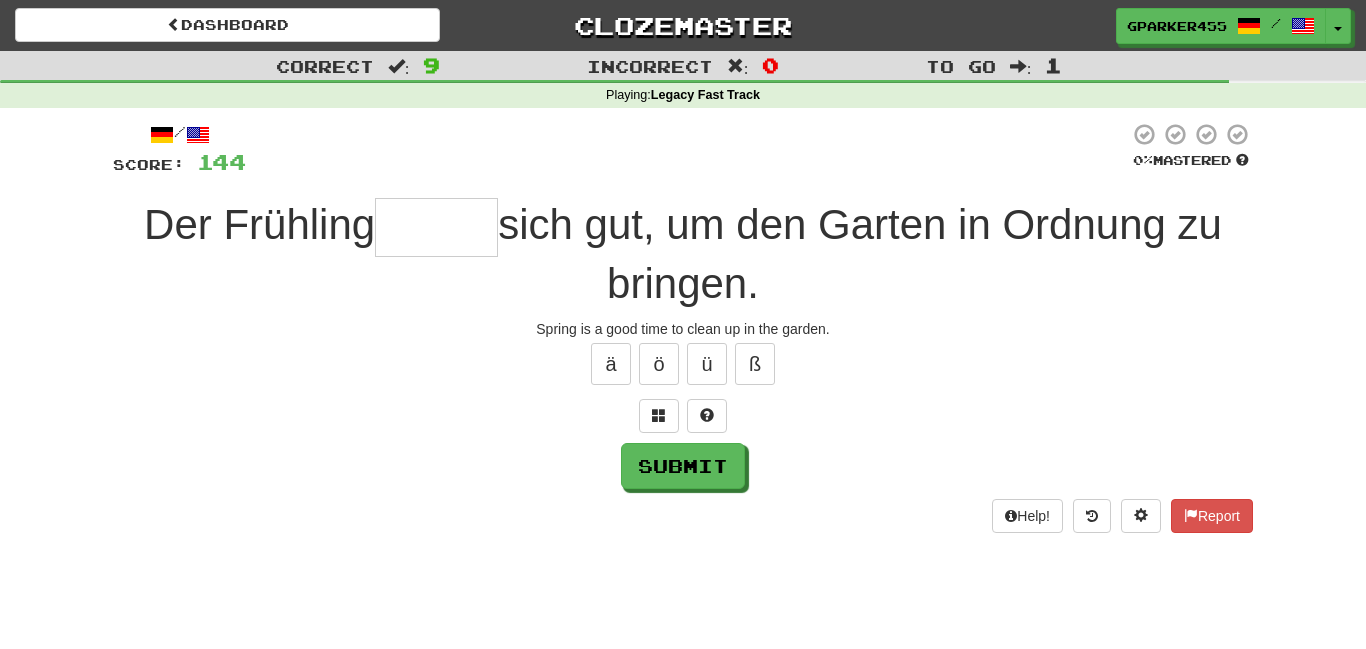 type on "*" 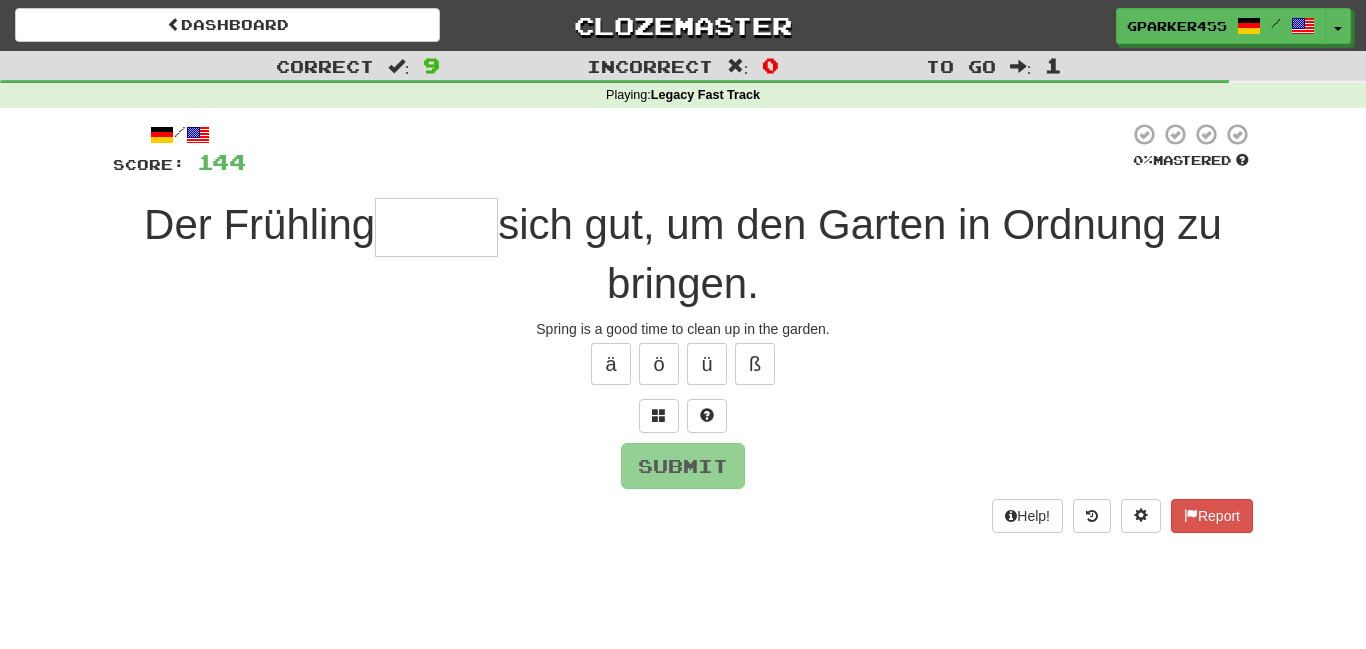 type on "*" 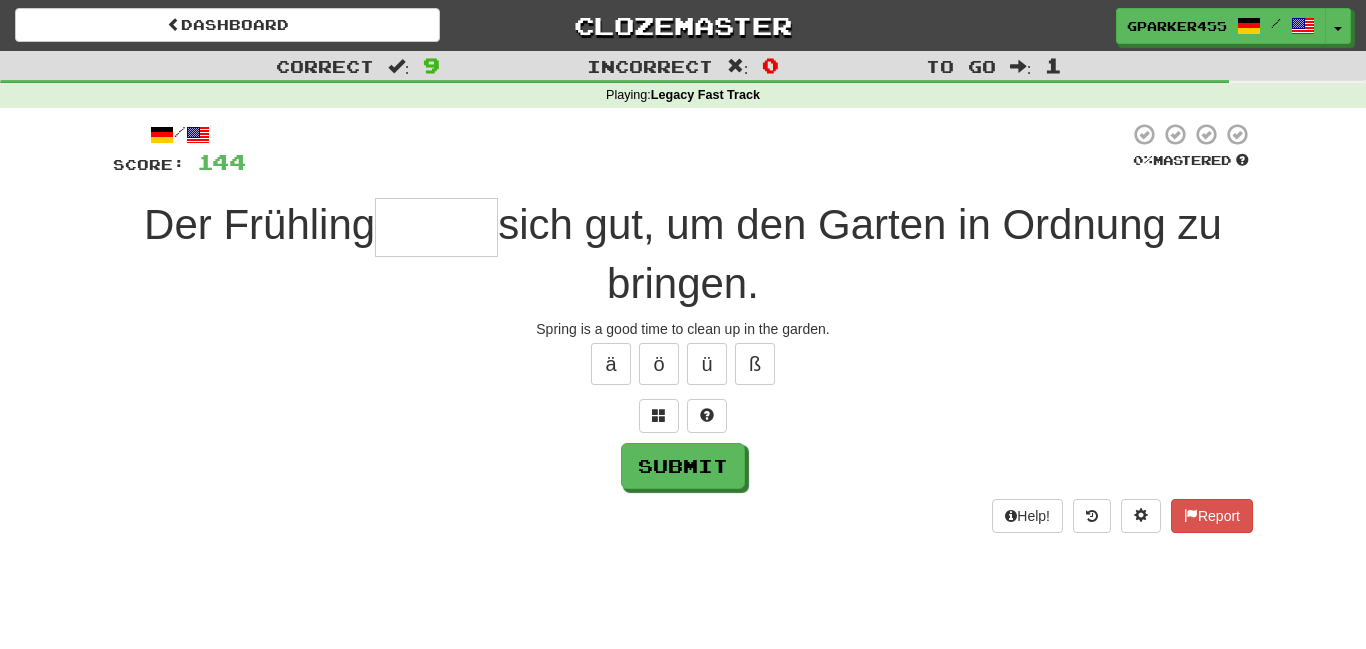 type on "*" 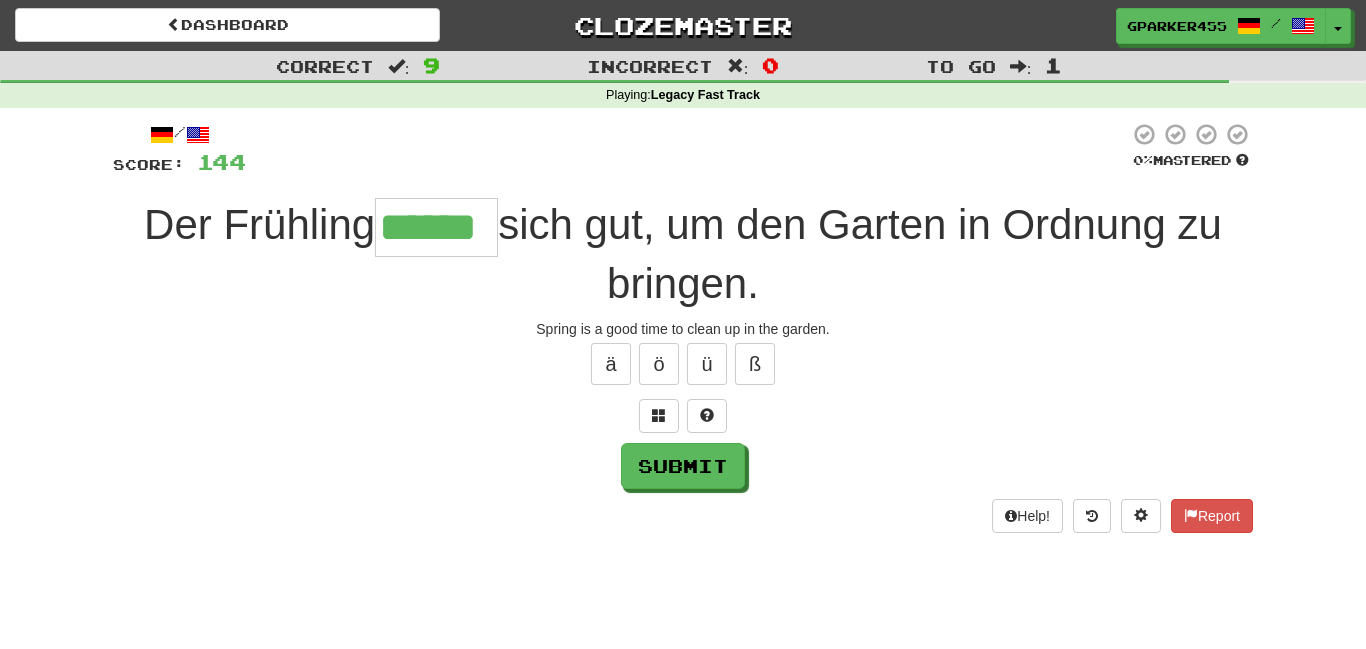 type on "******" 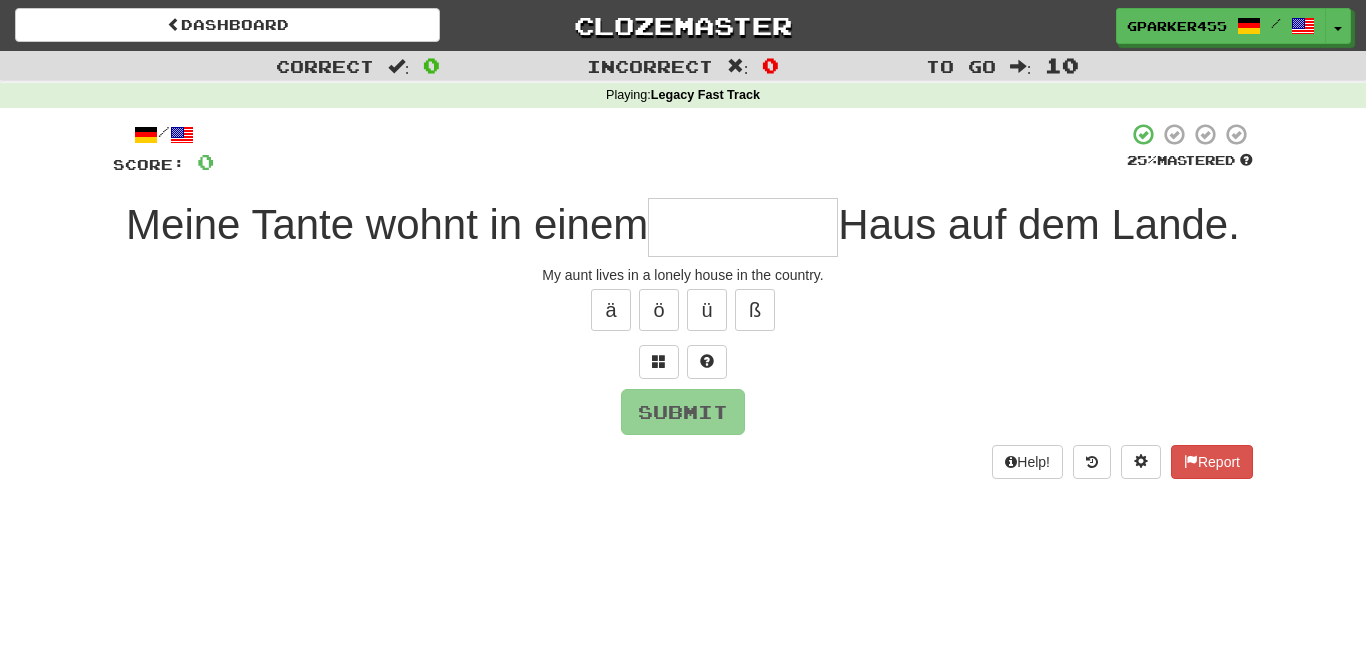type on "*" 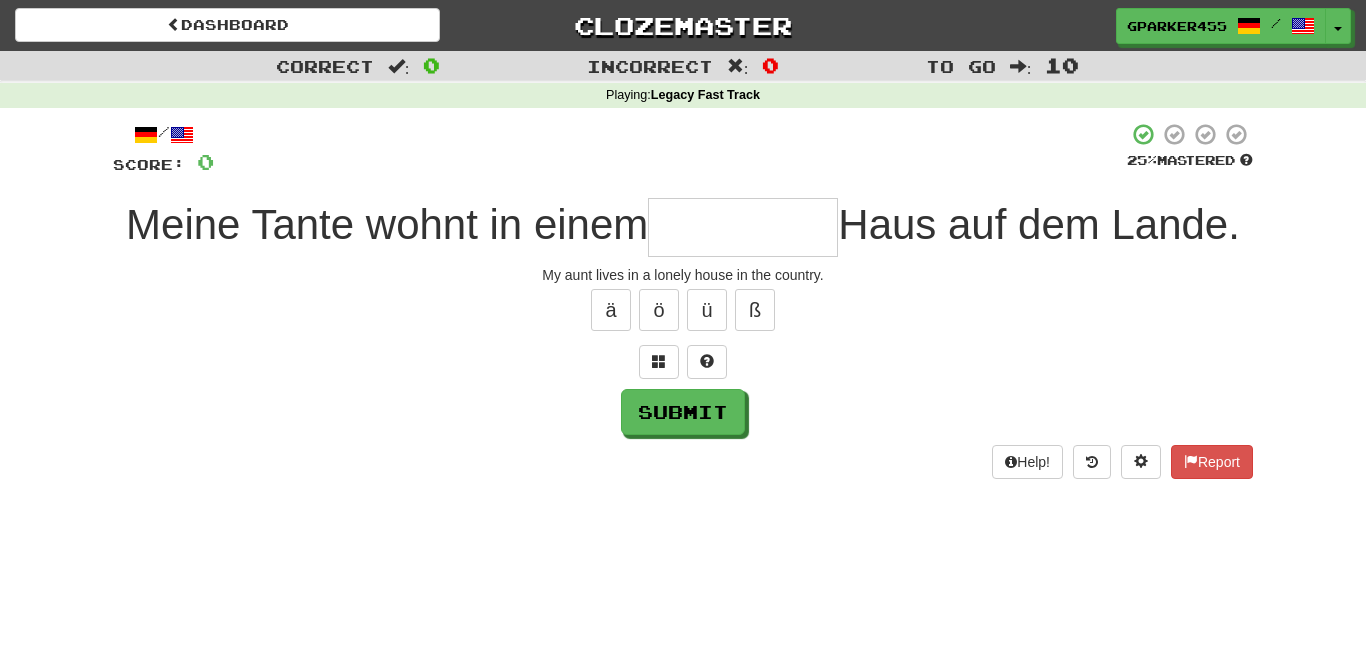type on "*" 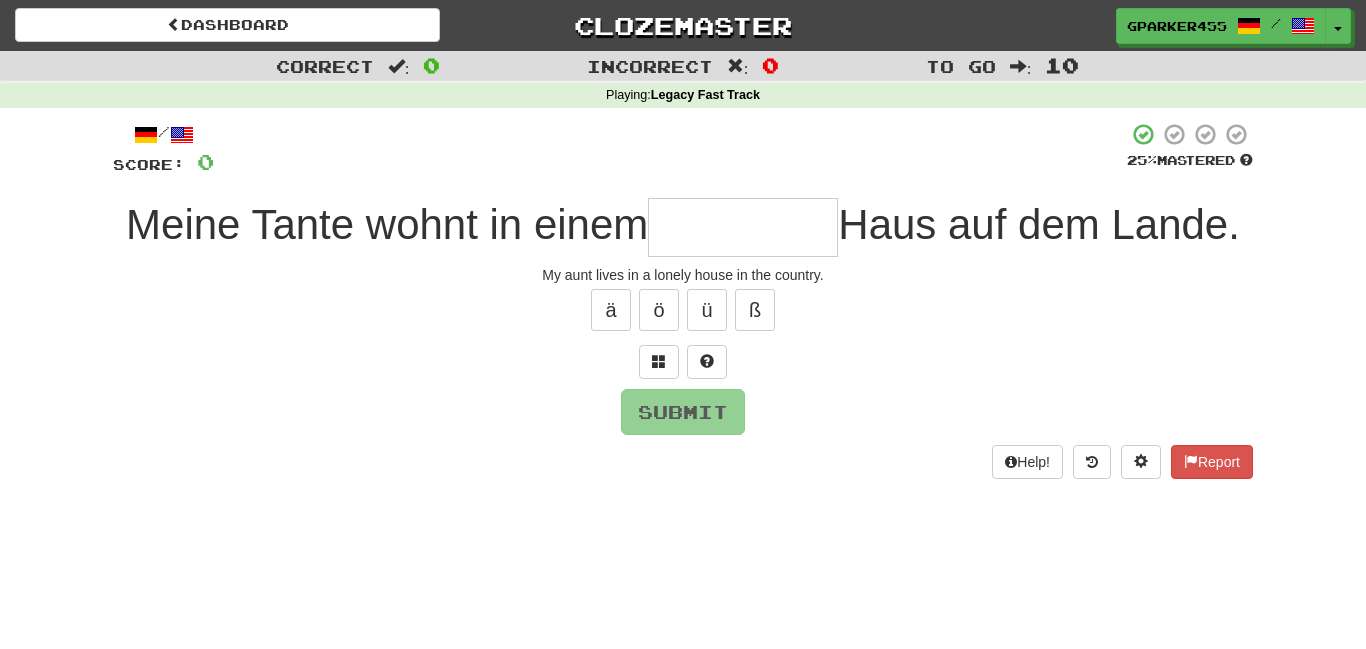 type on "*" 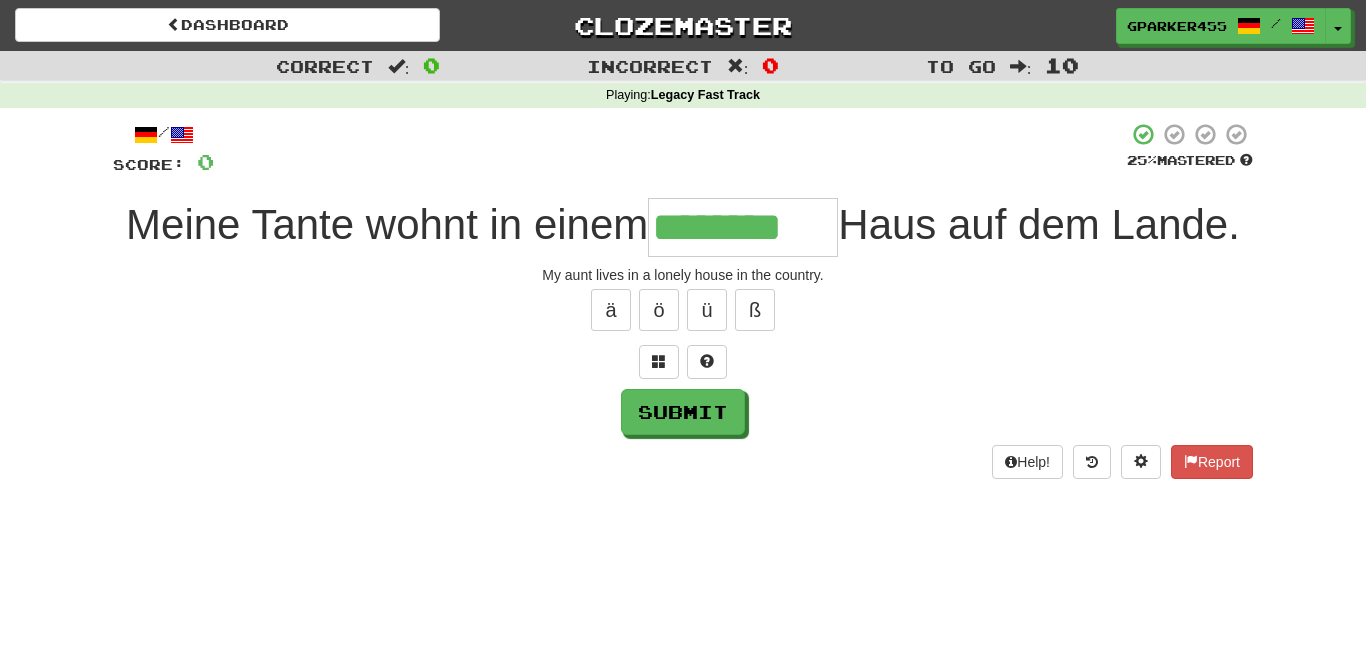 type on "********" 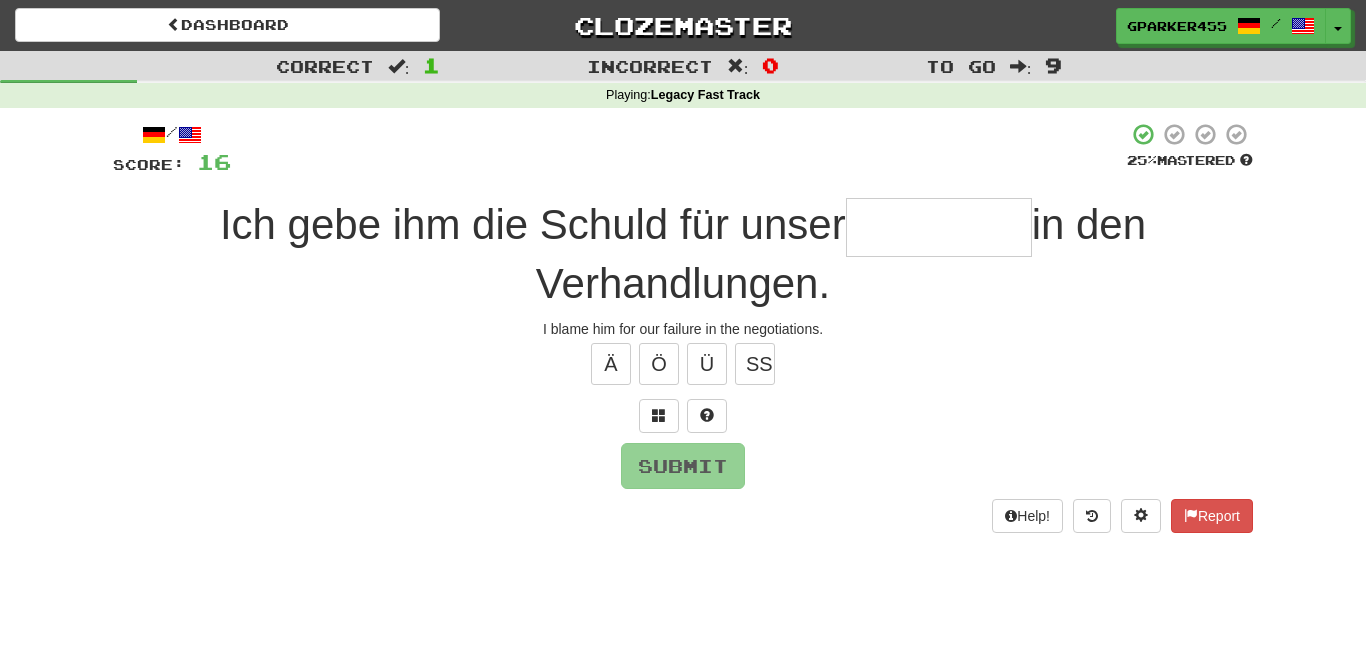 type on "*" 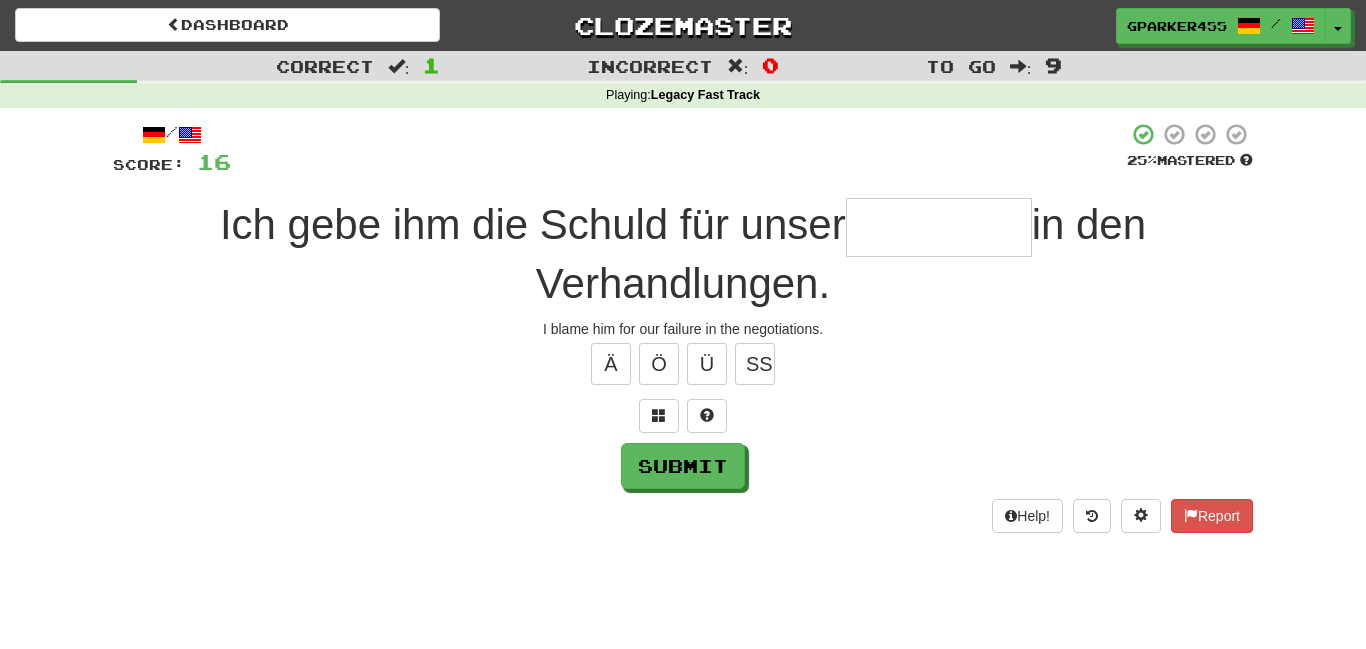 type on "*" 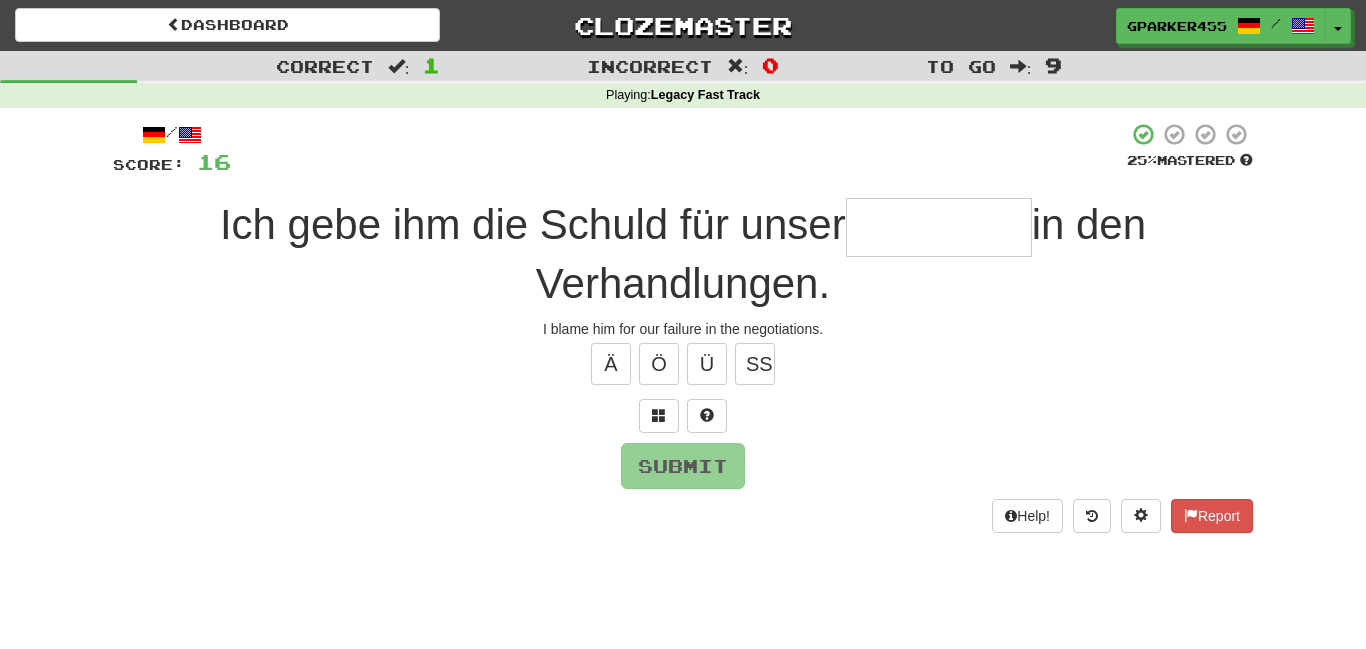 type on "*" 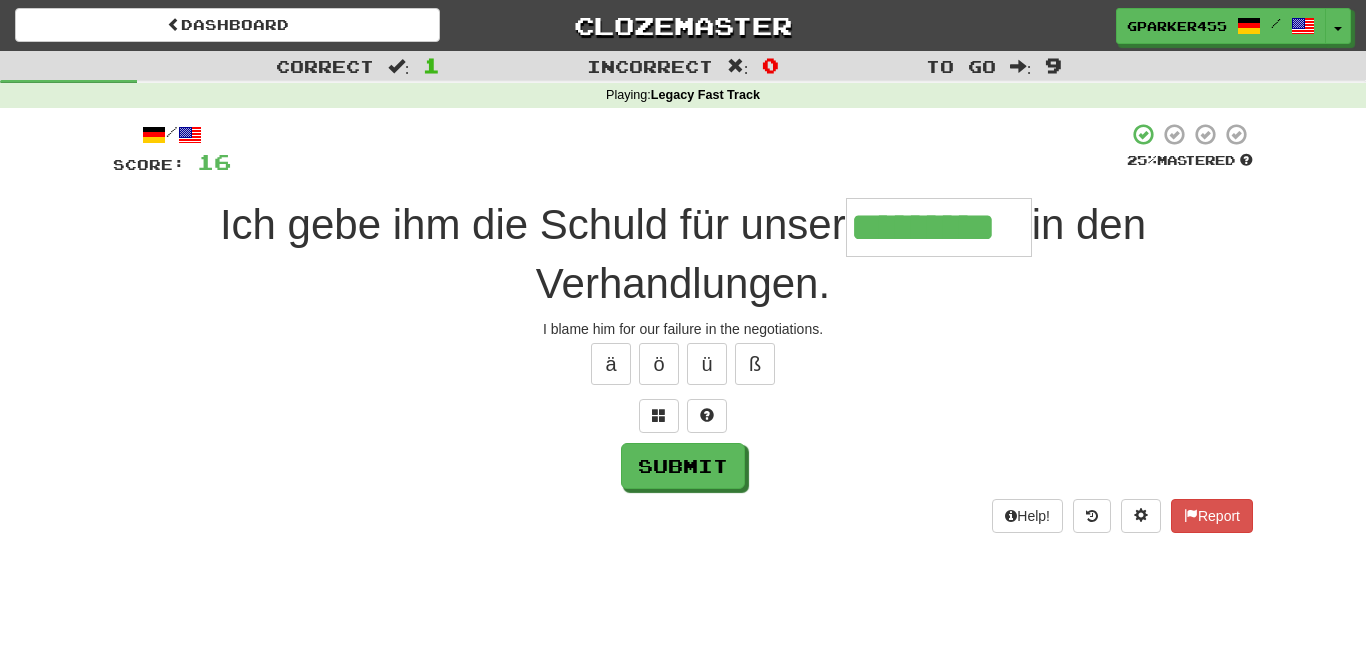 type on "*********" 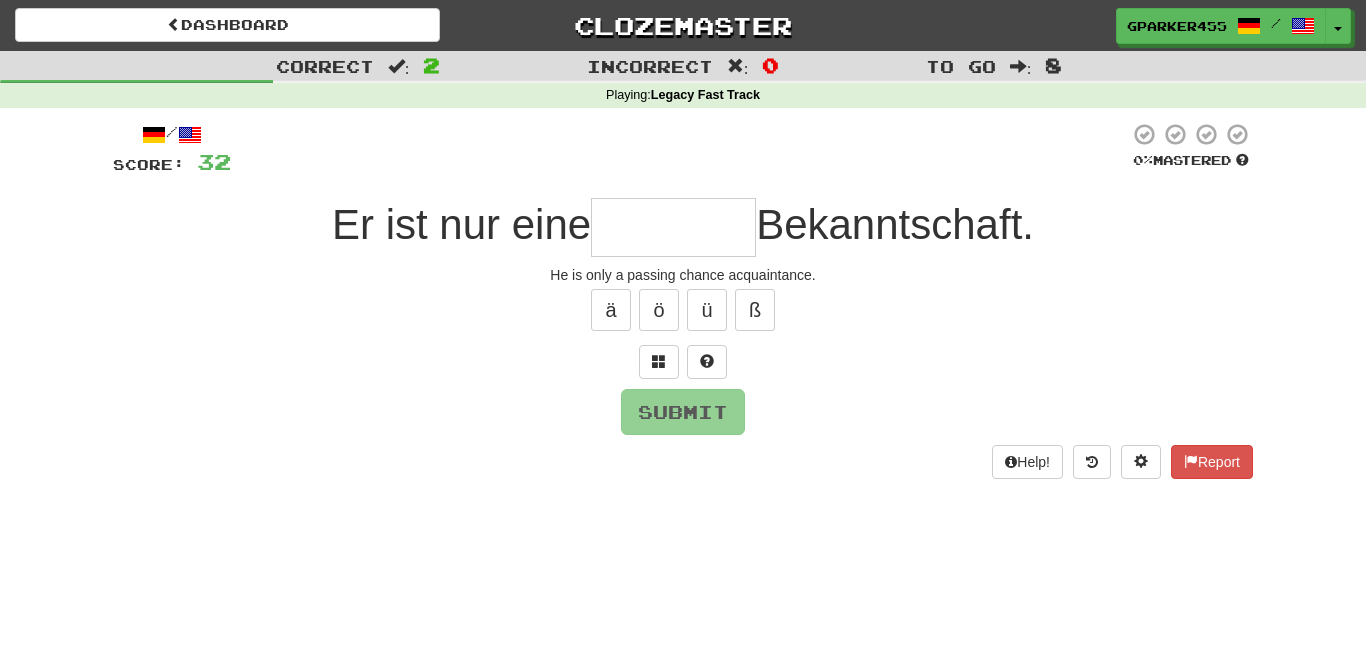 type on "*" 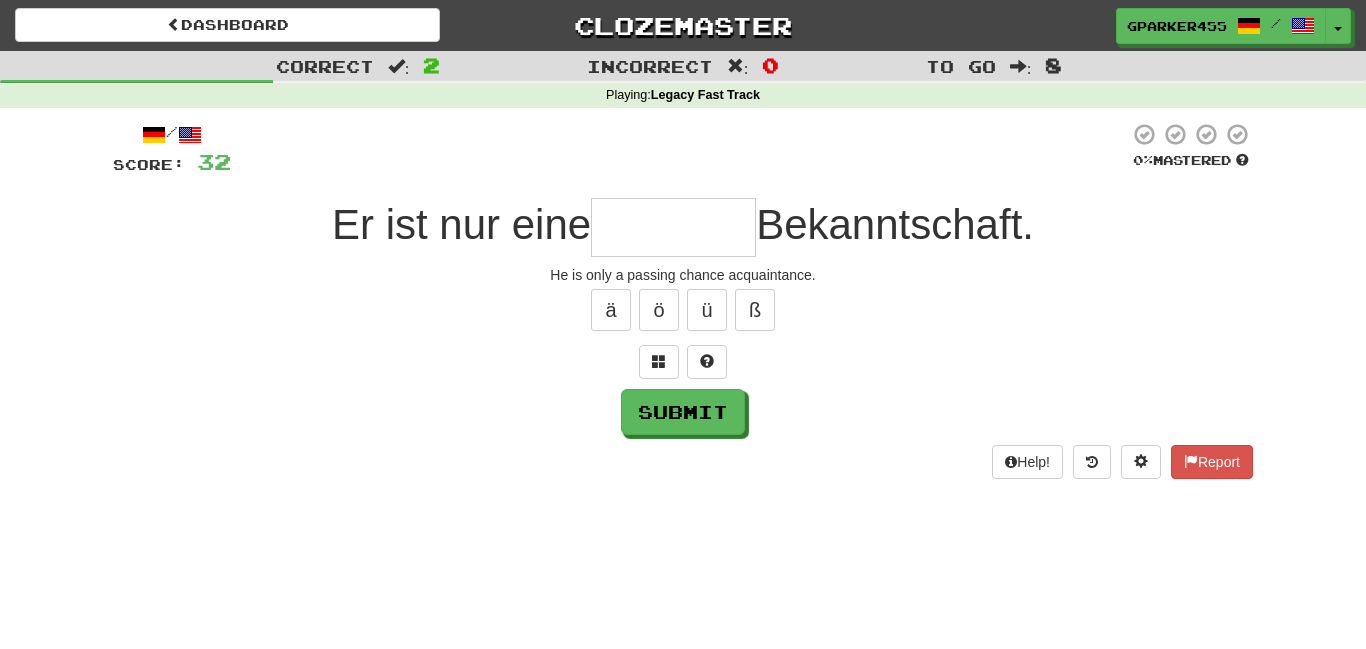 type on "*" 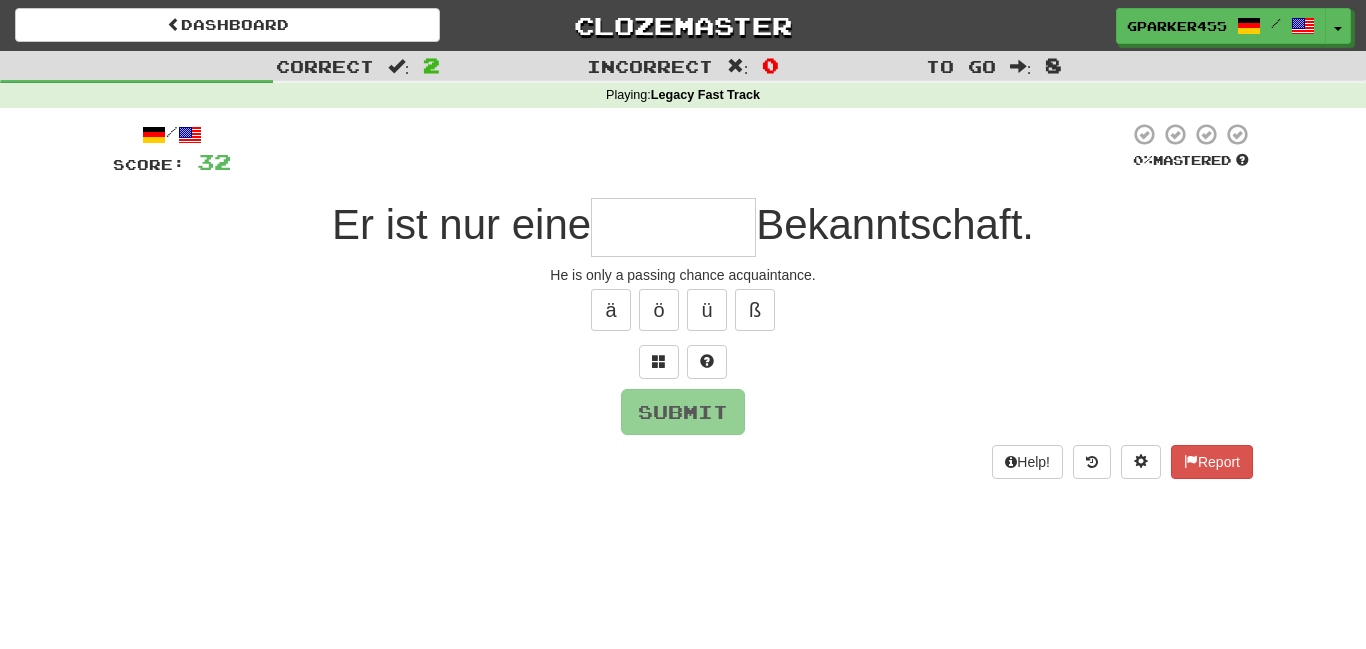 type on "*" 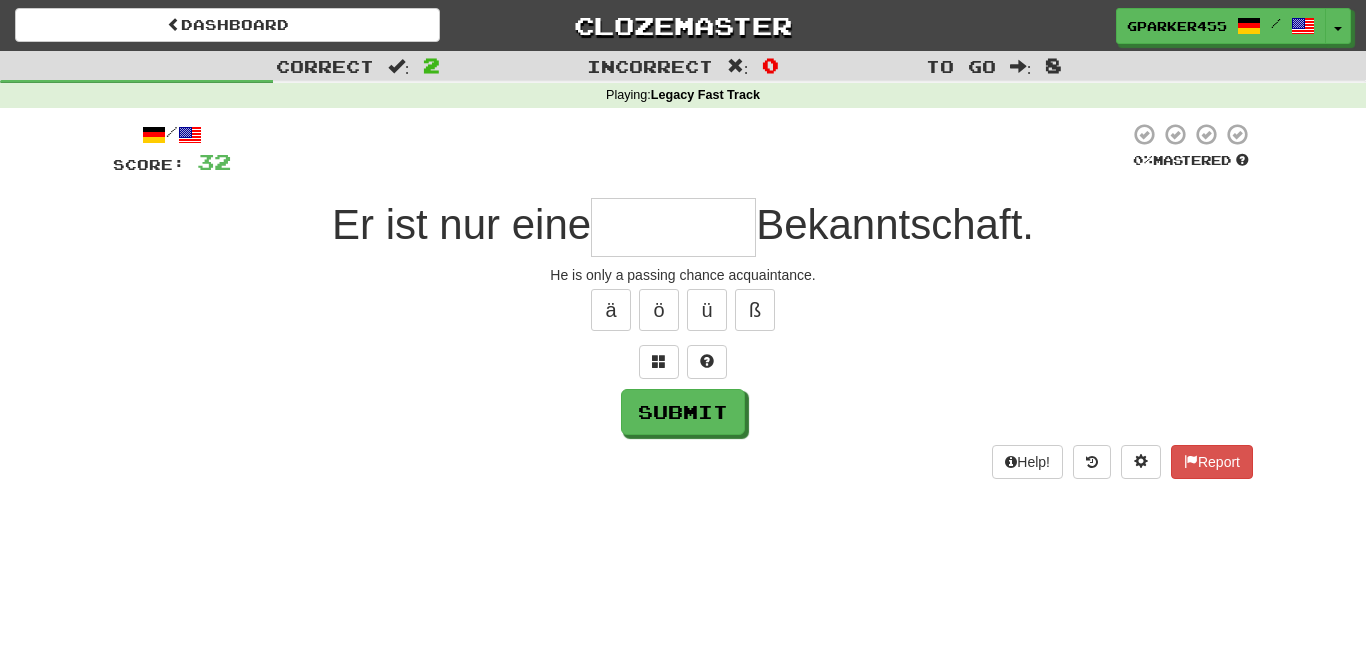 type on "*" 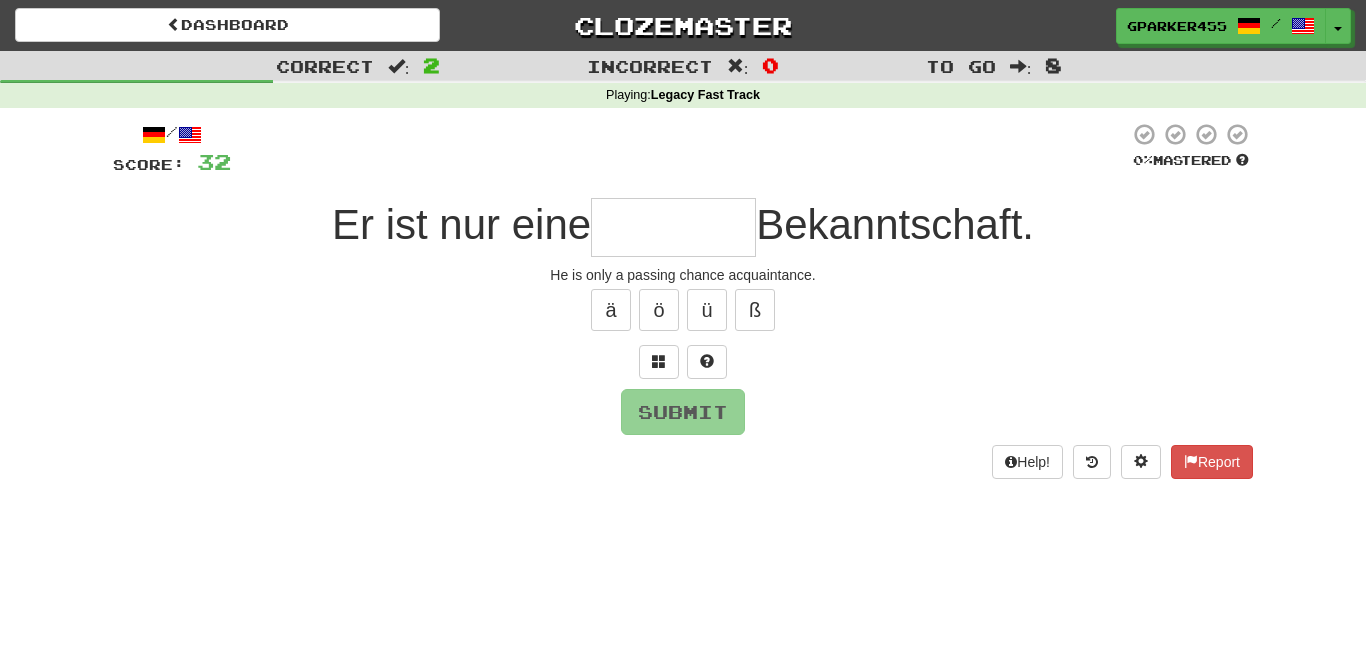 type on "*" 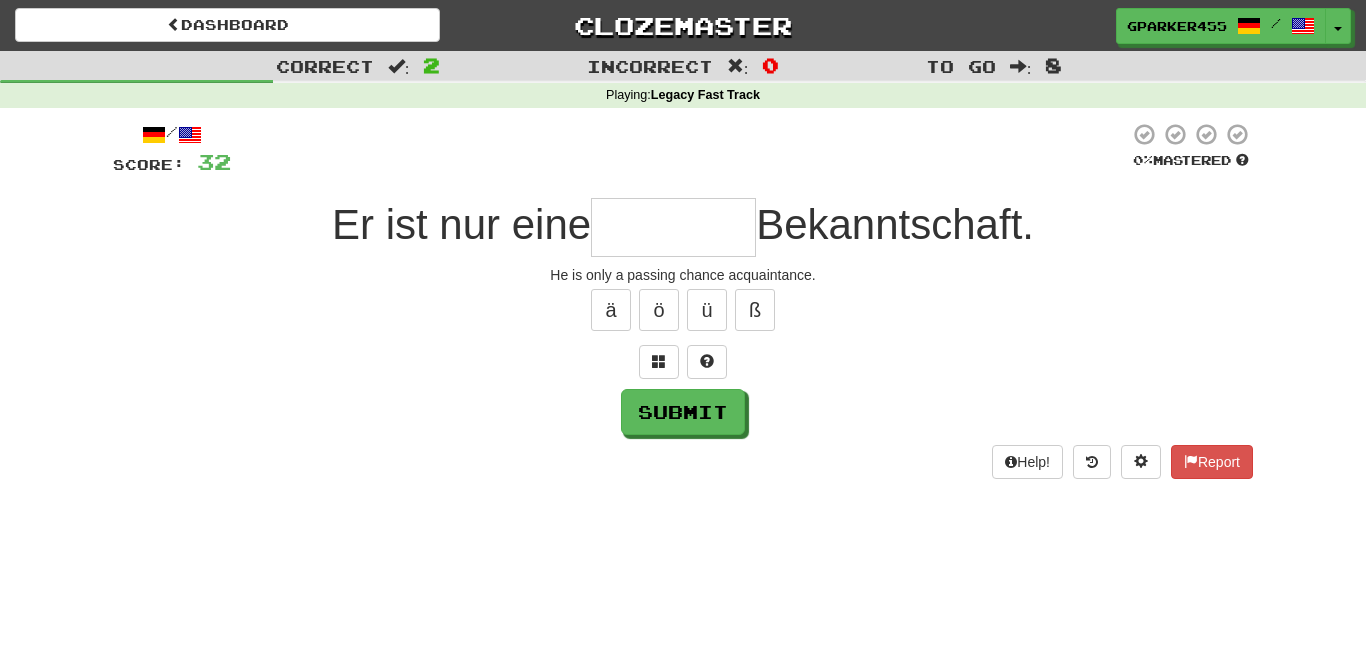 type on "*" 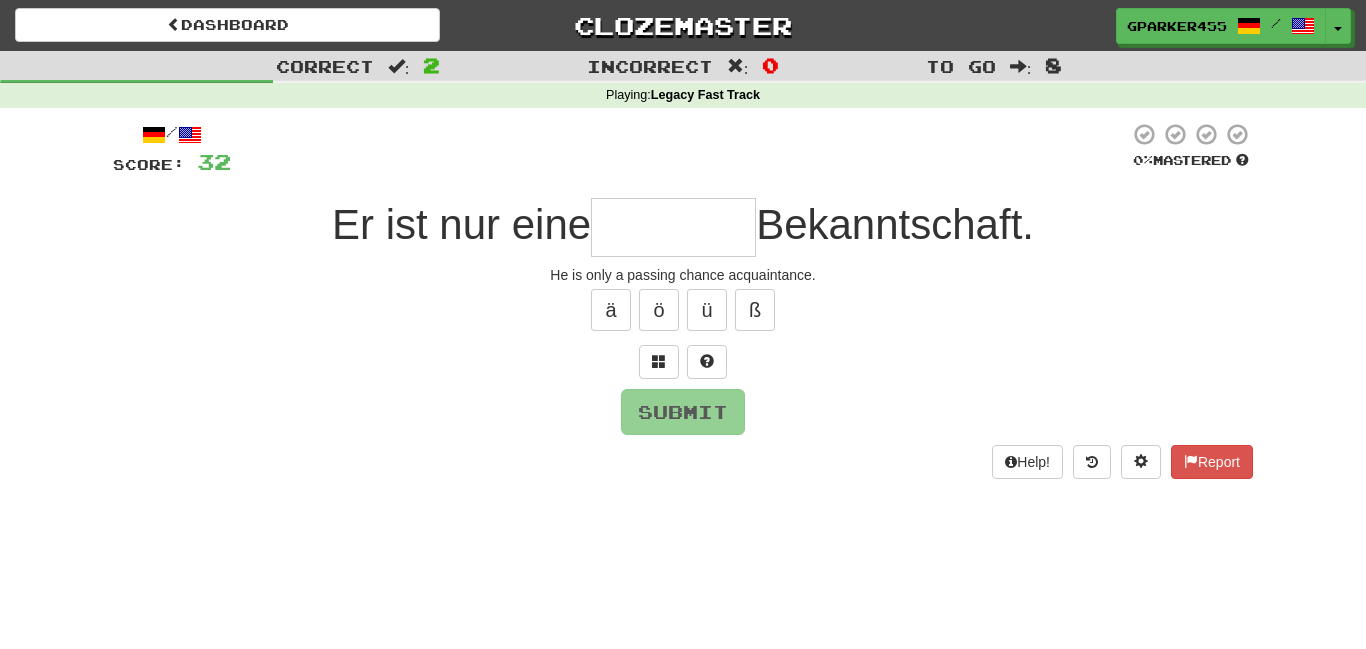 type on "*" 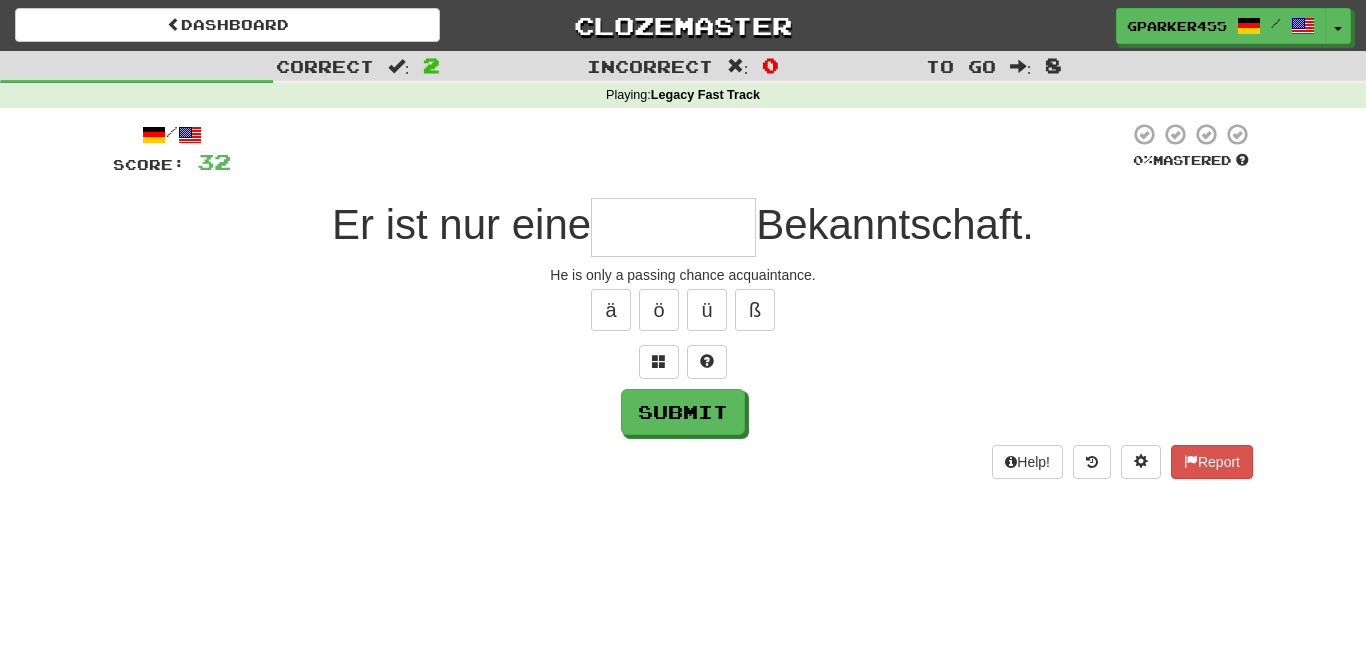 type on "*" 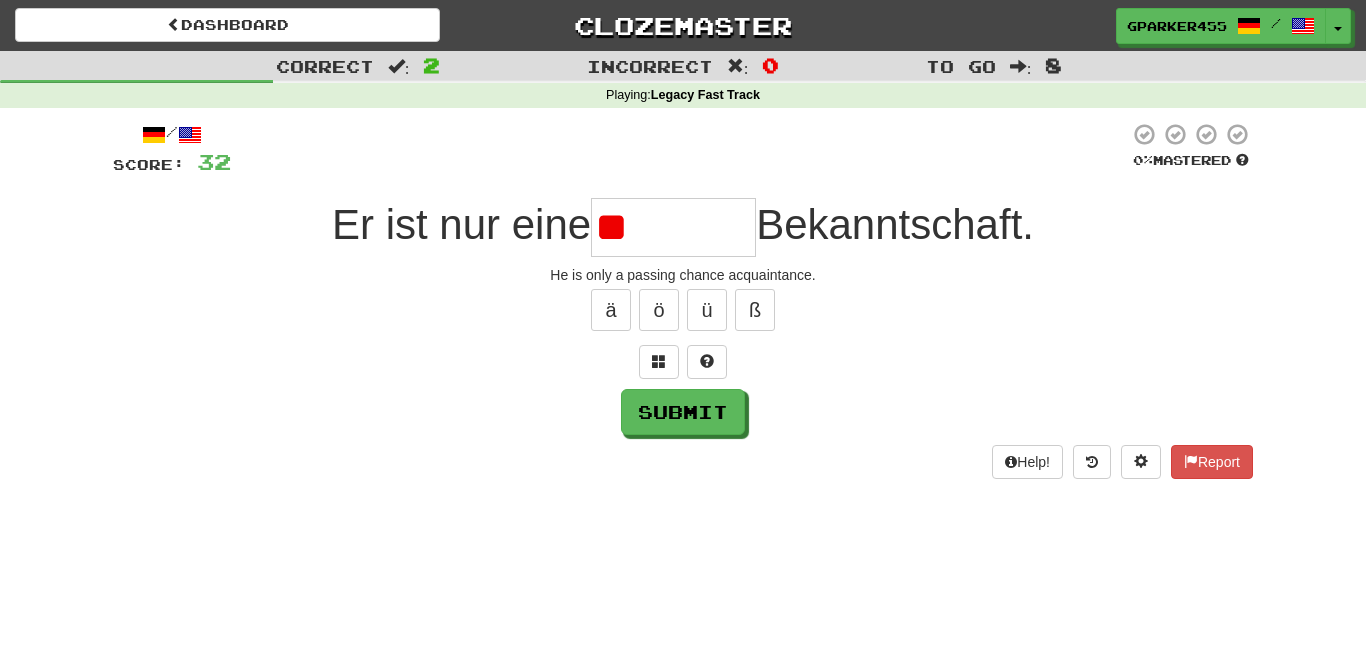 type on "*" 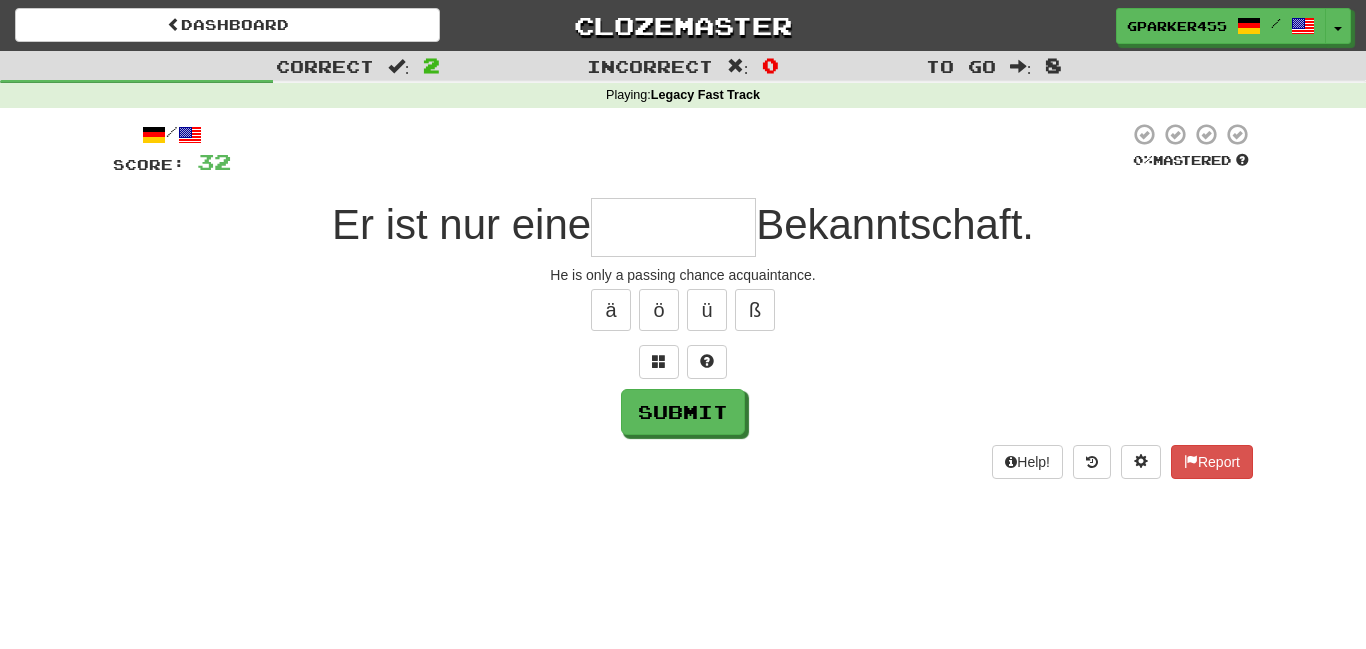 type on "*" 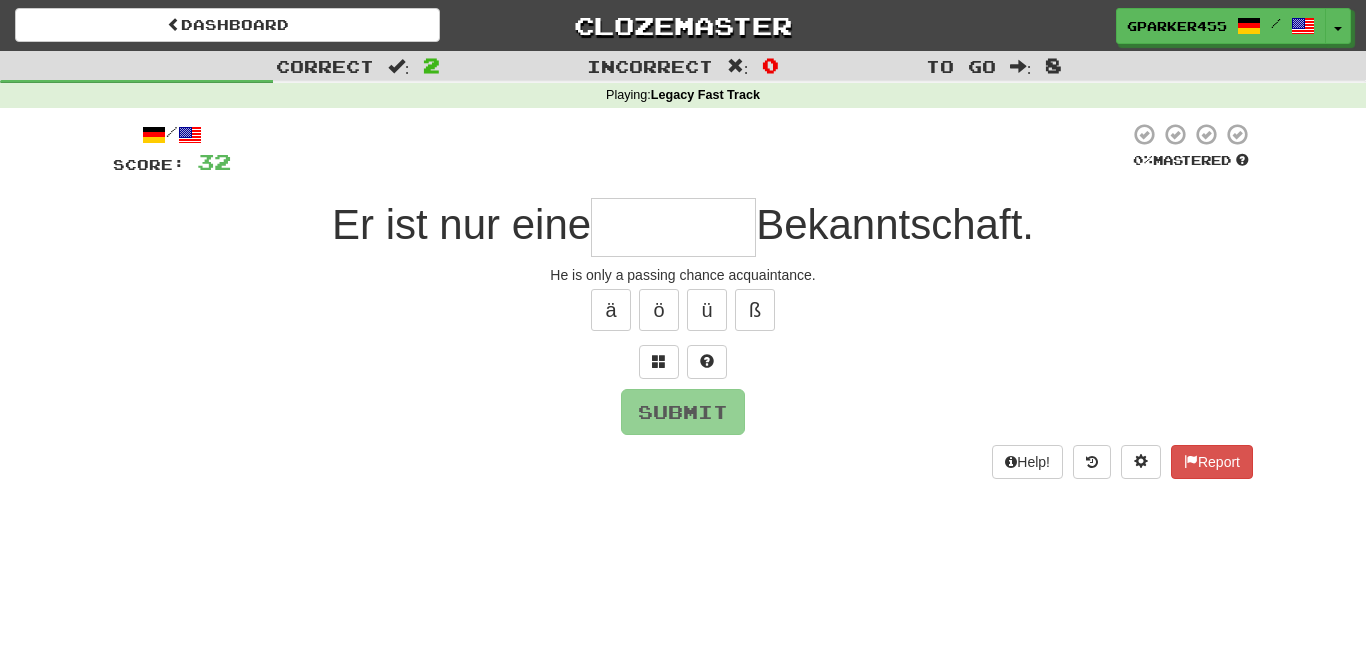 type on "*" 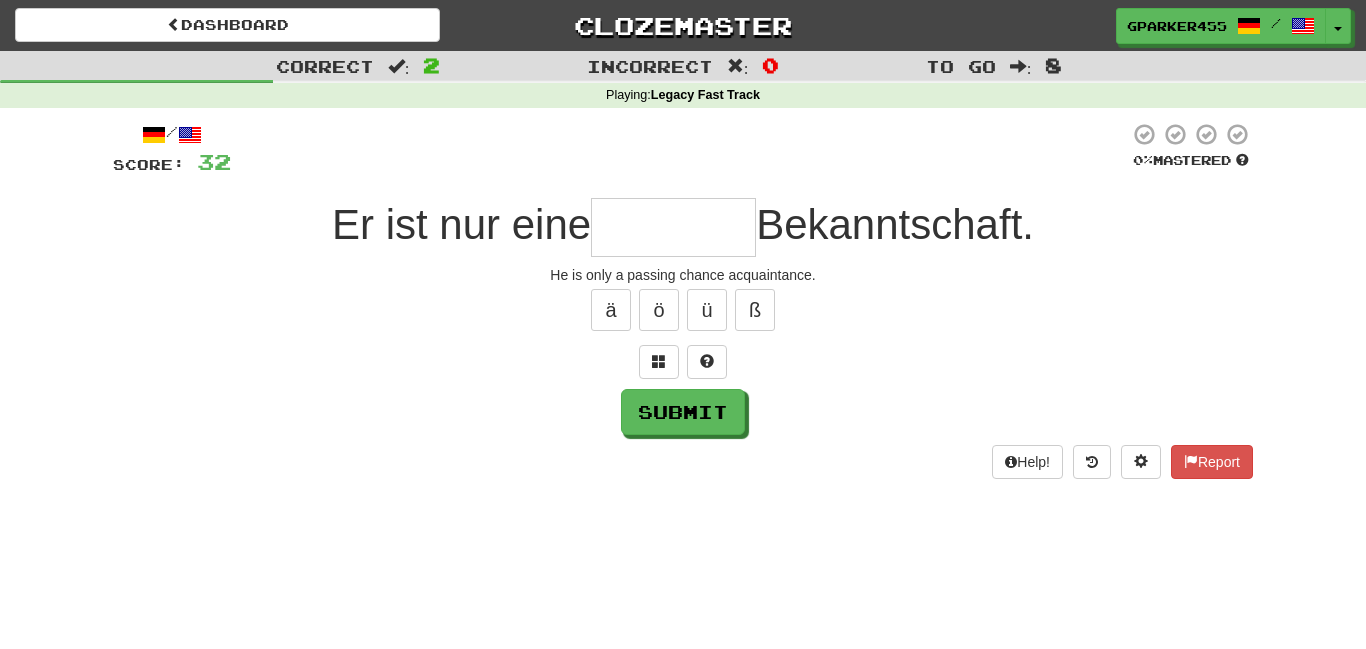 type on "*" 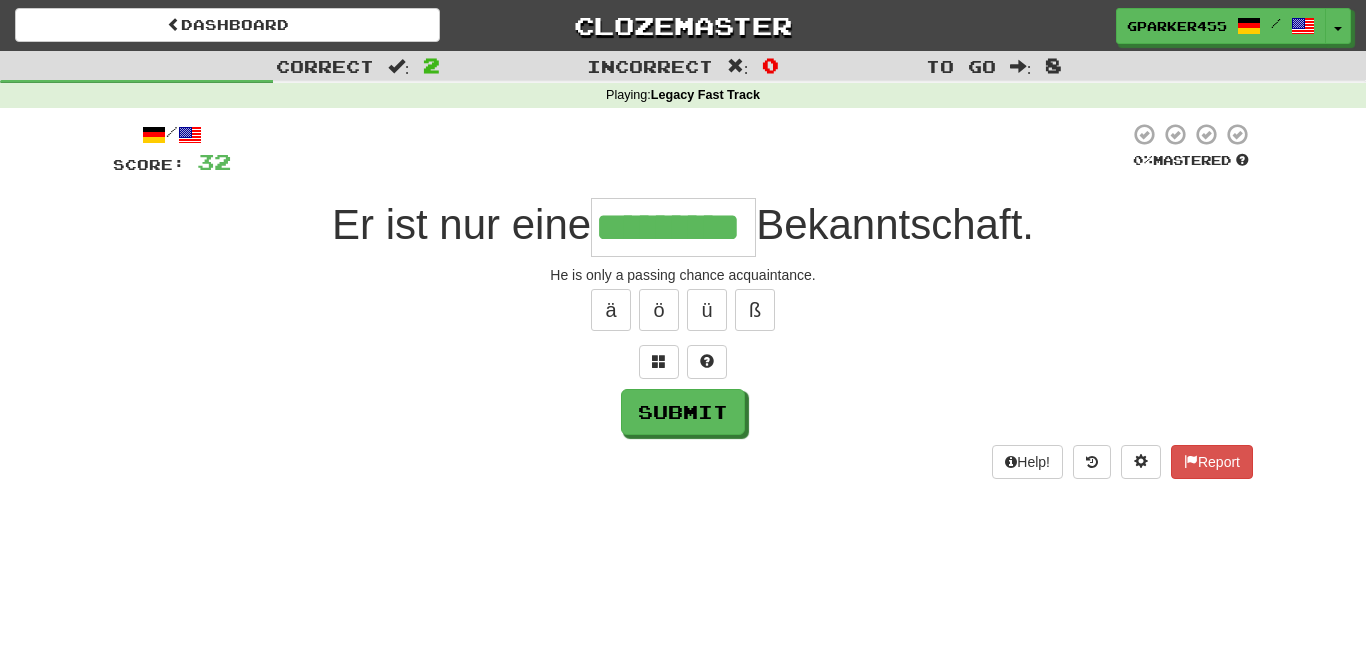 type on "*********" 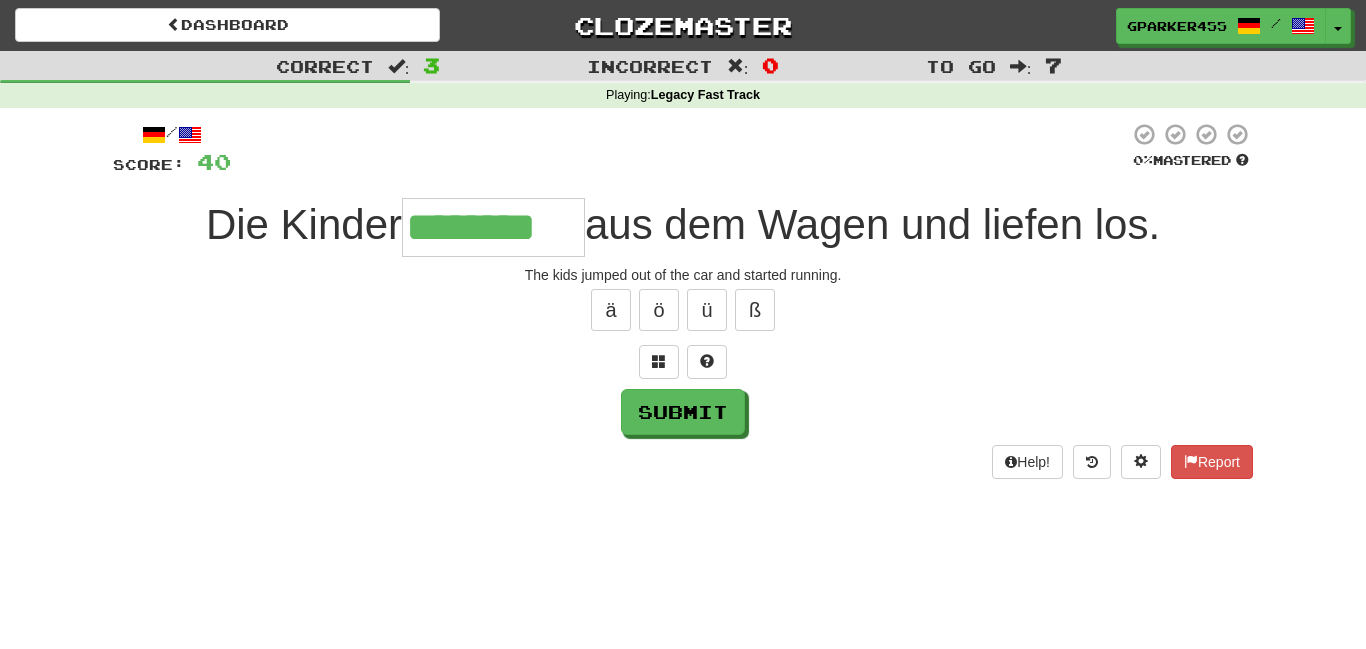 type on "********" 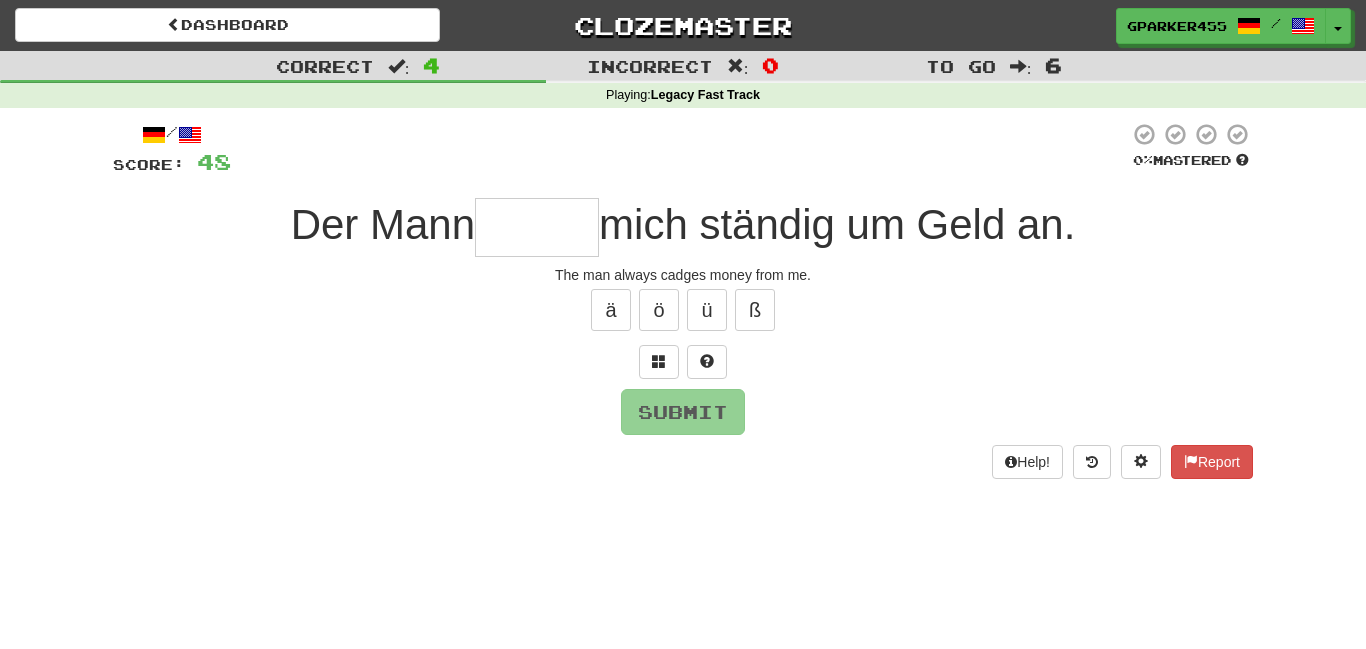type on "*" 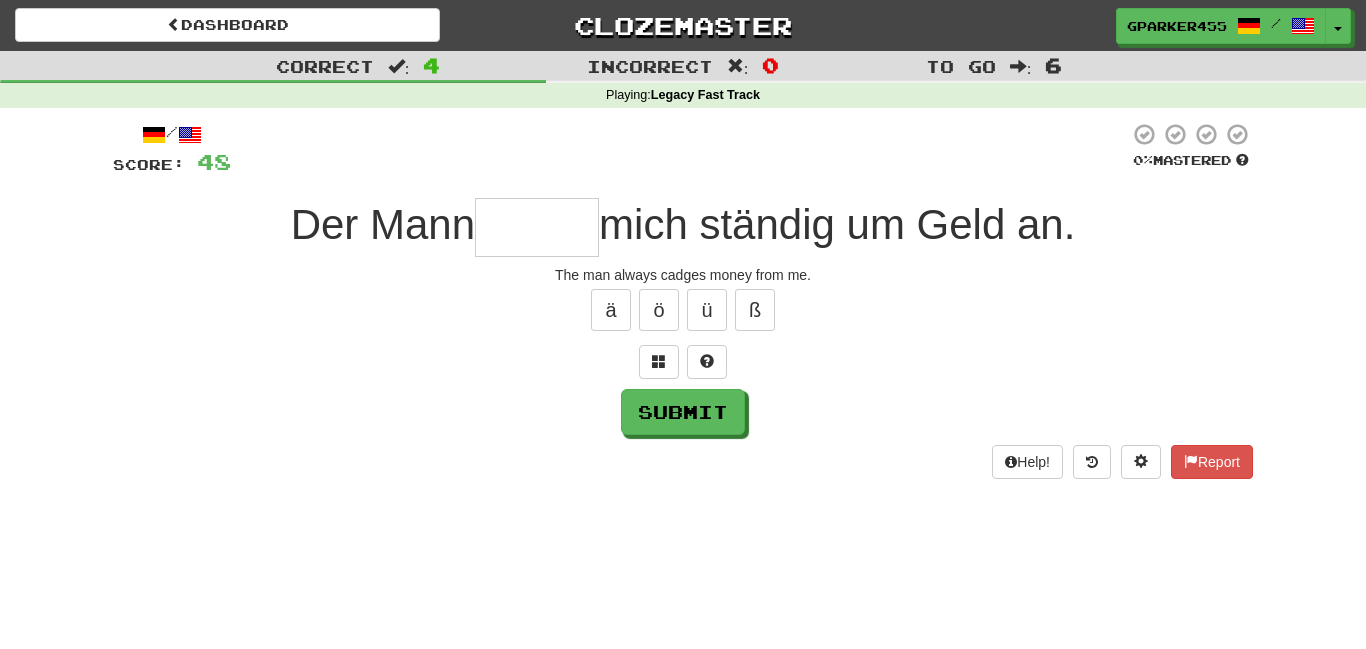 type on "*" 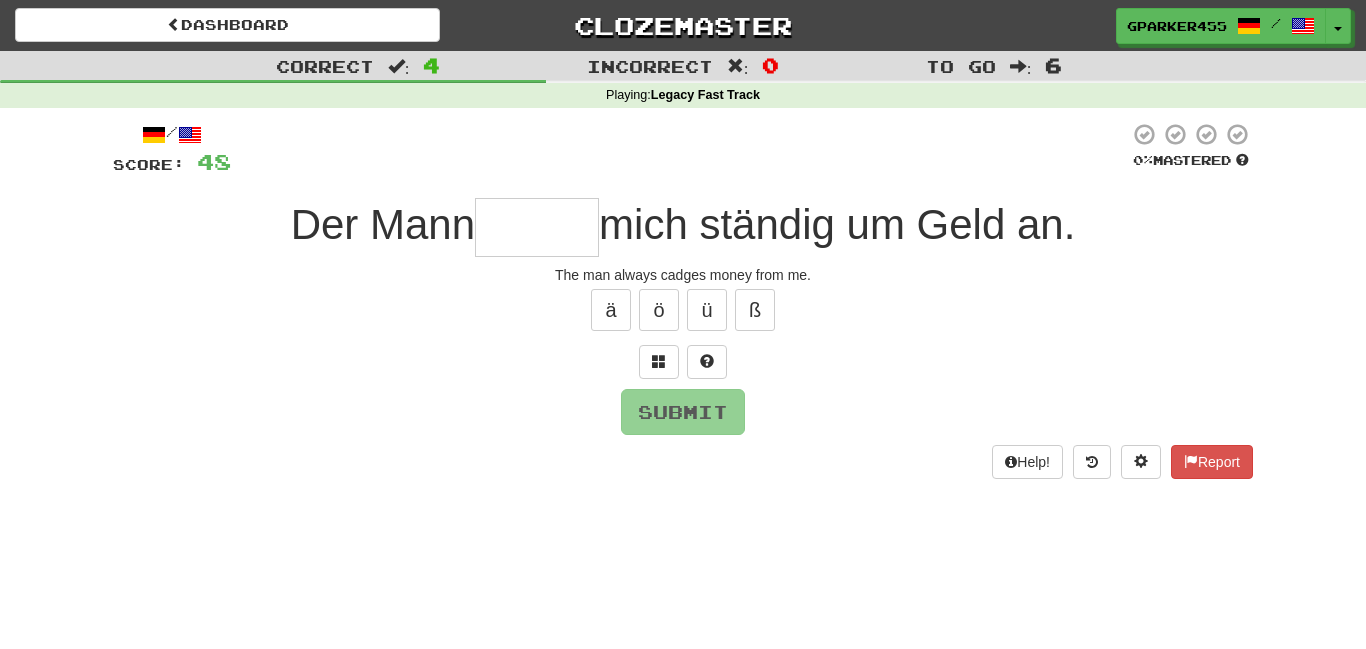 type on "*" 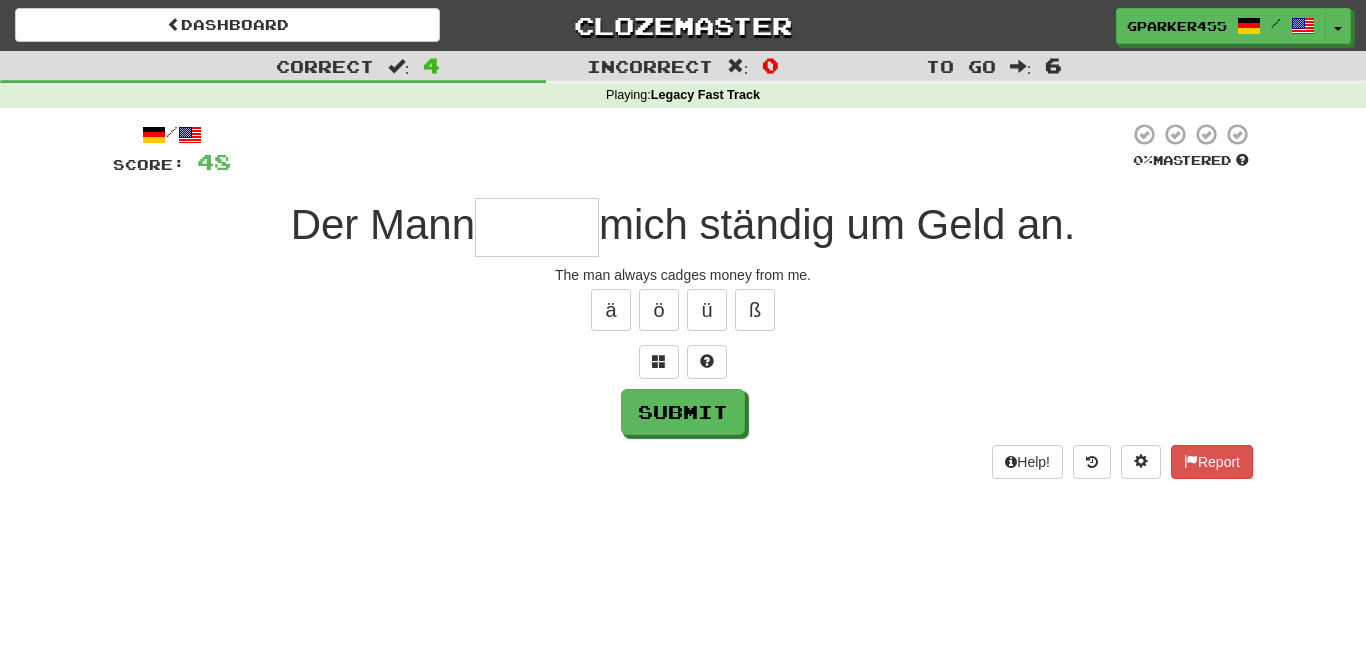 type on "*" 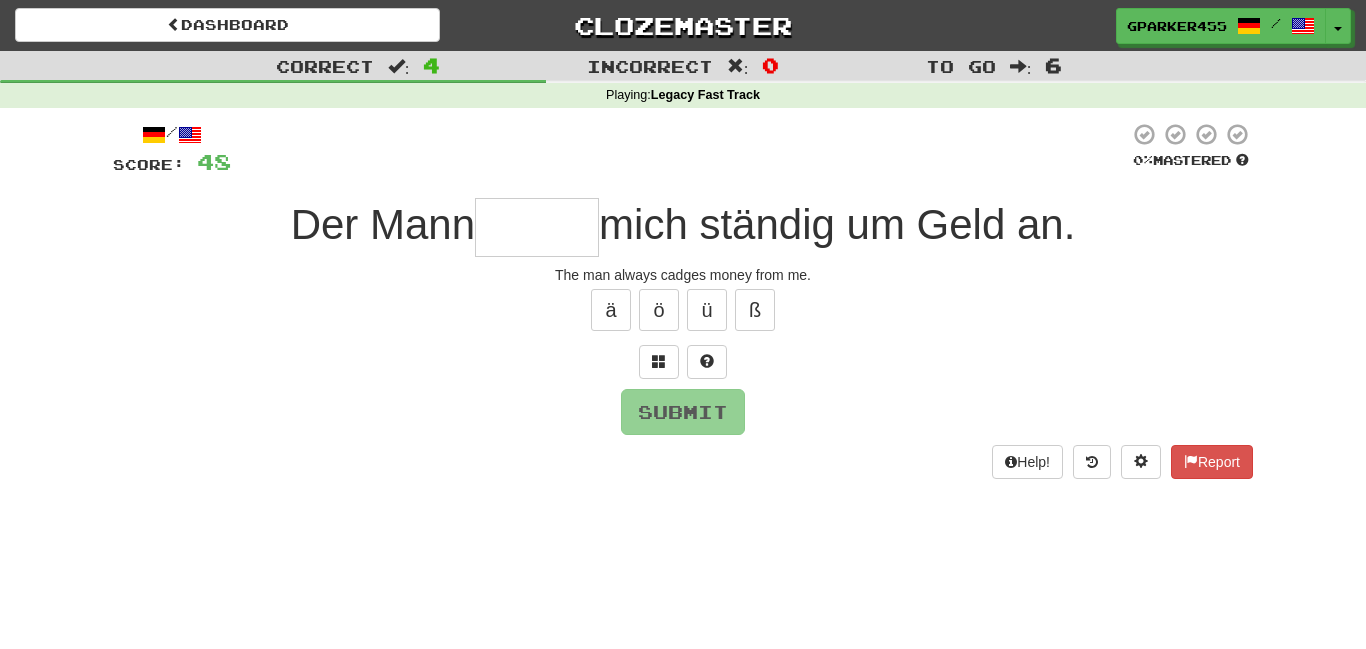 type on "*" 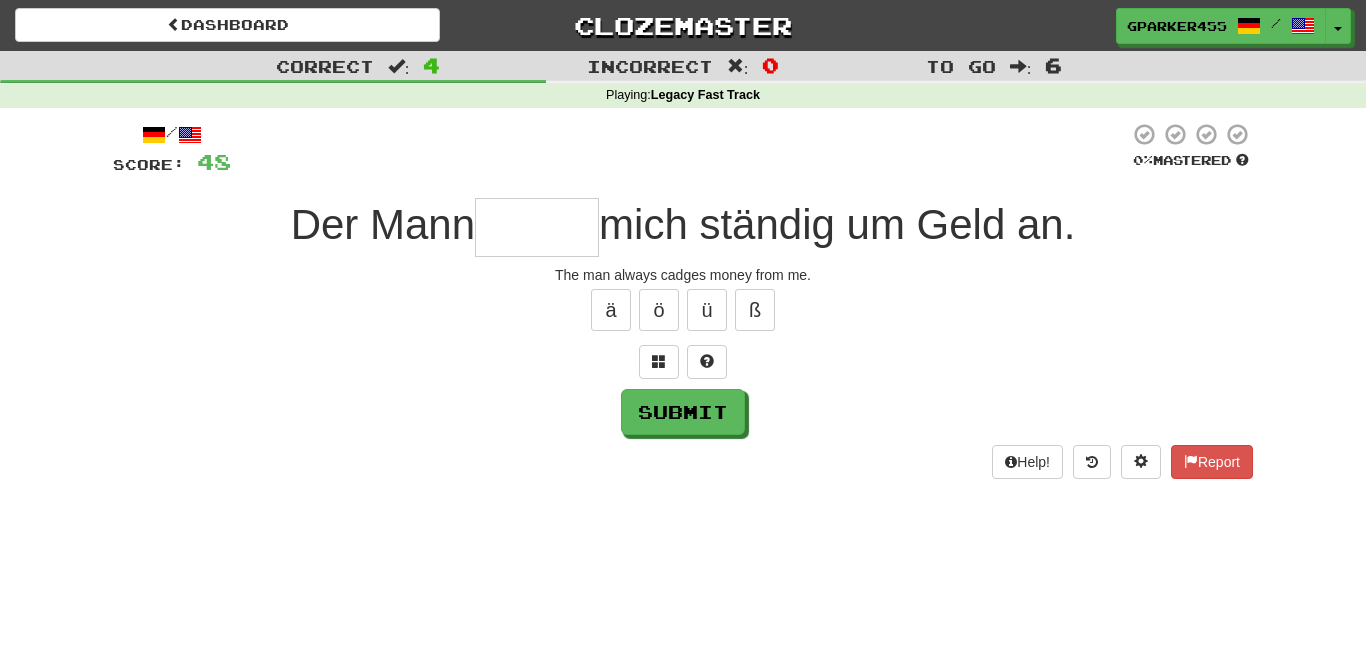 type on "*" 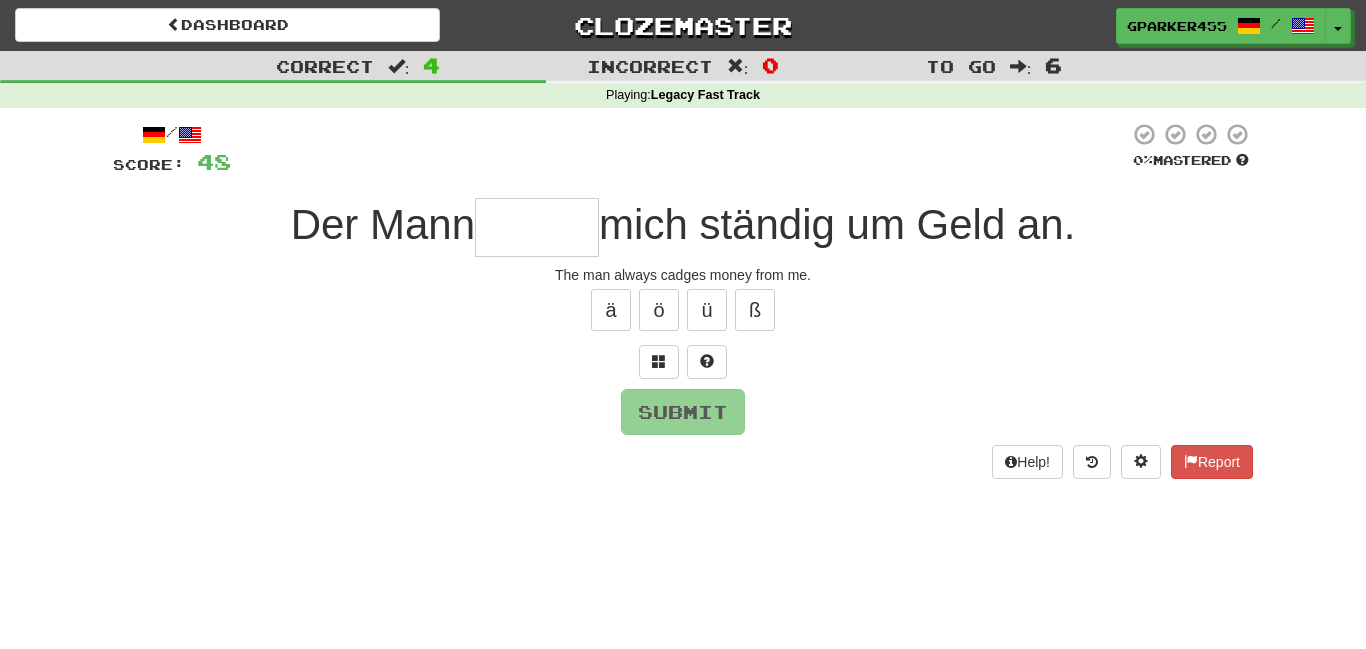type on "*" 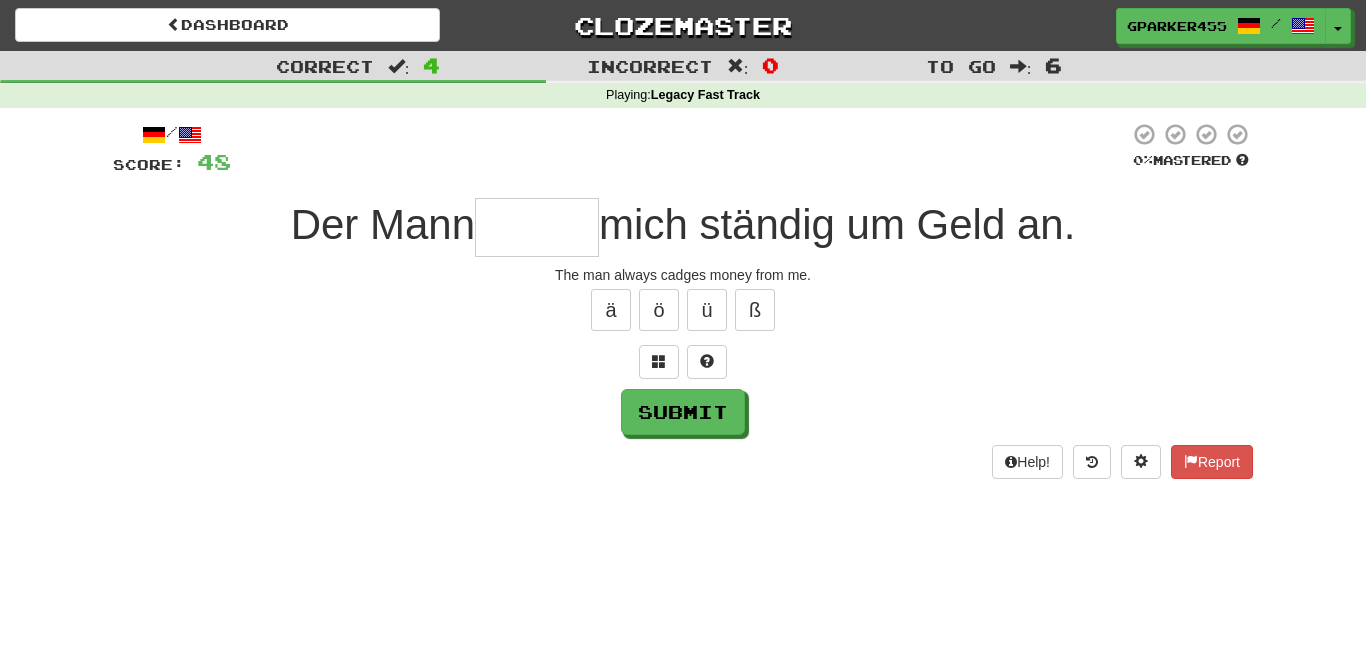type on "*" 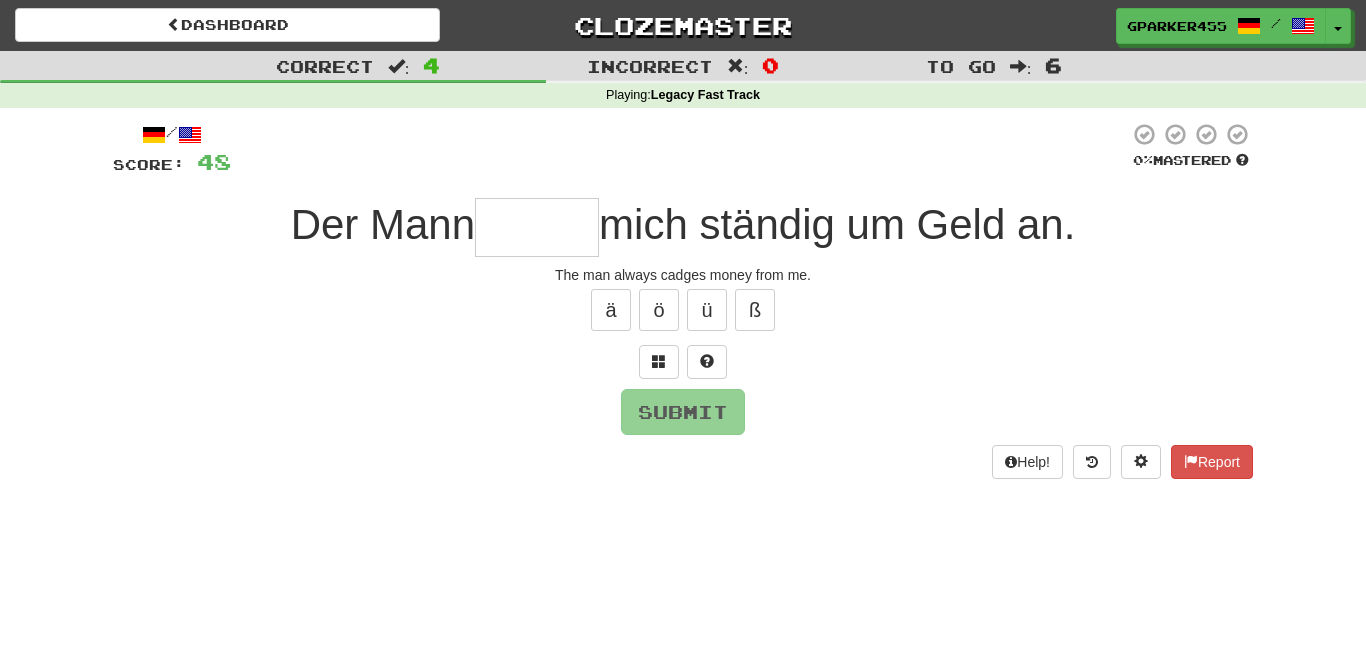 type on "*" 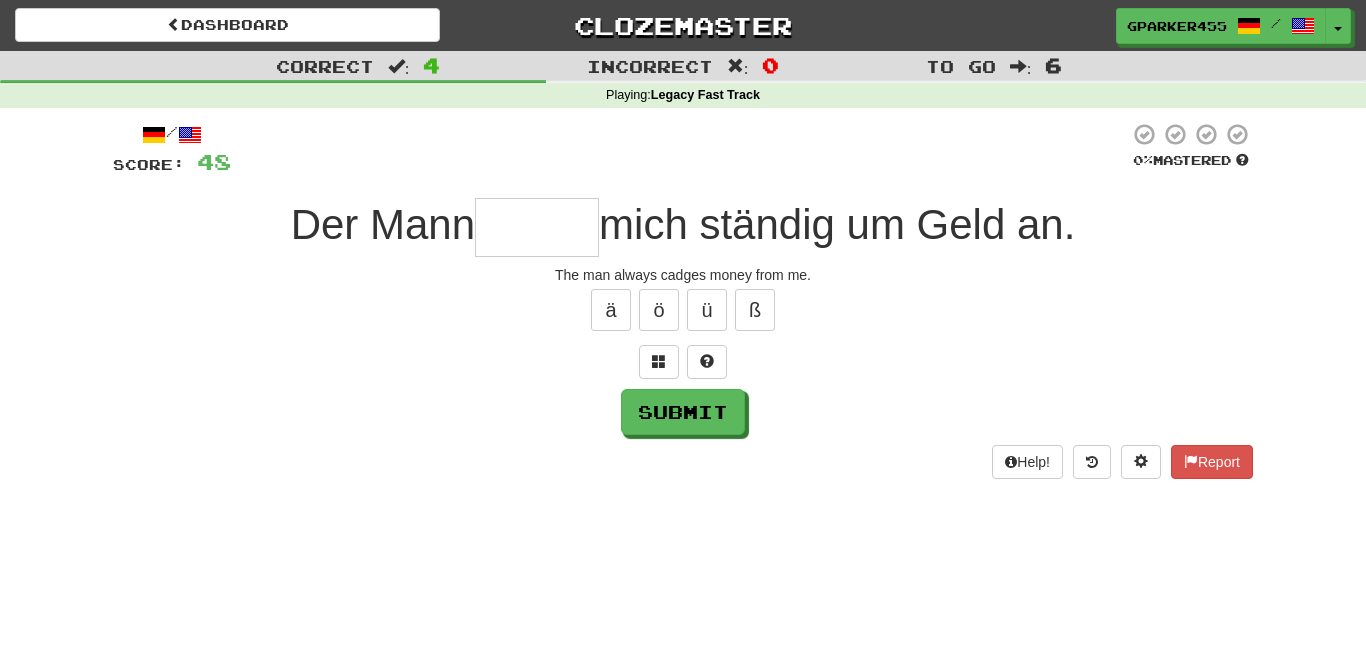 type on "*" 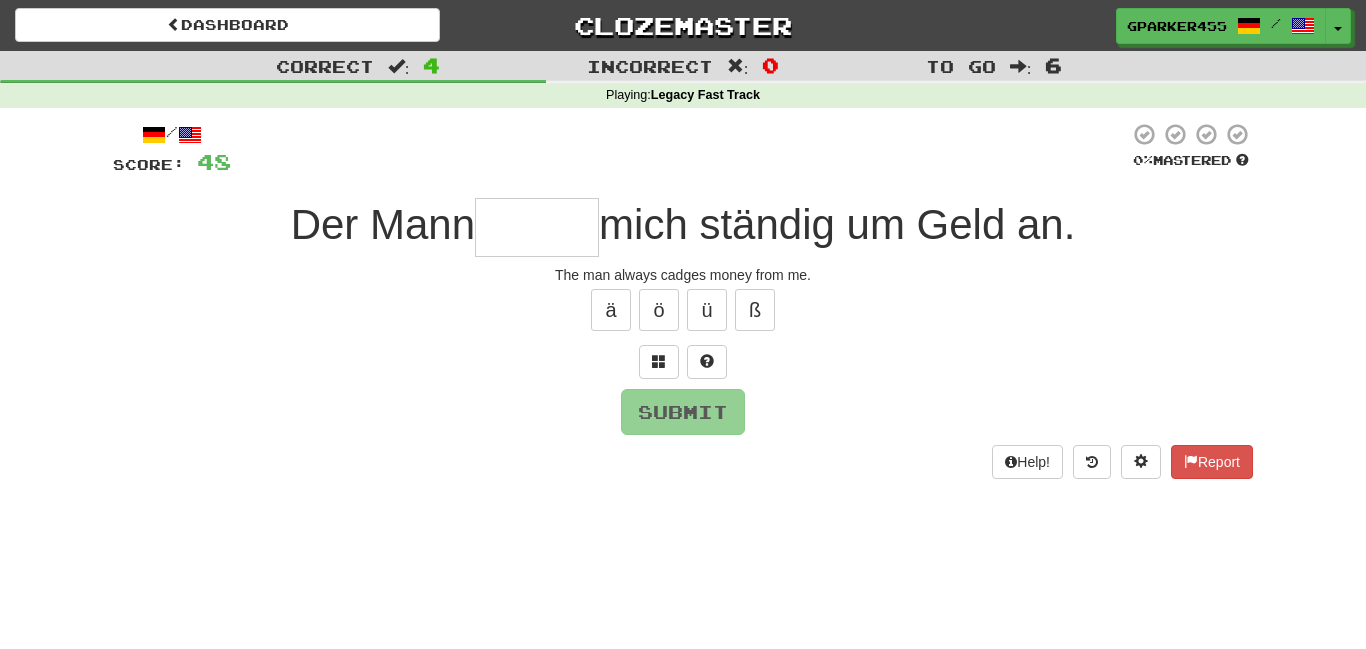 type on "*" 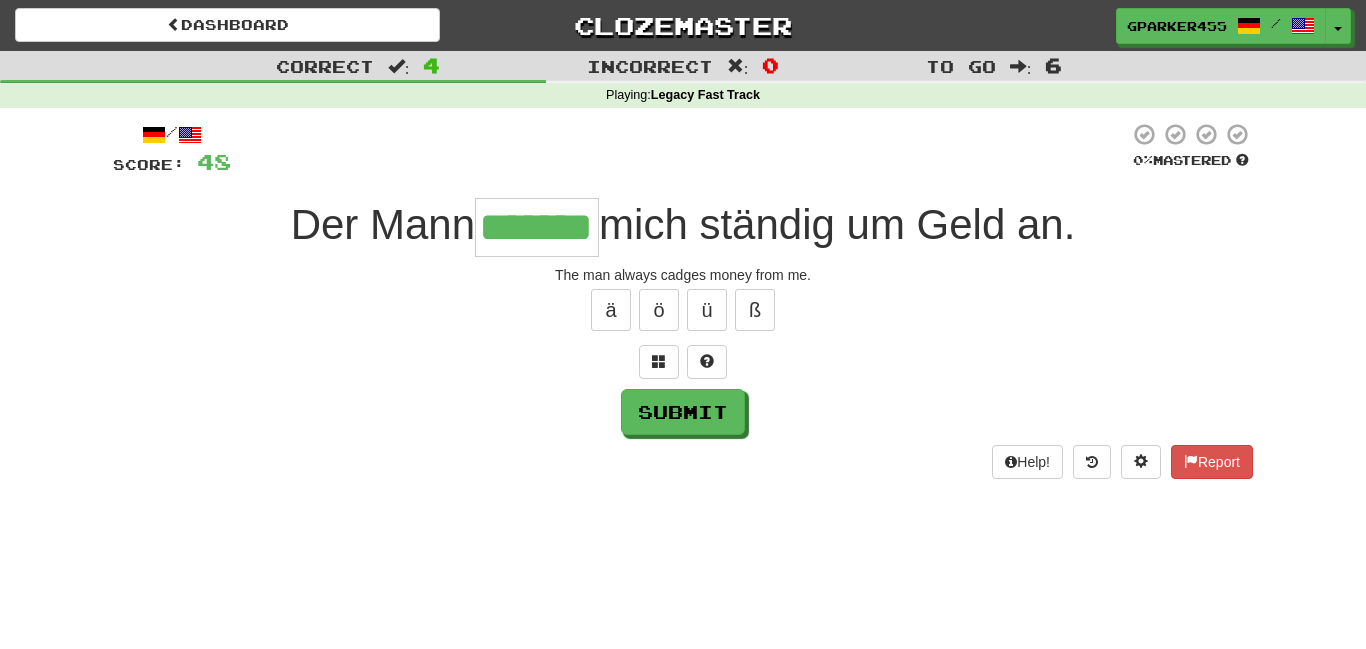 type on "*******" 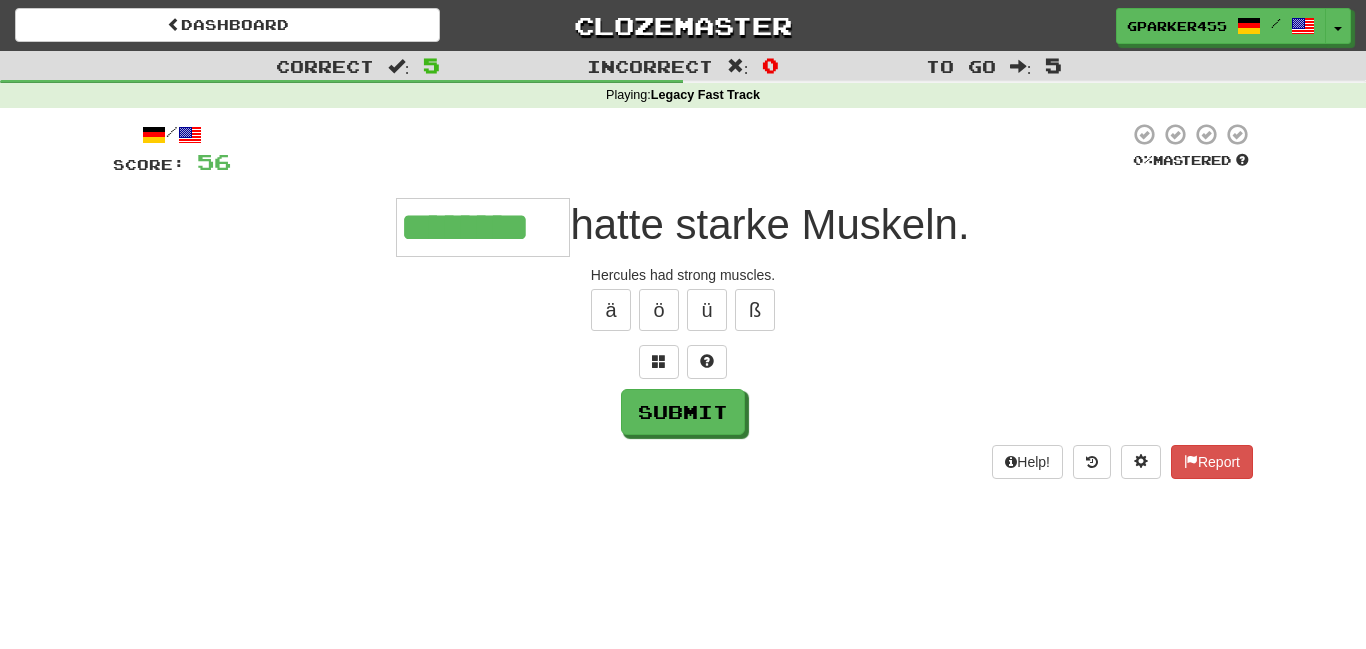 type on "********" 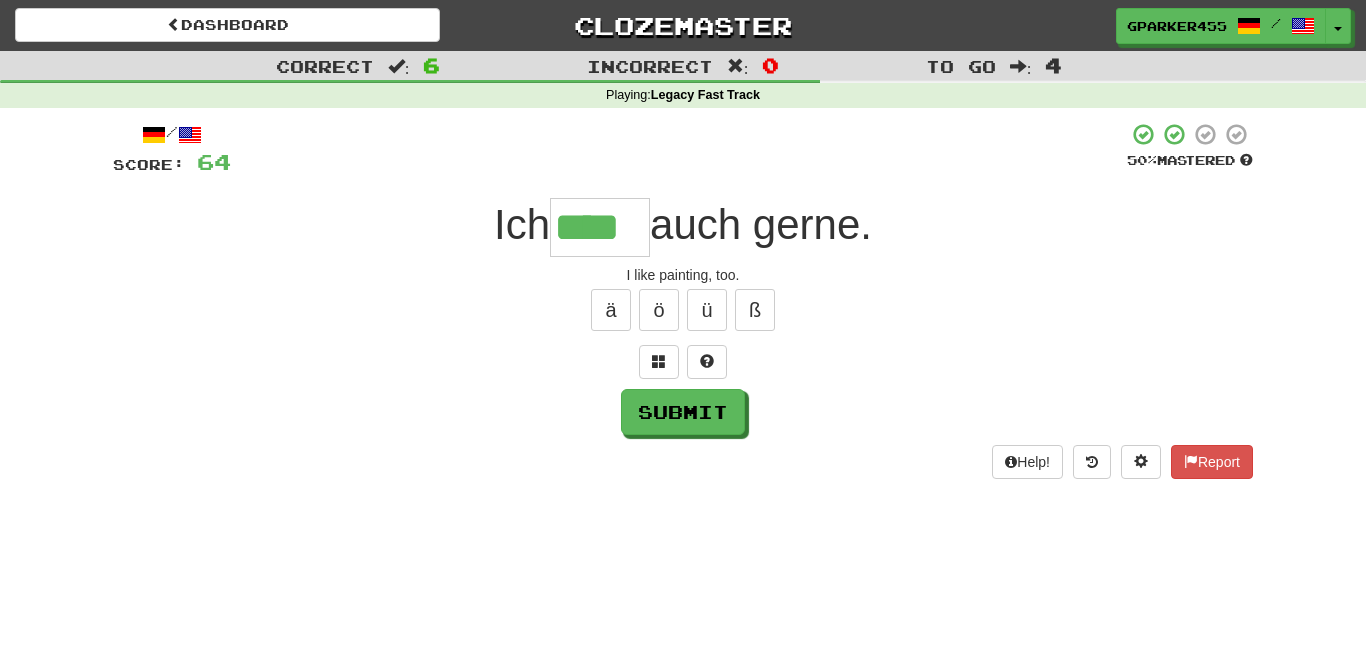 type on "****" 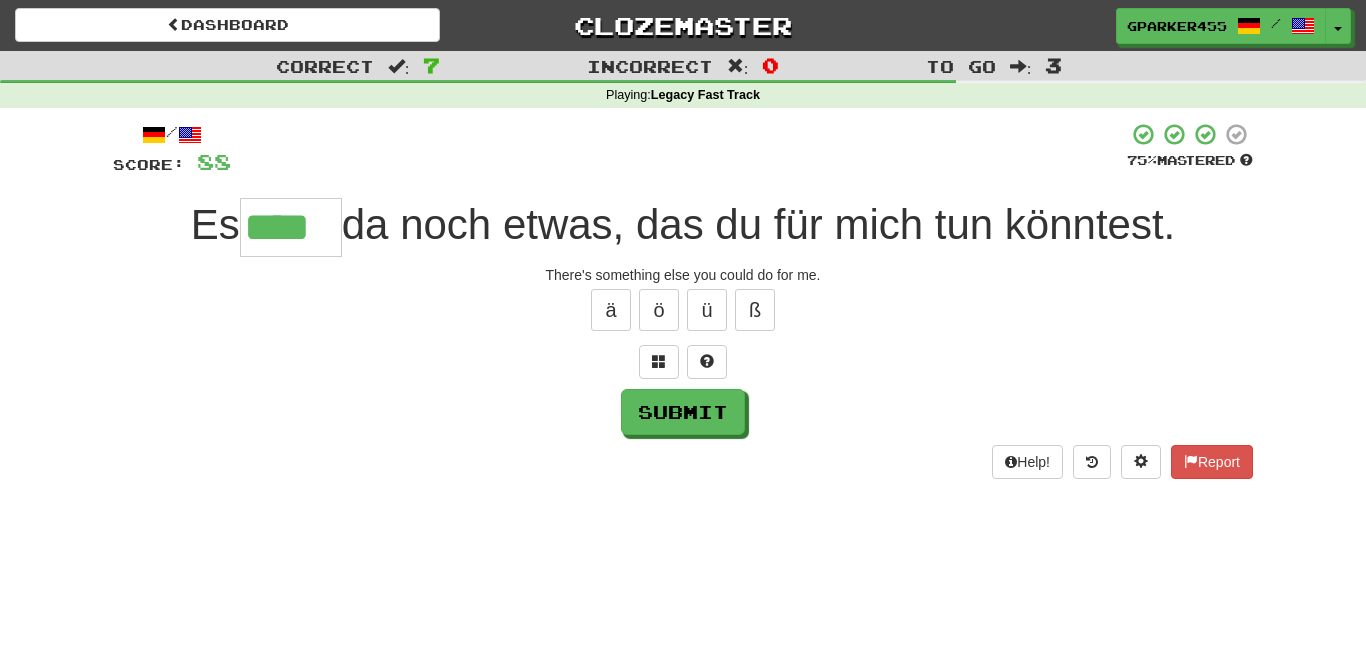 type on "****" 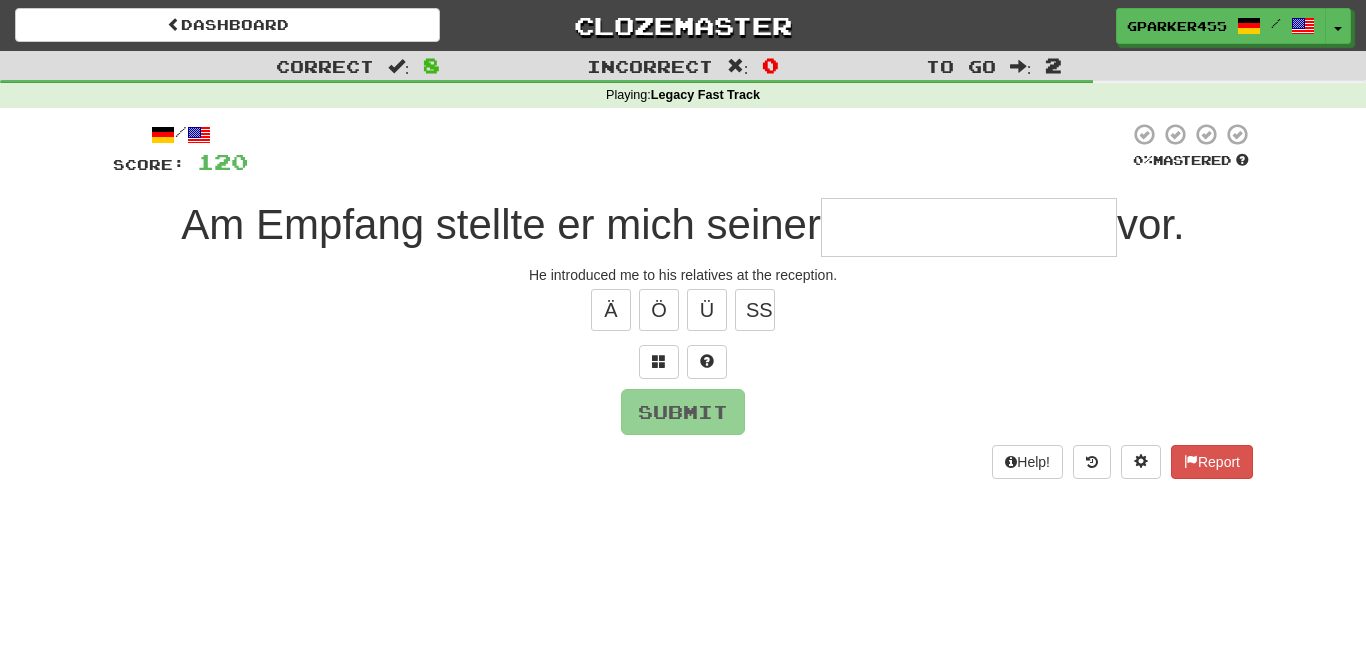 type on "*" 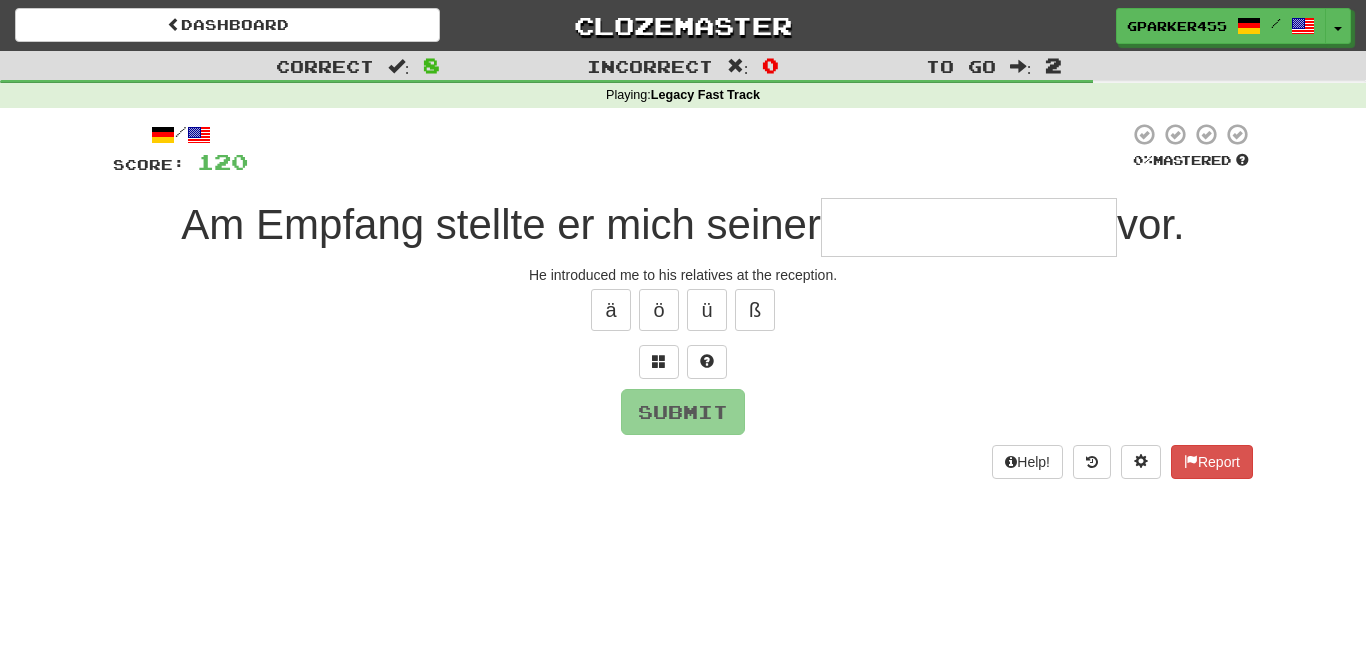 type on "*" 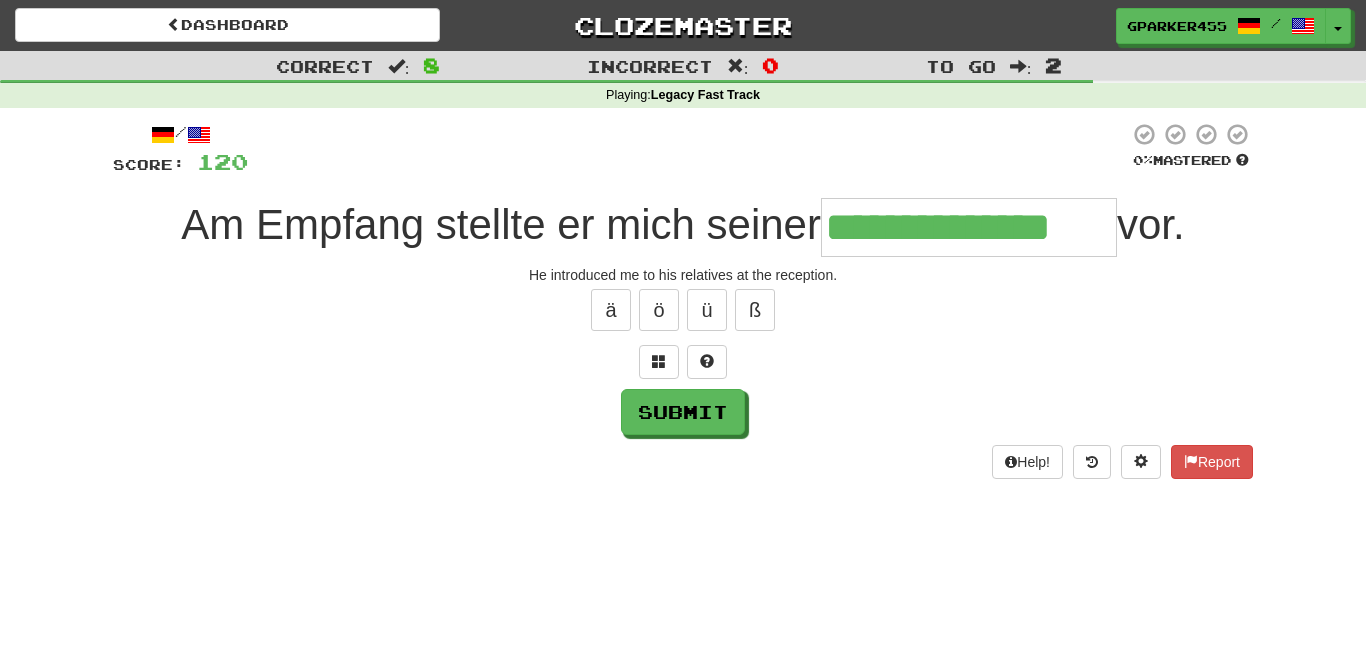 type on "**********" 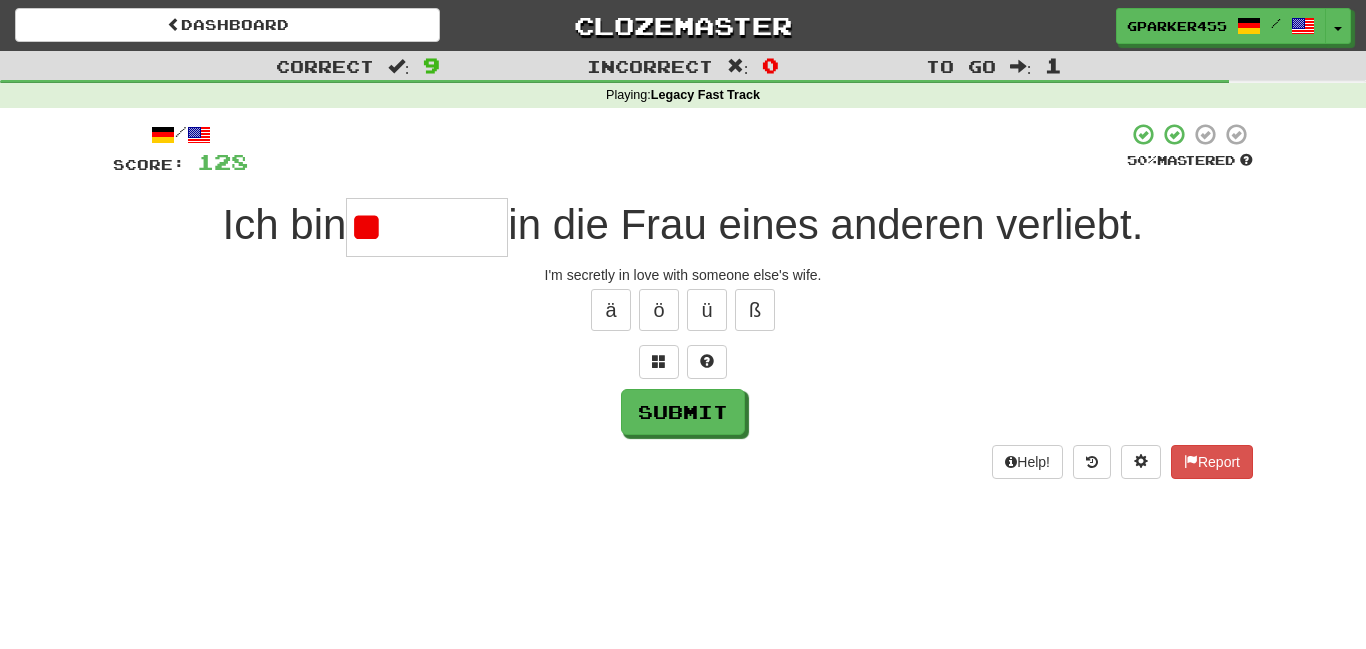 type on "*" 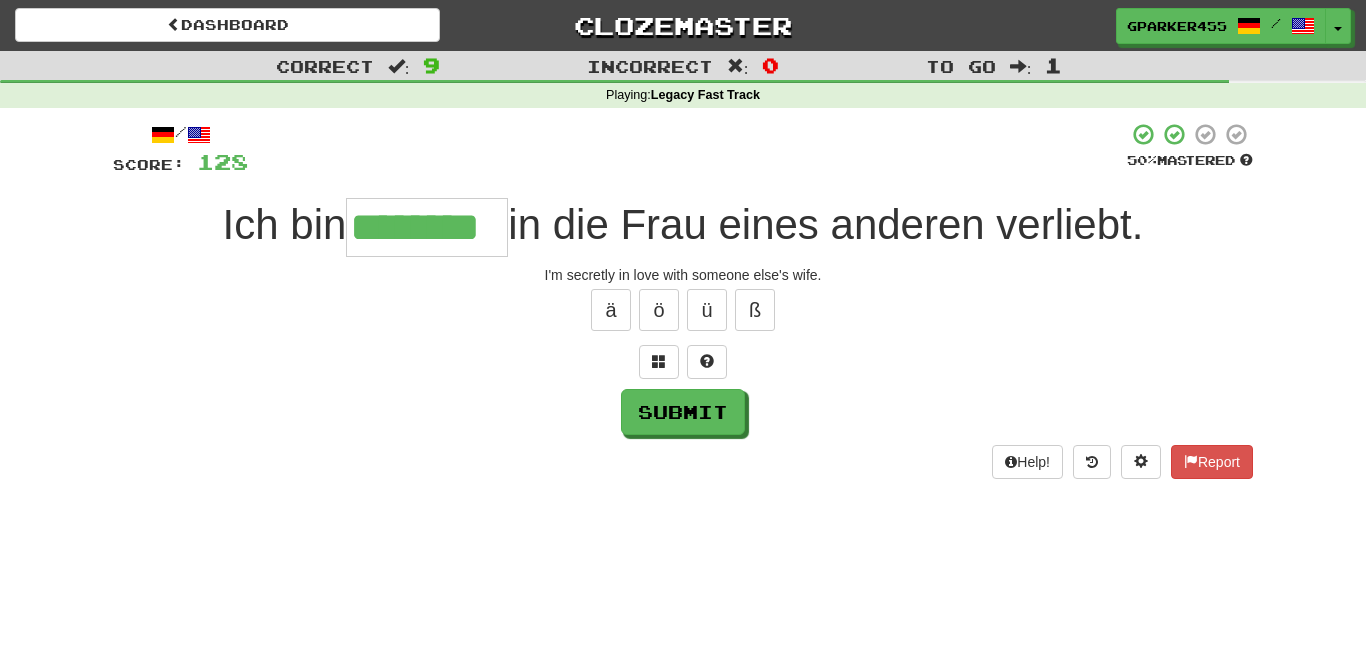 type on "********" 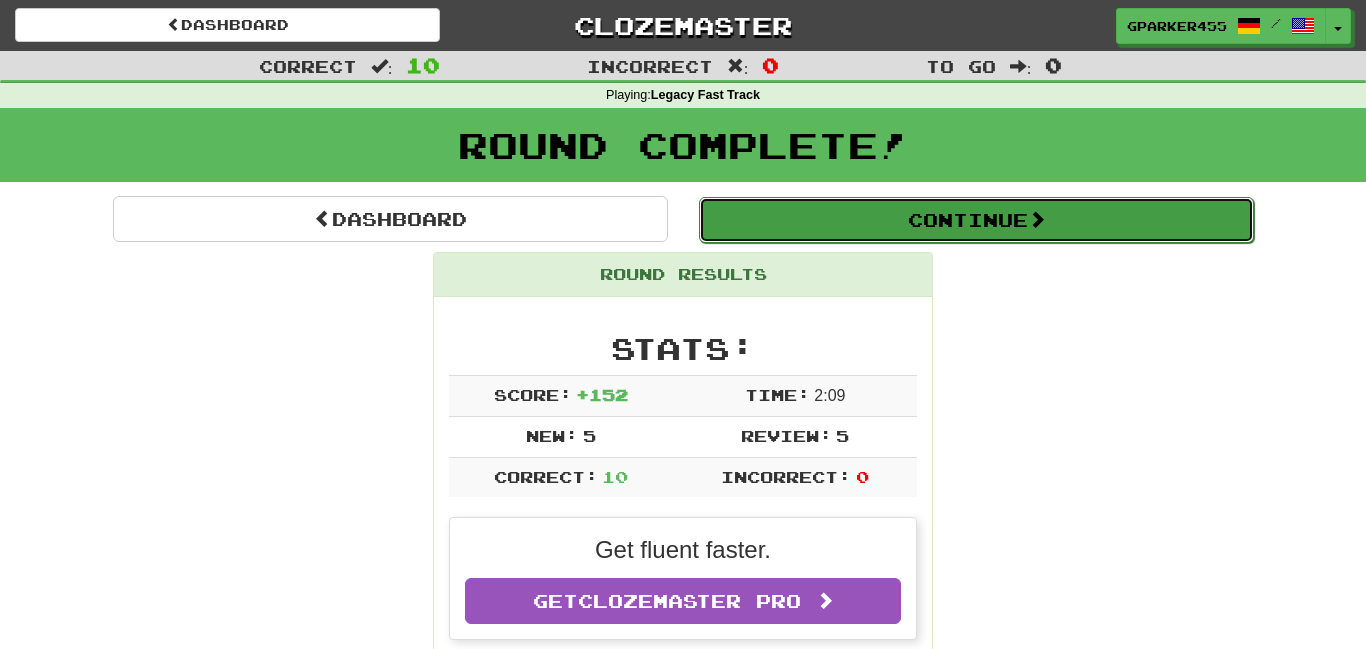 click on "Continue" at bounding box center (976, 220) 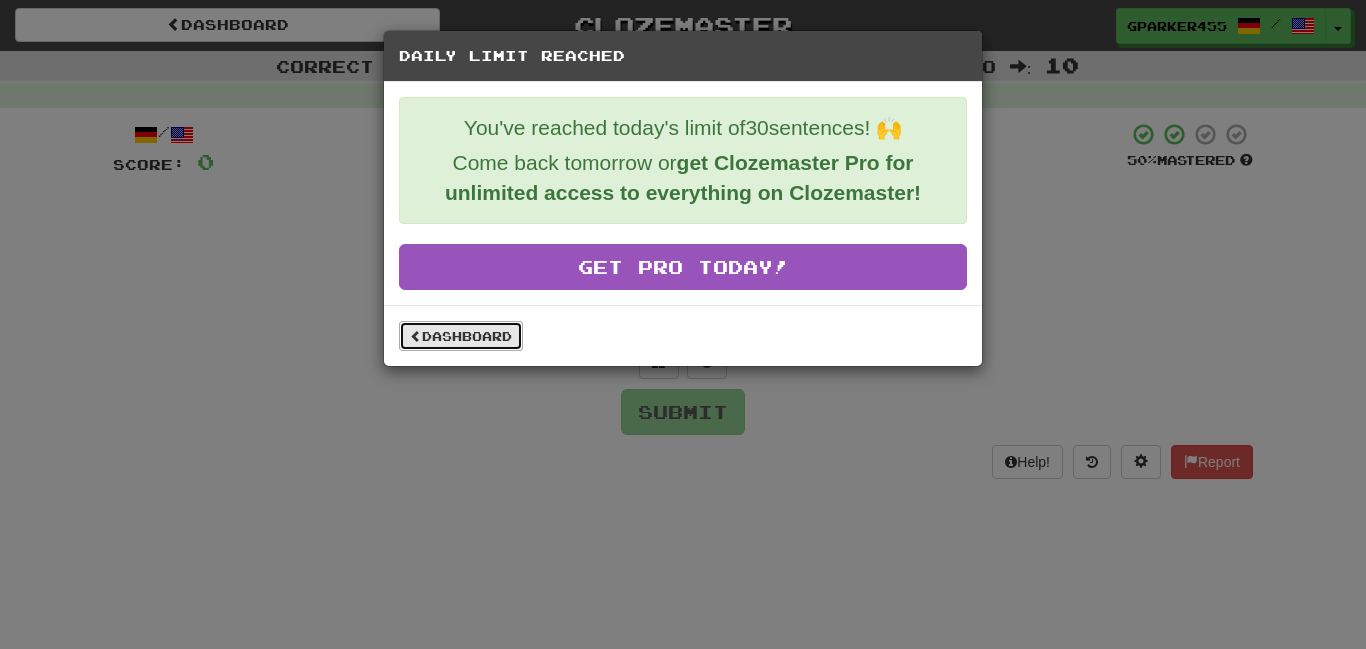 click on "Dashboard" at bounding box center [461, 336] 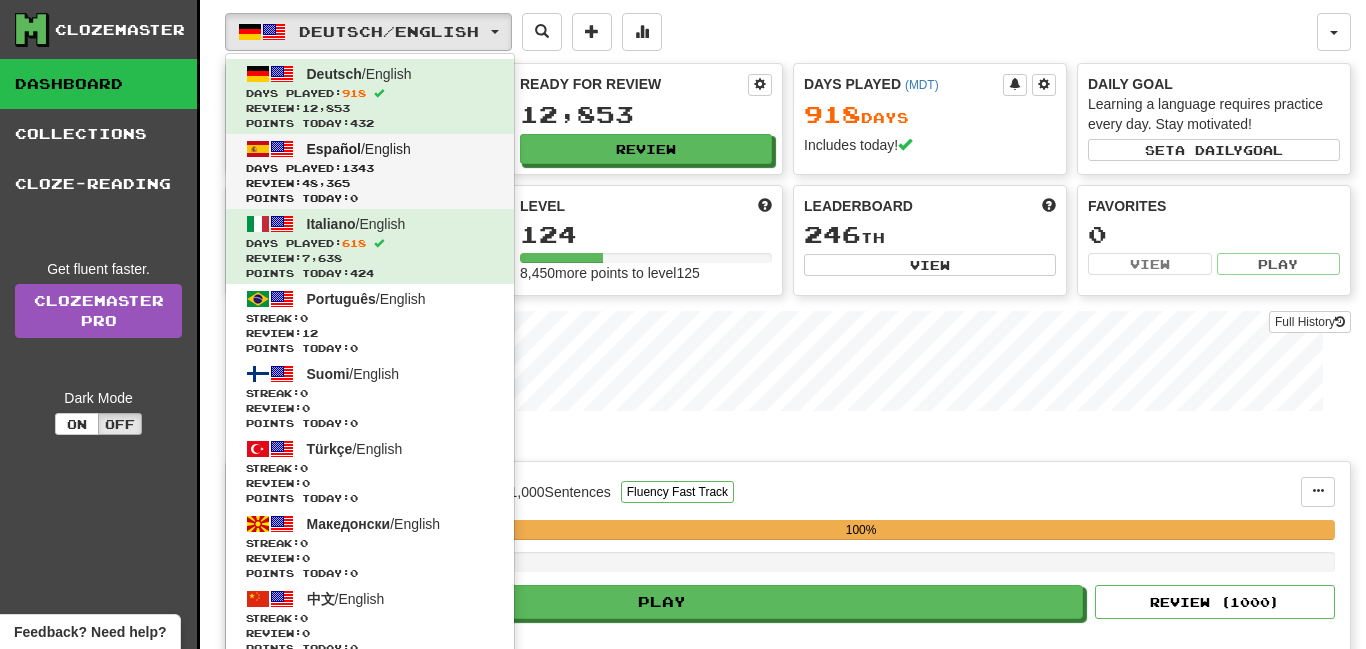 scroll, scrollTop: 0, scrollLeft: 0, axis: both 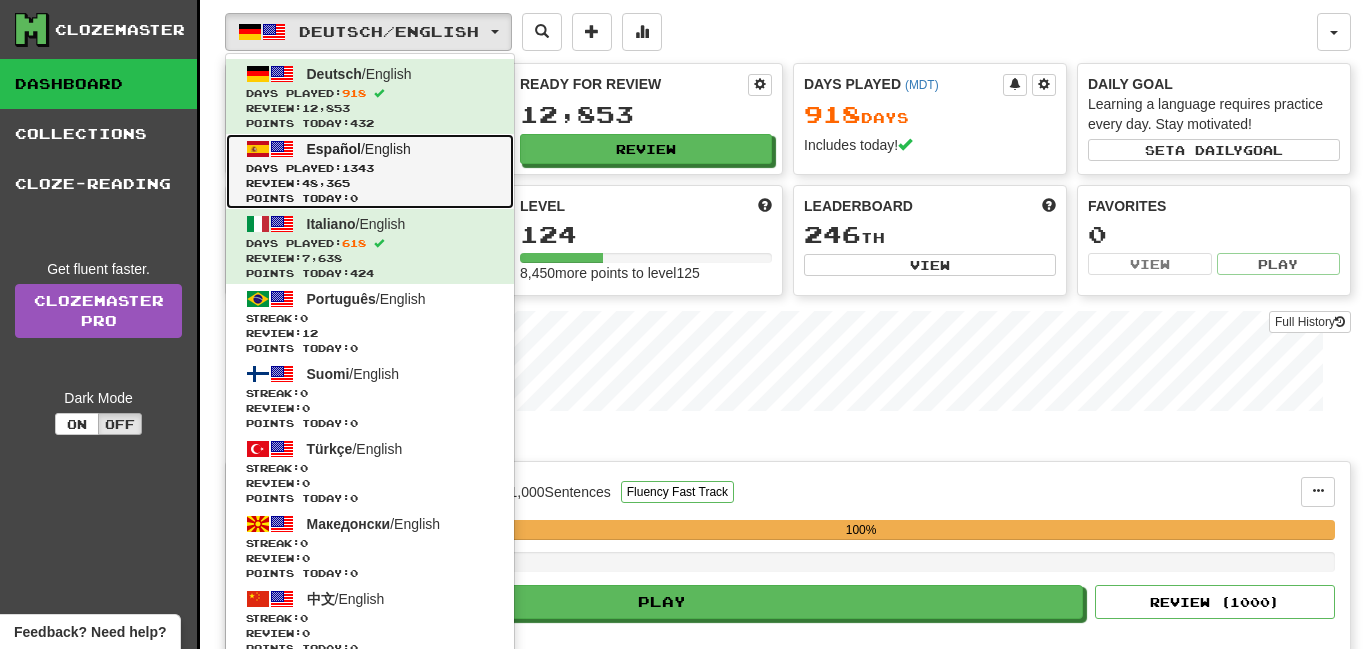click on "Español  /  English" at bounding box center [359, 149] 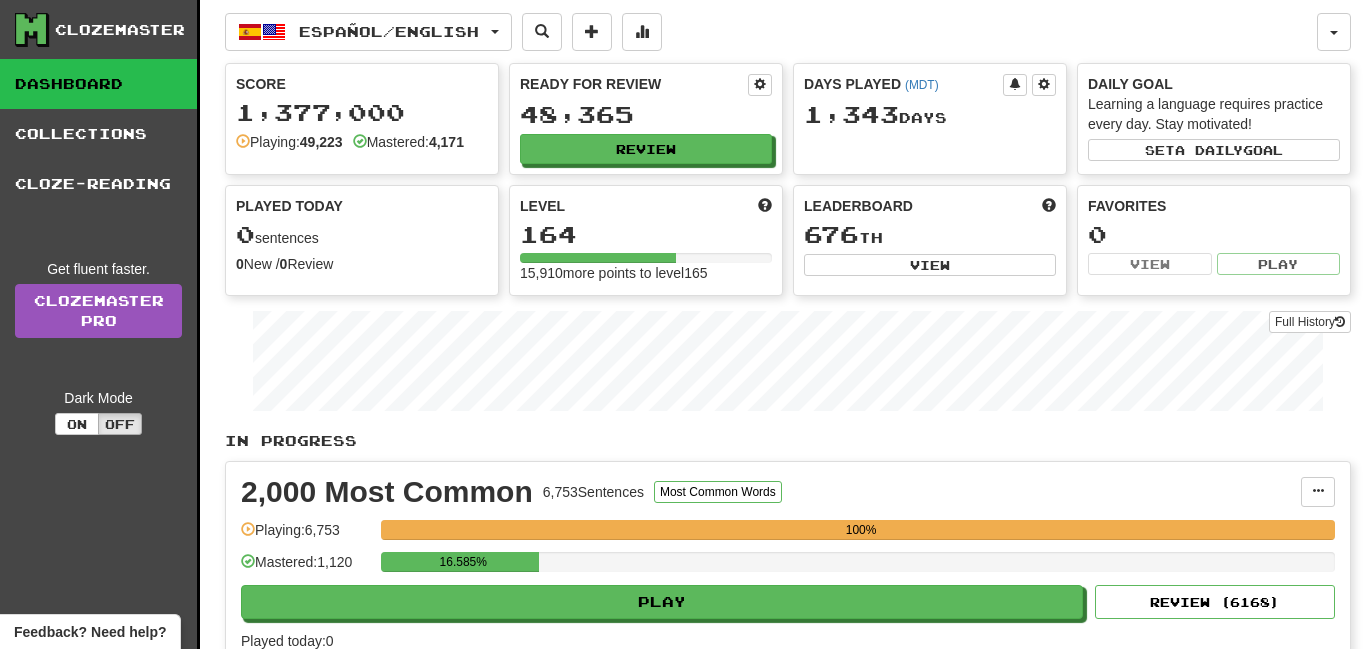 scroll, scrollTop: 0, scrollLeft: 0, axis: both 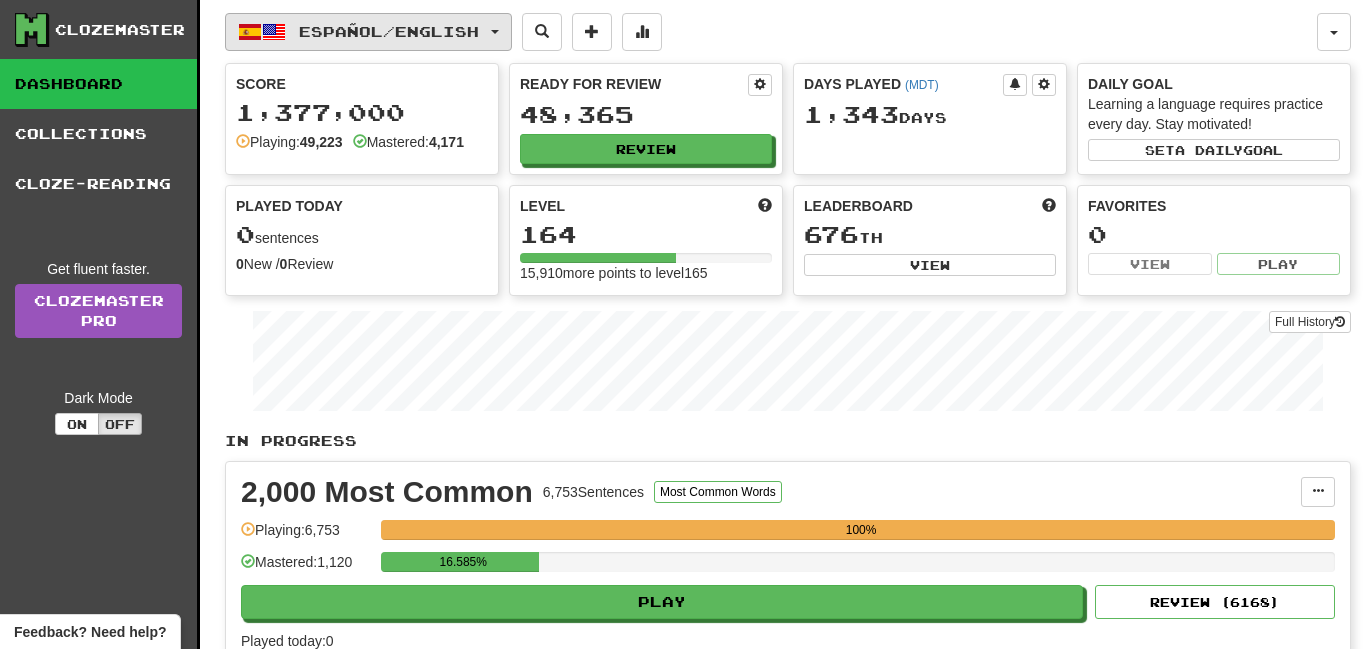 click on "Español  /  English" at bounding box center [389, 31] 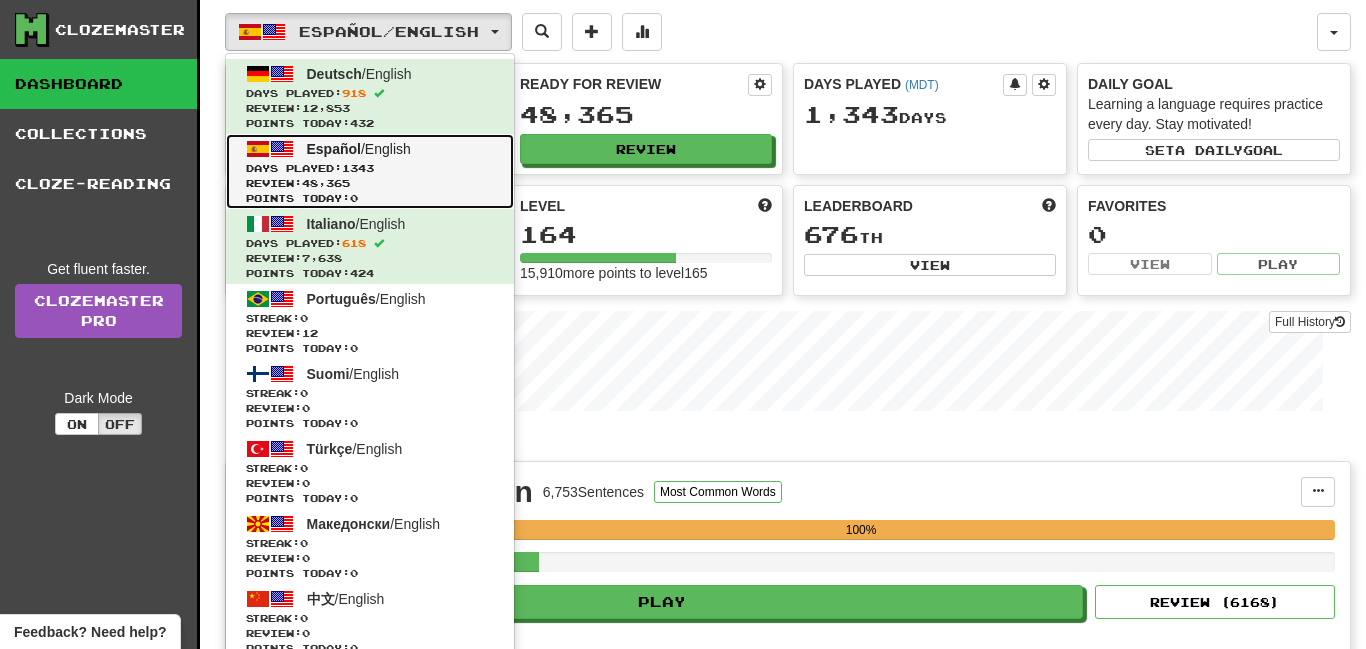 click on "Days Played:  1343" at bounding box center (370, 168) 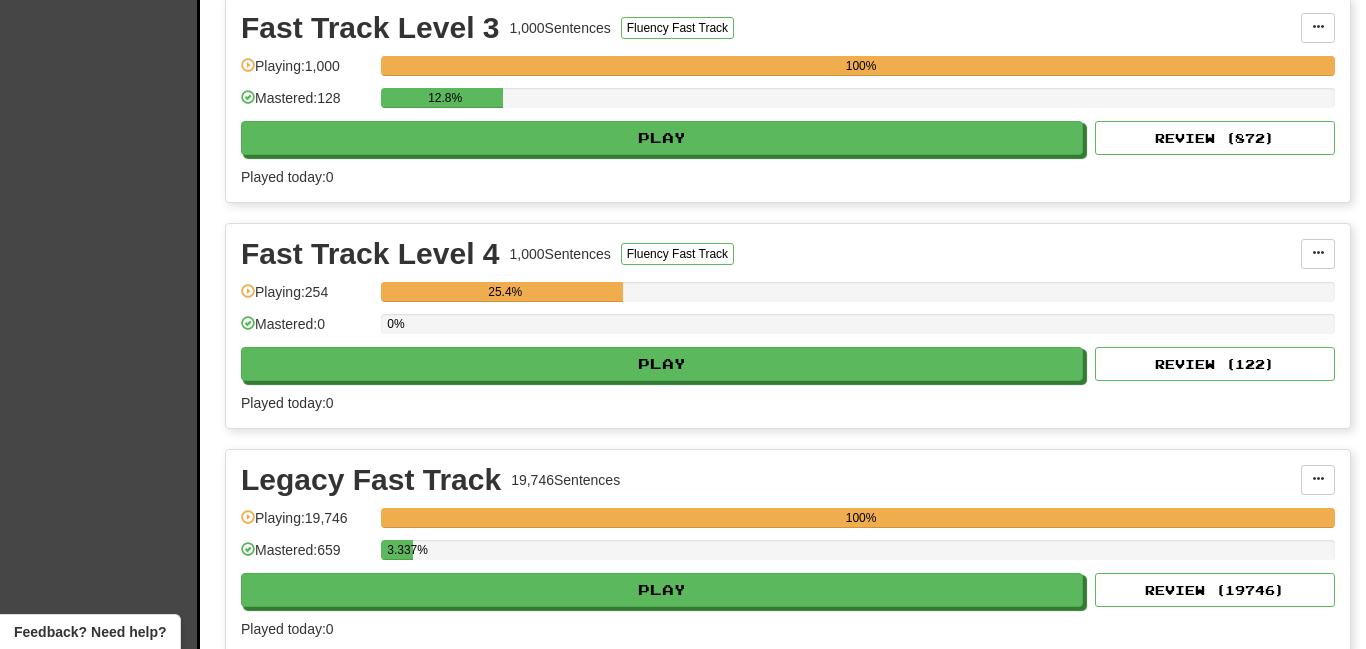 scroll, scrollTop: 1601, scrollLeft: 0, axis: vertical 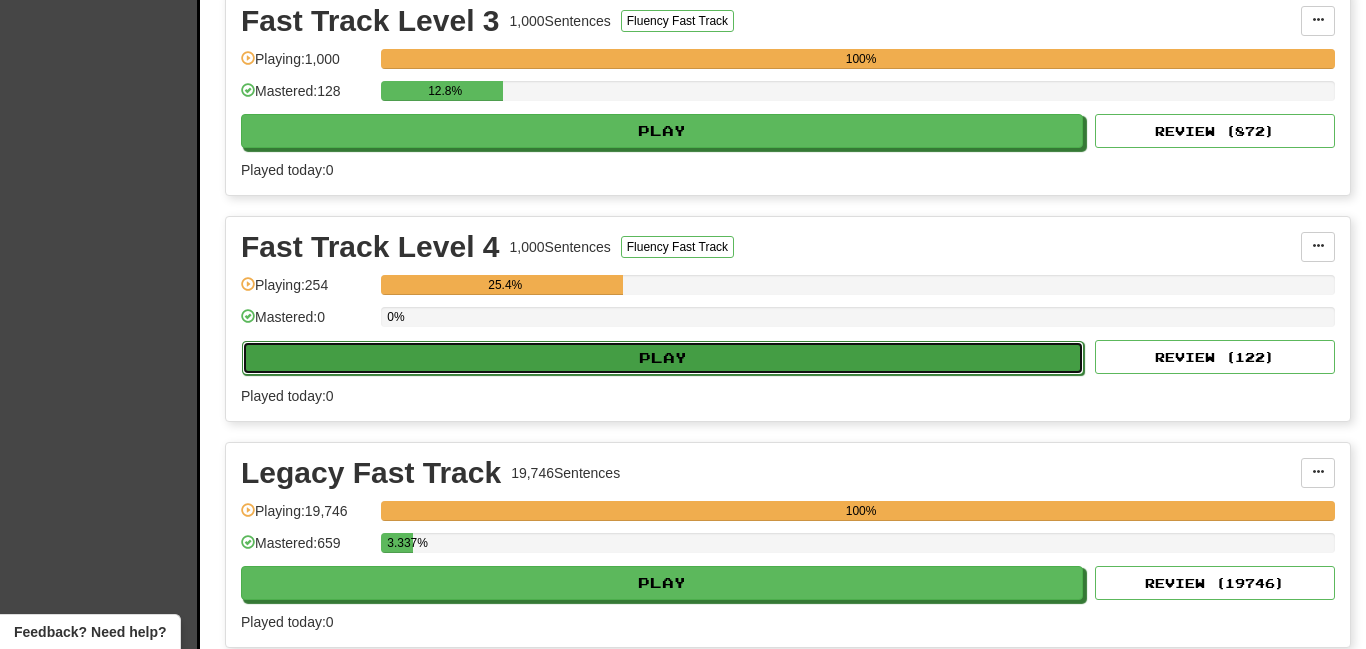 click on "Play" at bounding box center (663, 358) 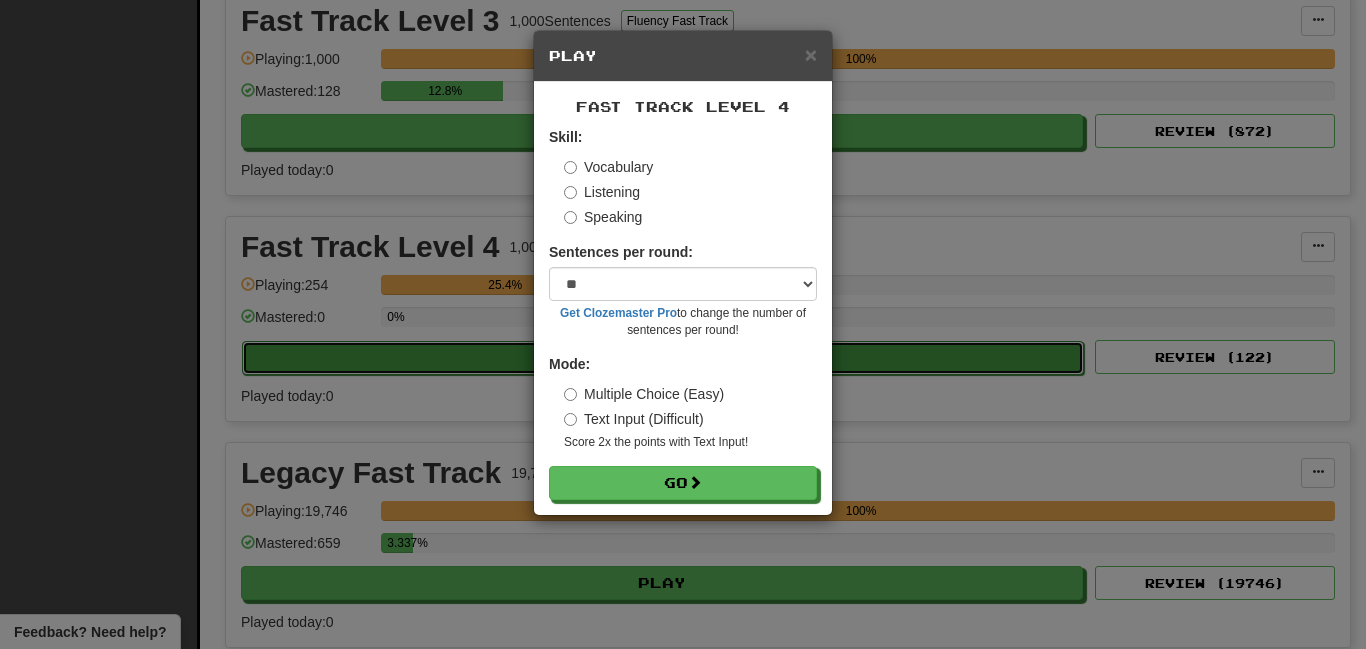 type 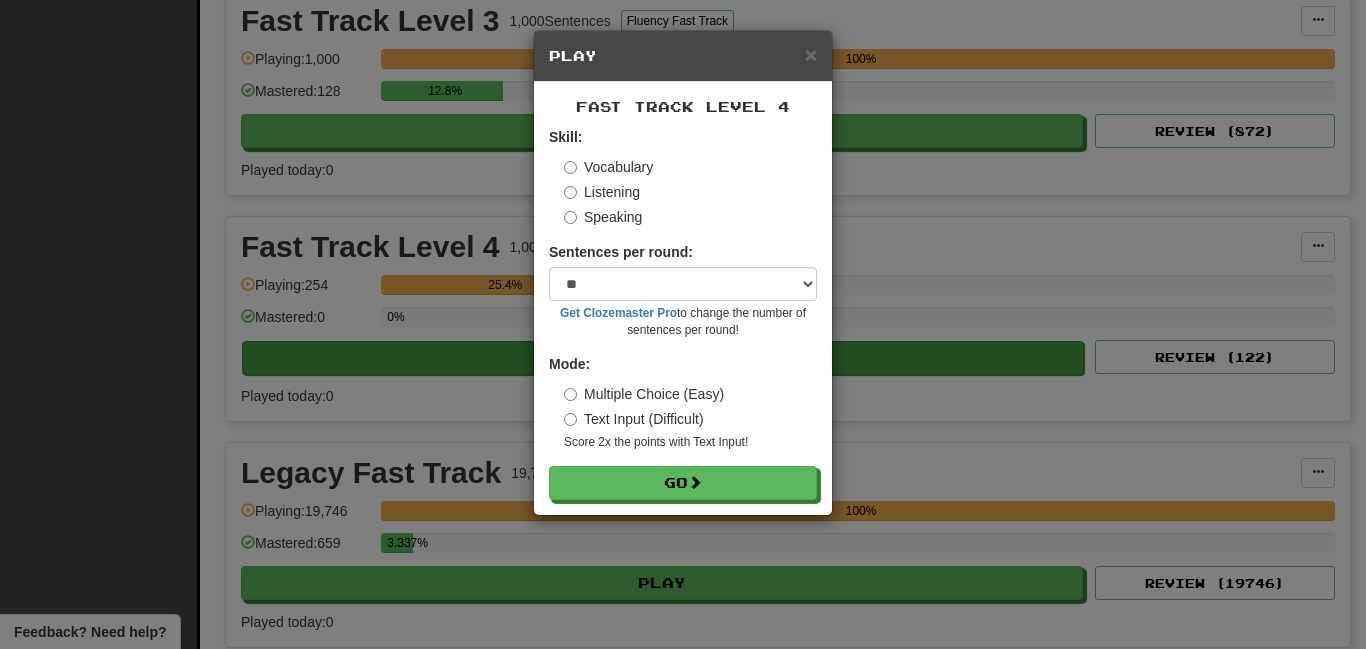click on "Mode: Multiple Choice (Easy) Text Input (Difficult) Score 2x the points with Text Input !" at bounding box center (683, 402) 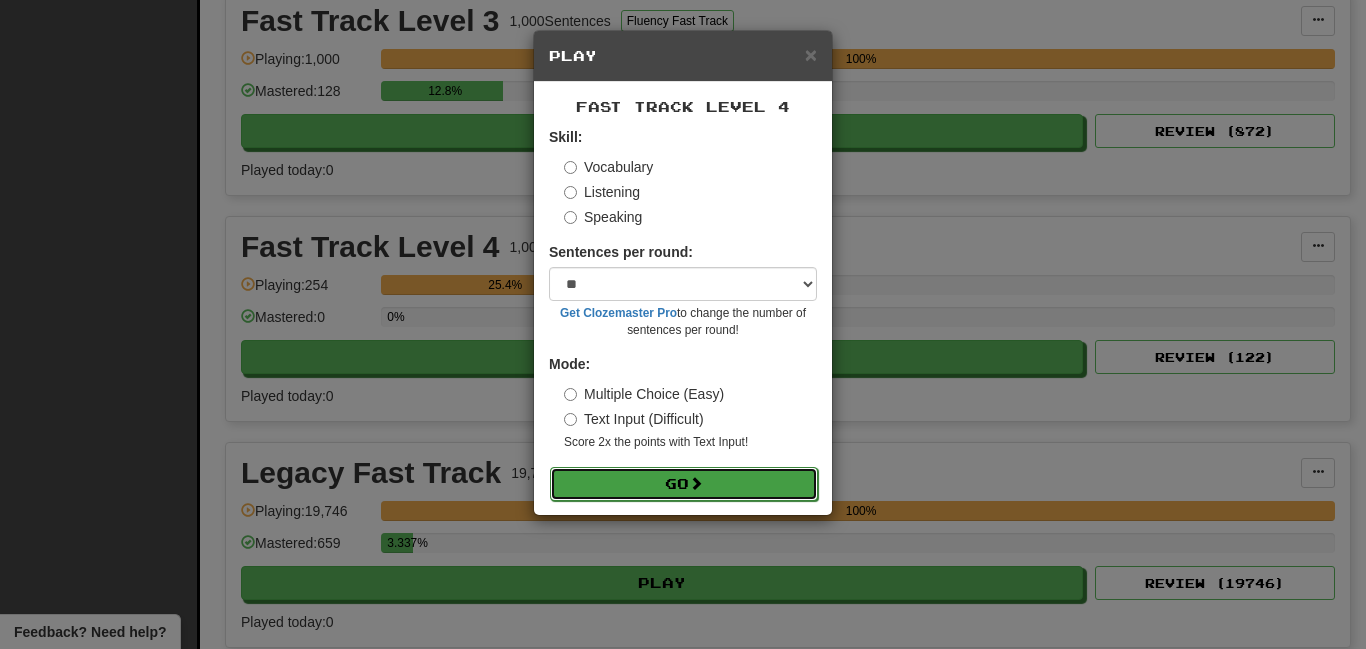 click on "Go" at bounding box center [684, 484] 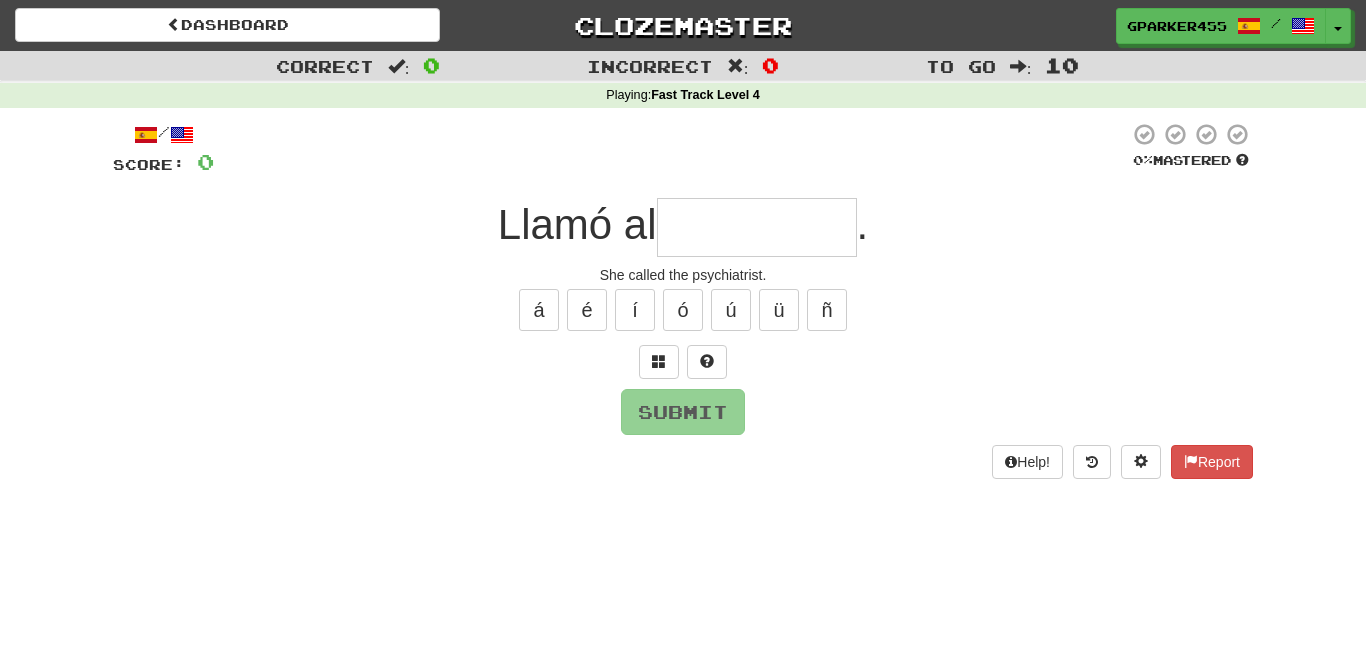 scroll, scrollTop: 0, scrollLeft: 0, axis: both 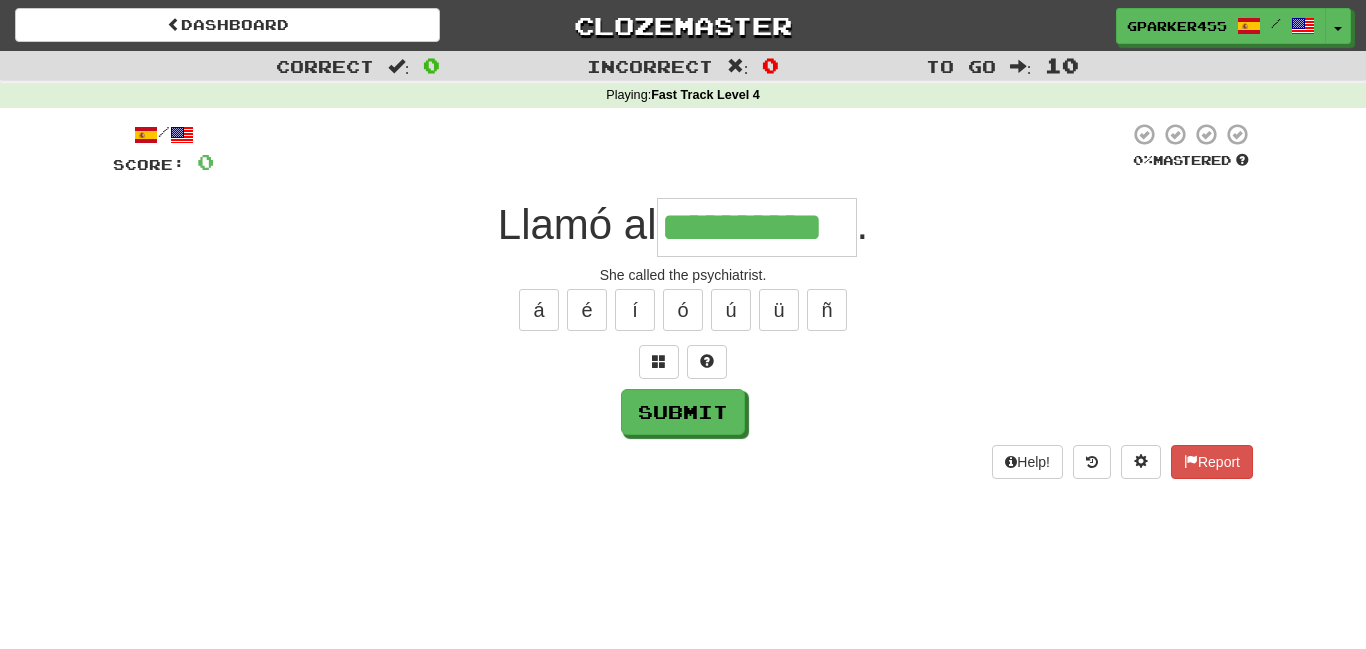 type on "**********" 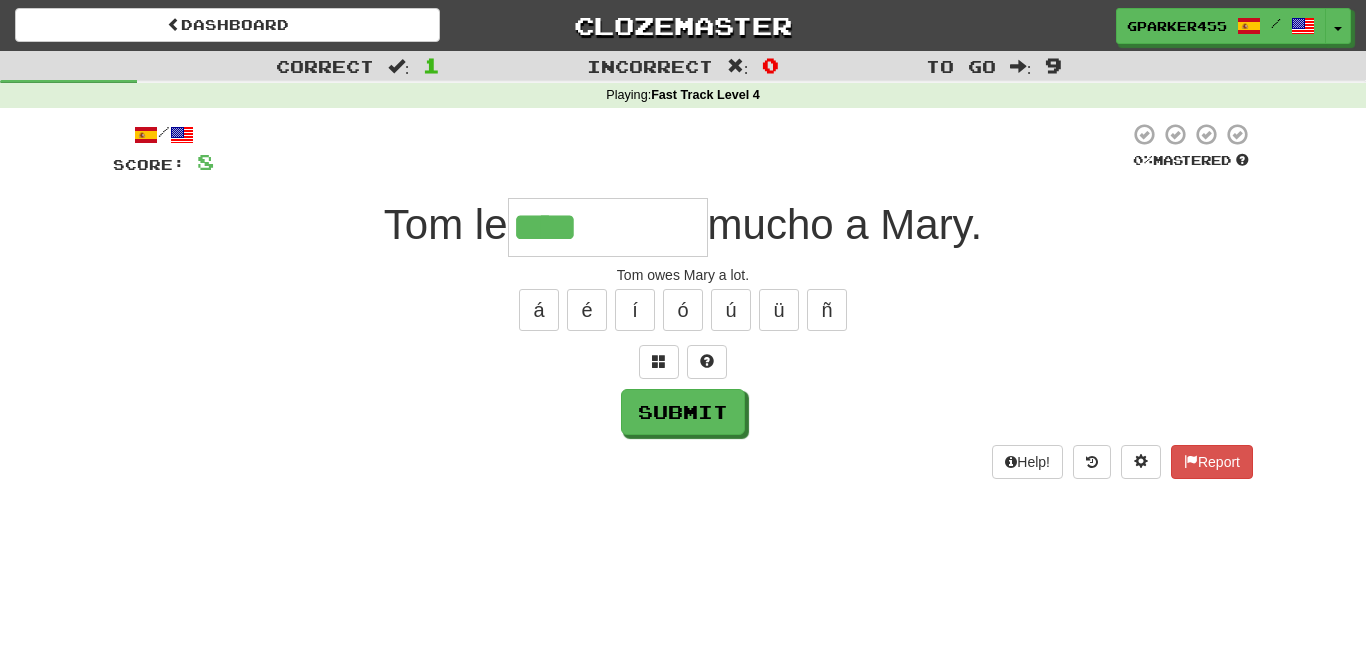type on "****" 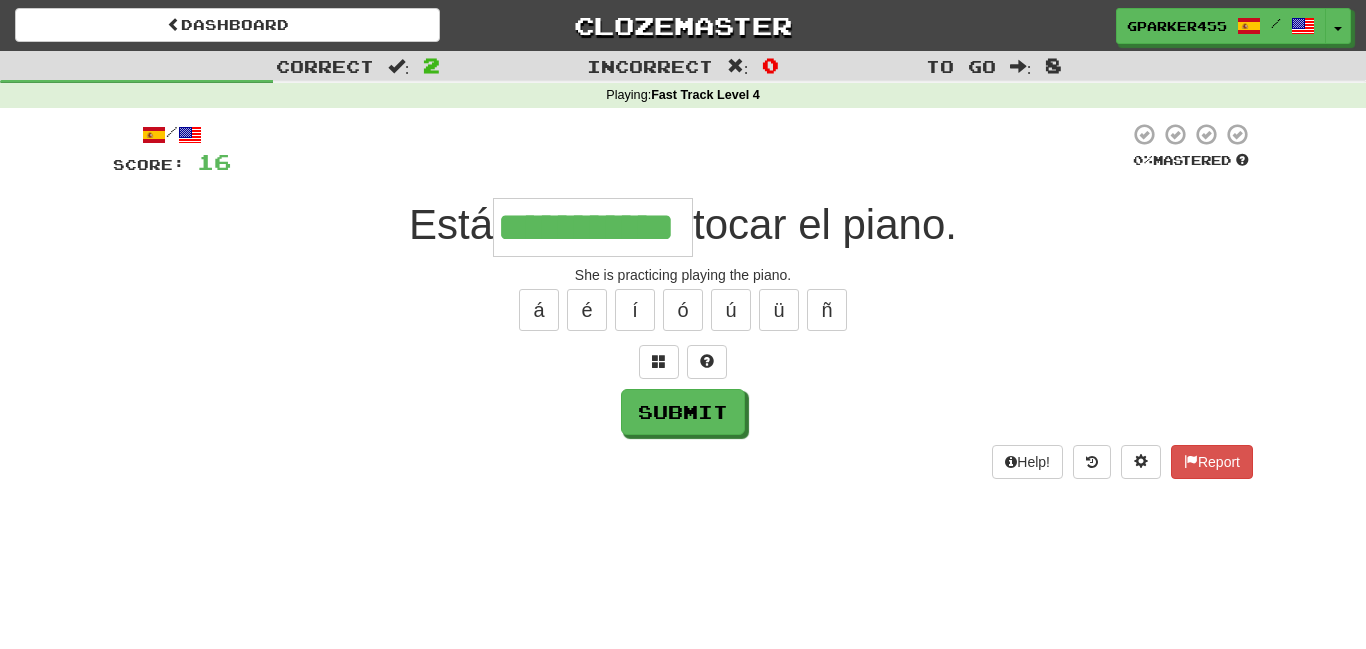 scroll, scrollTop: 0, scrollLeft: 23, axis: horizontal 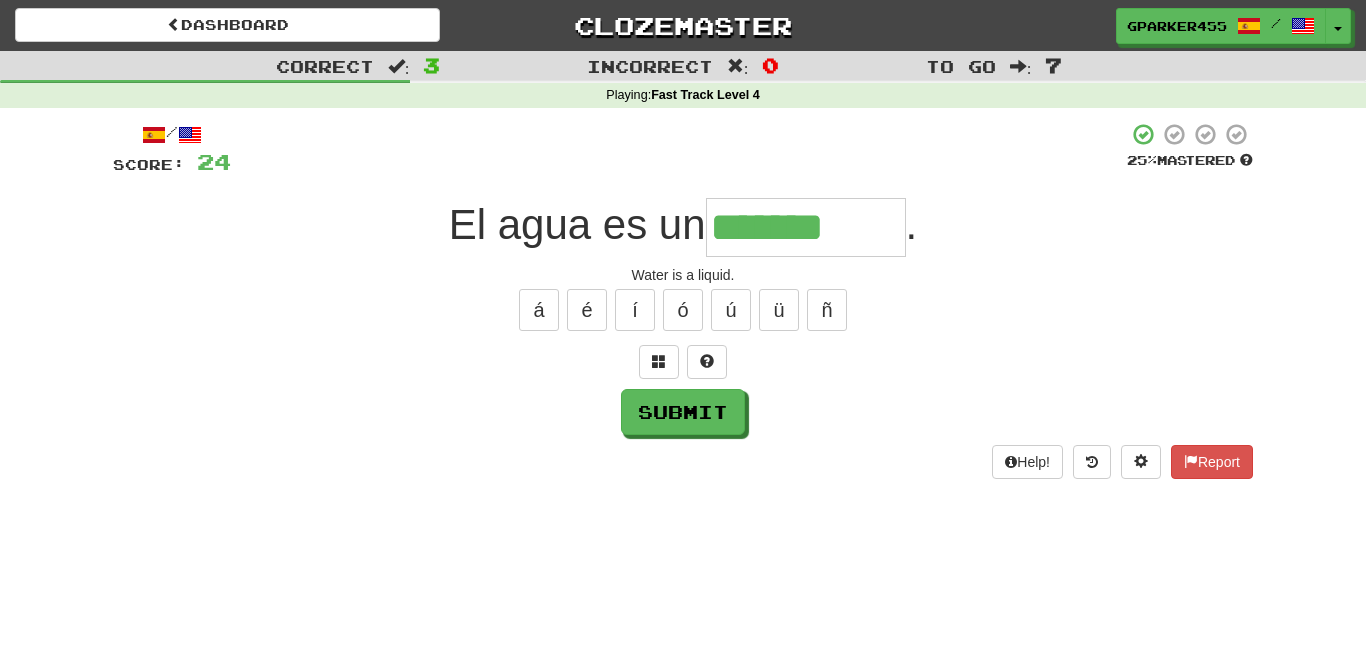 type on "*******" 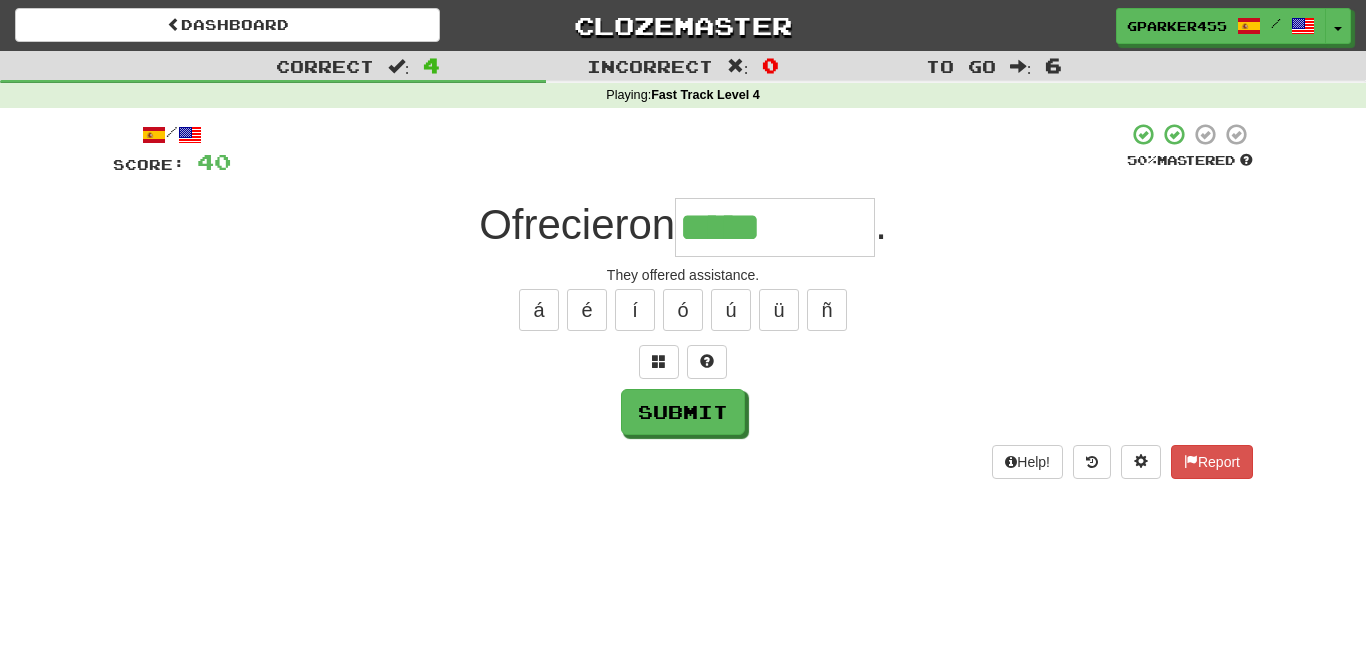 type on "*****" 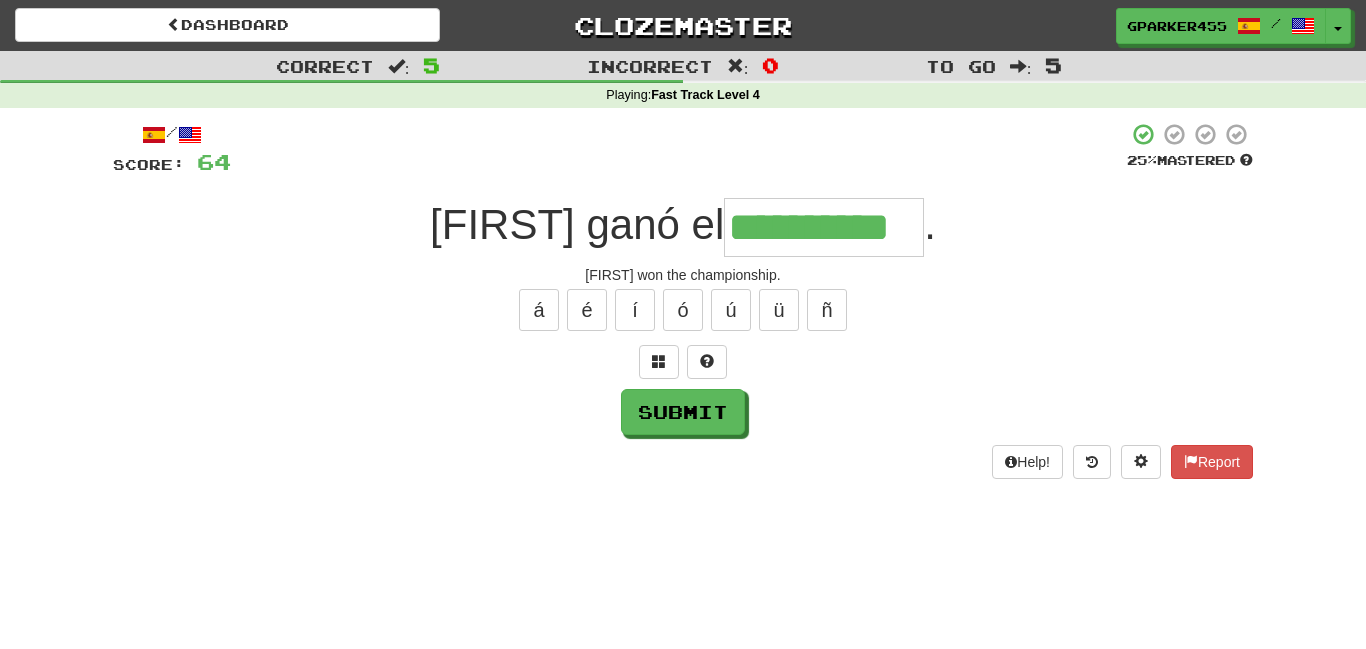 scroll, scrollTop: 0, scrollLeft: 37, axis: horizontal 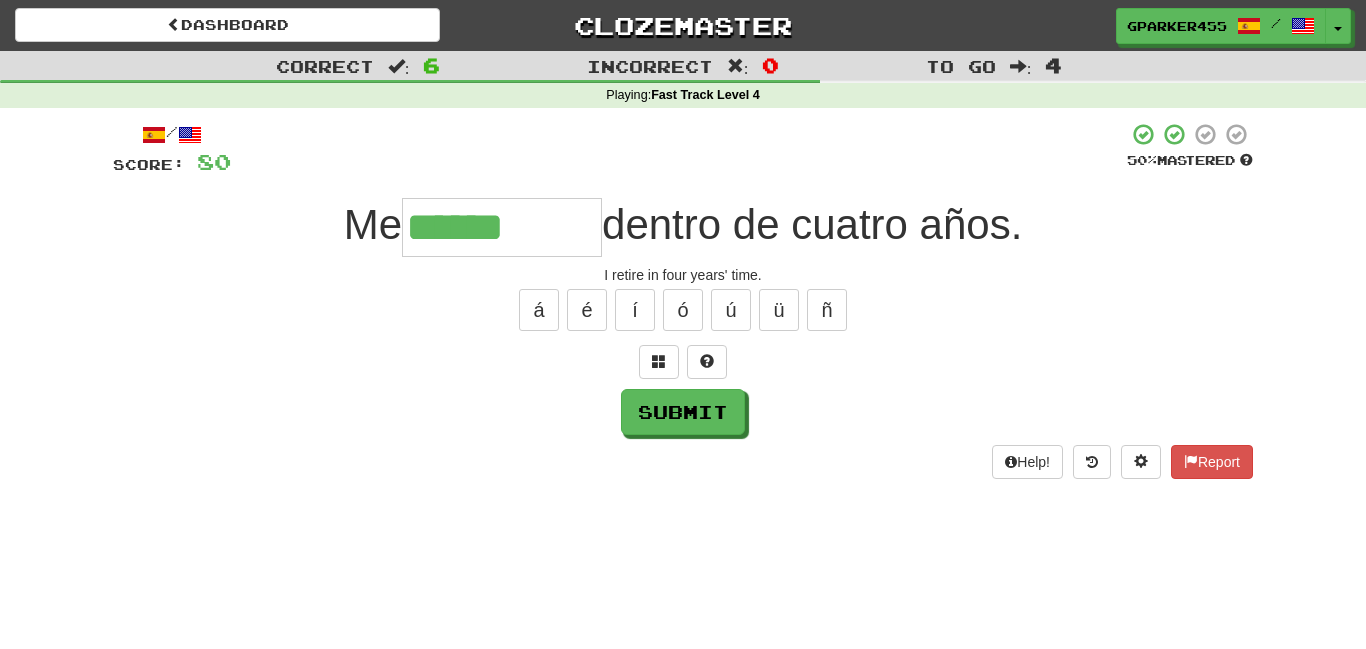 type on "******" 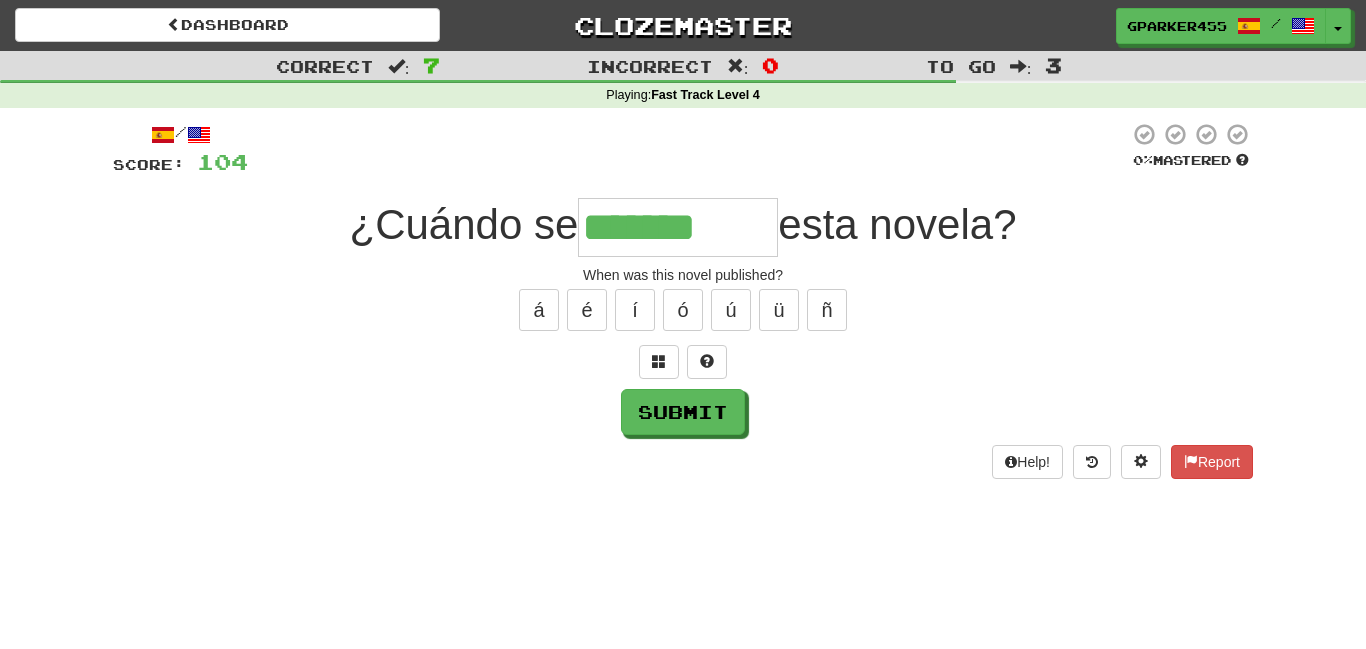 type on "*******" 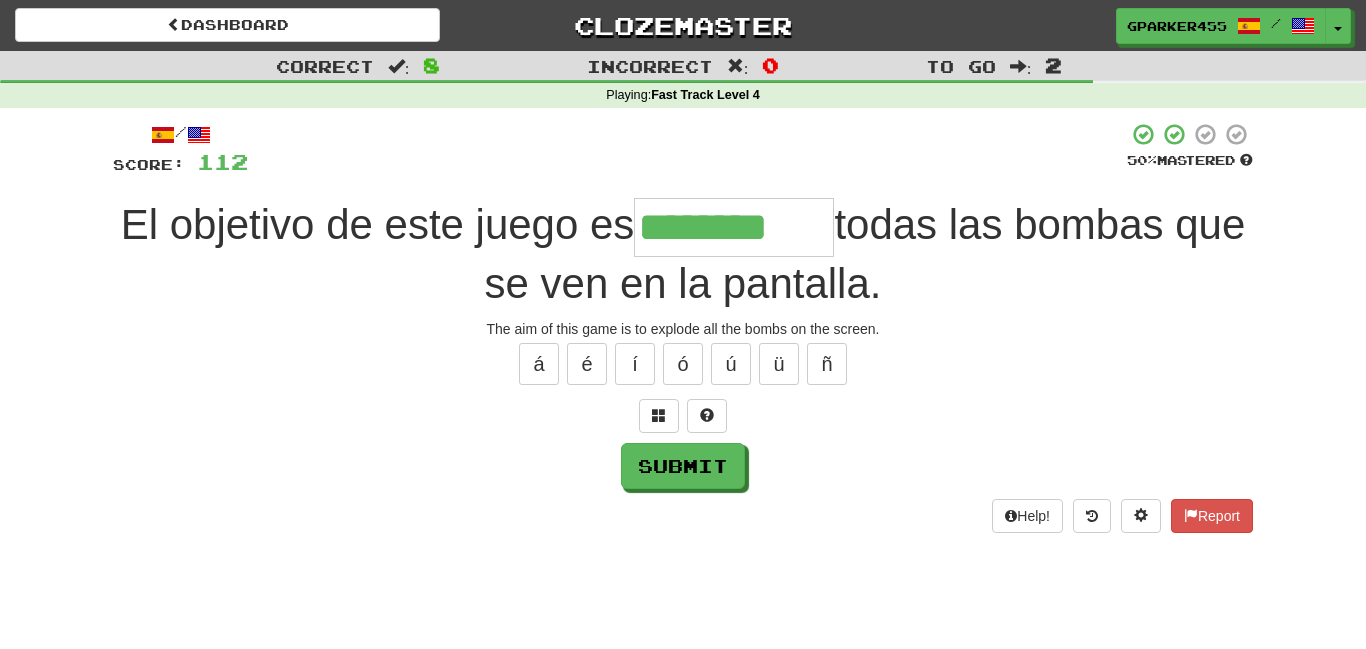 type on "********" 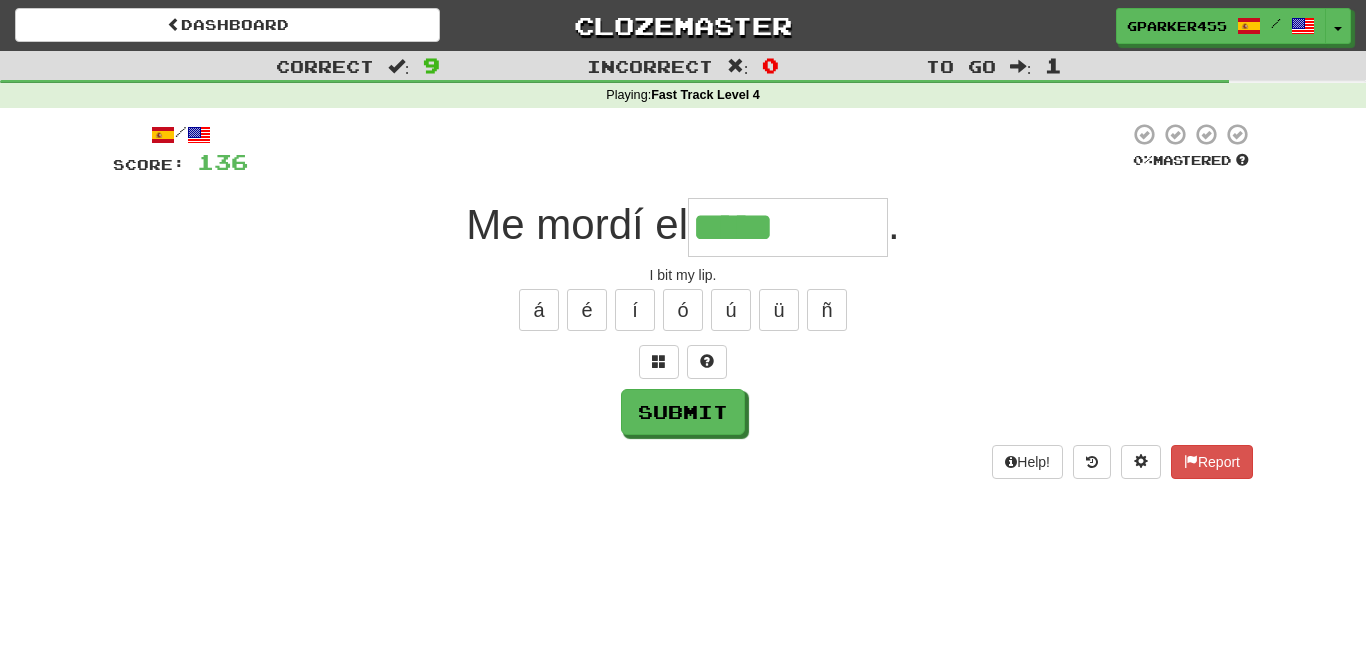 type on "*****" 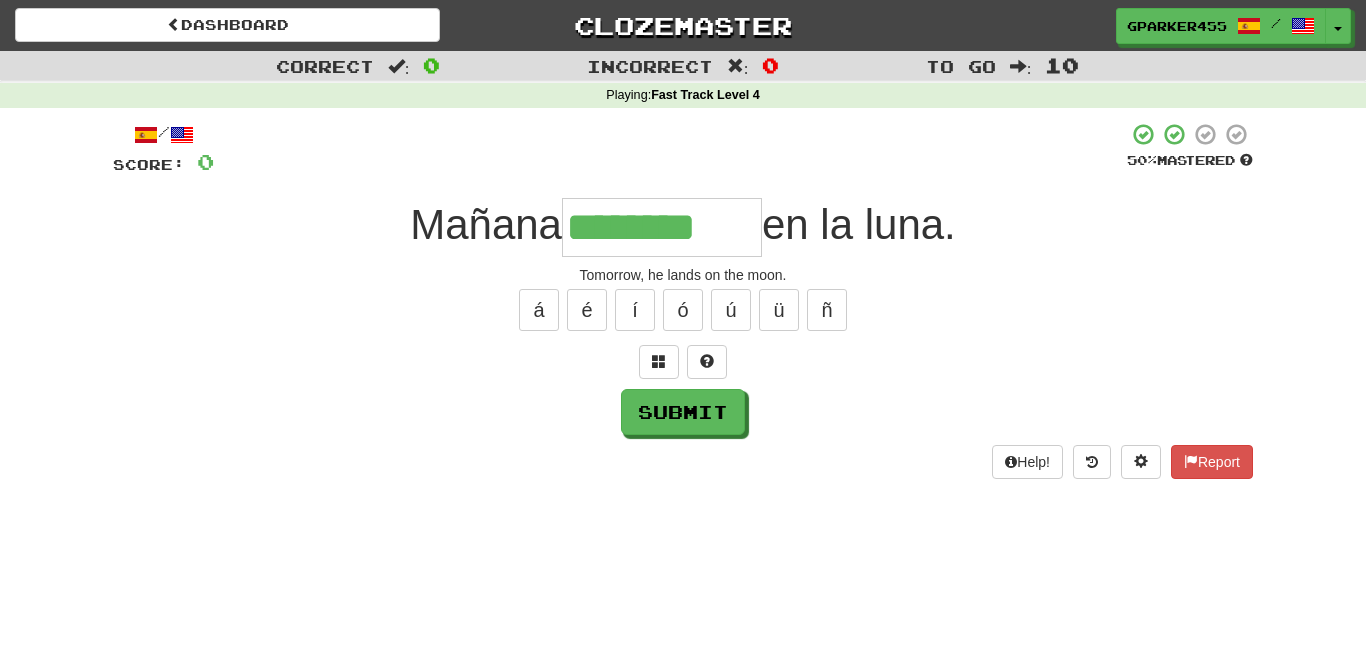 type on "********" 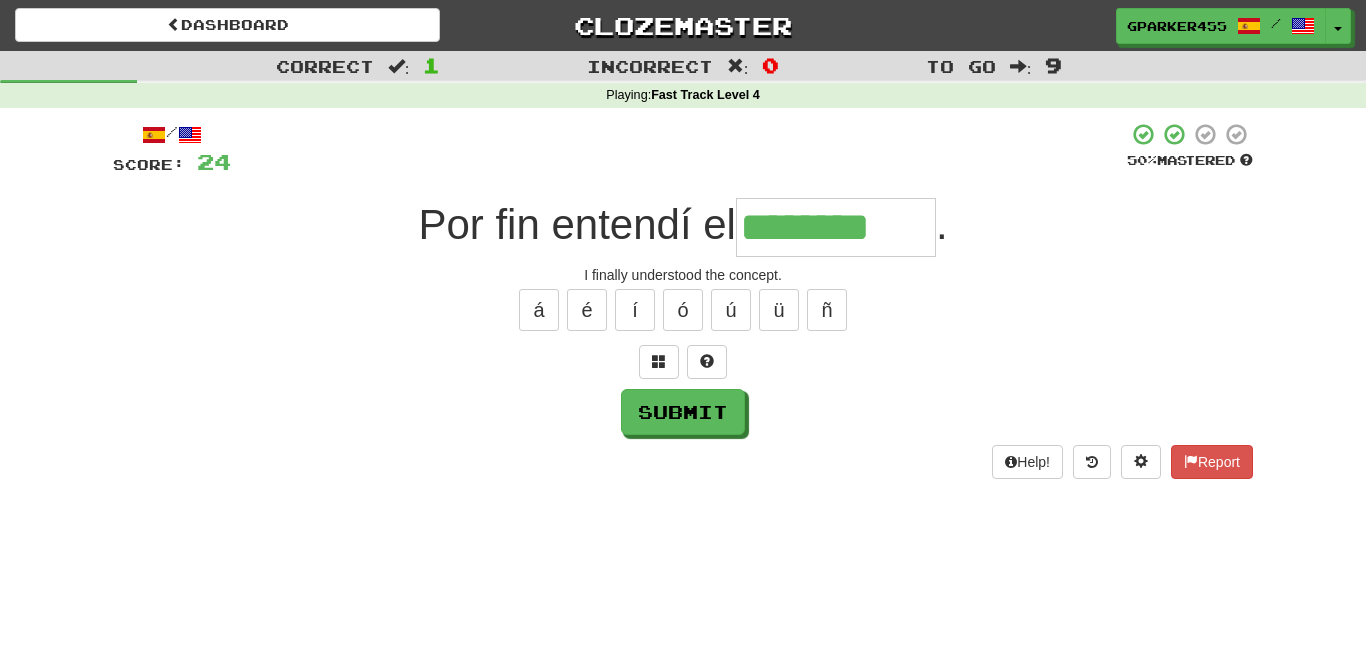 type on "********" 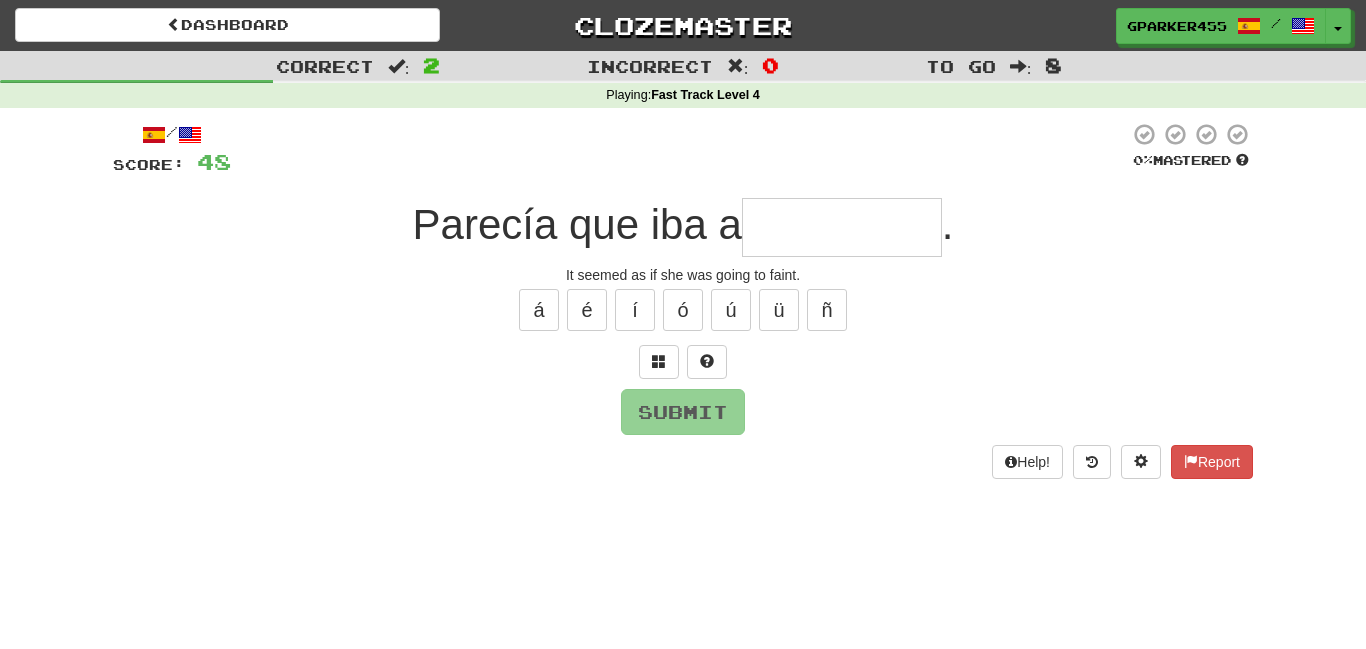 type on "*" 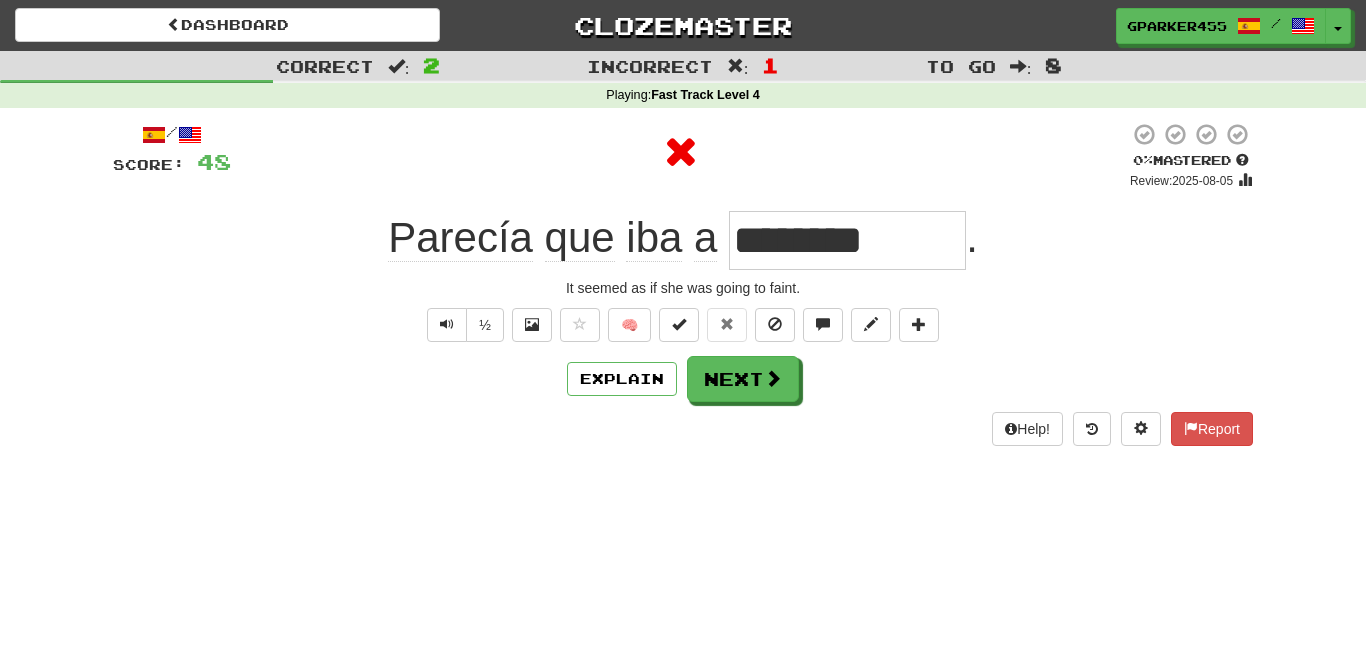 type on "**********" 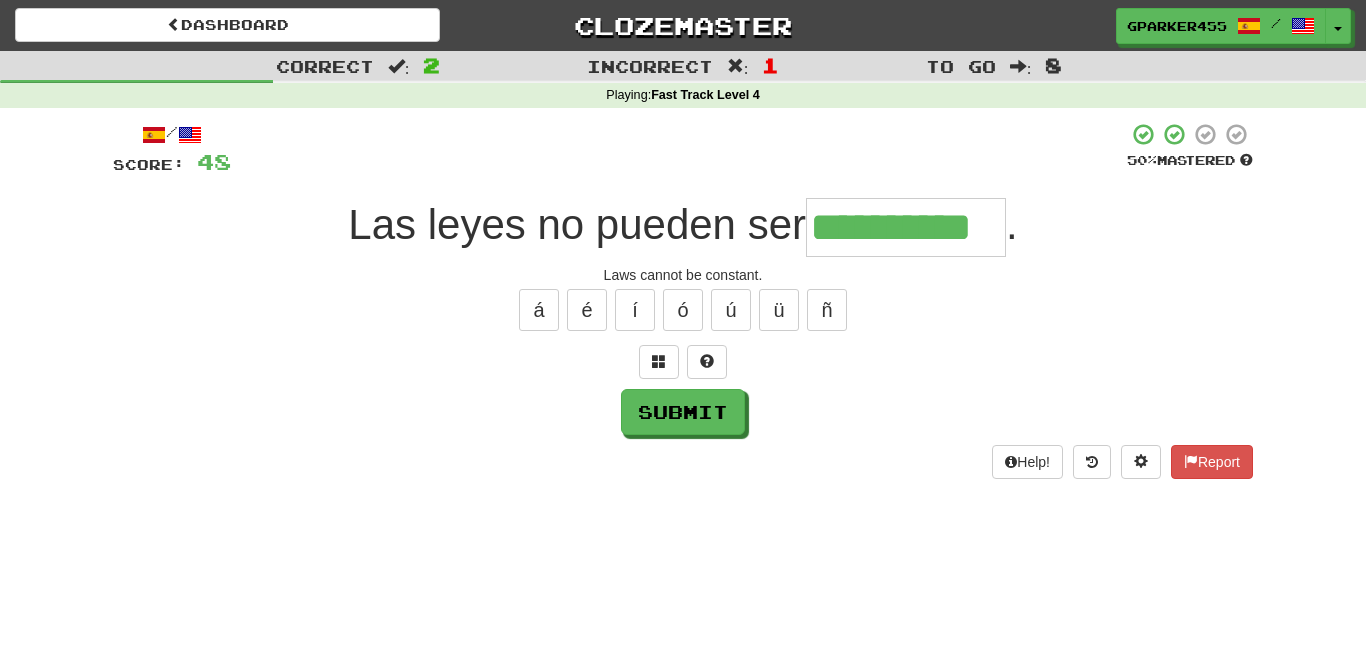 scroll, scrollTop: 0, scrollLeft: 10, axis: horizontal 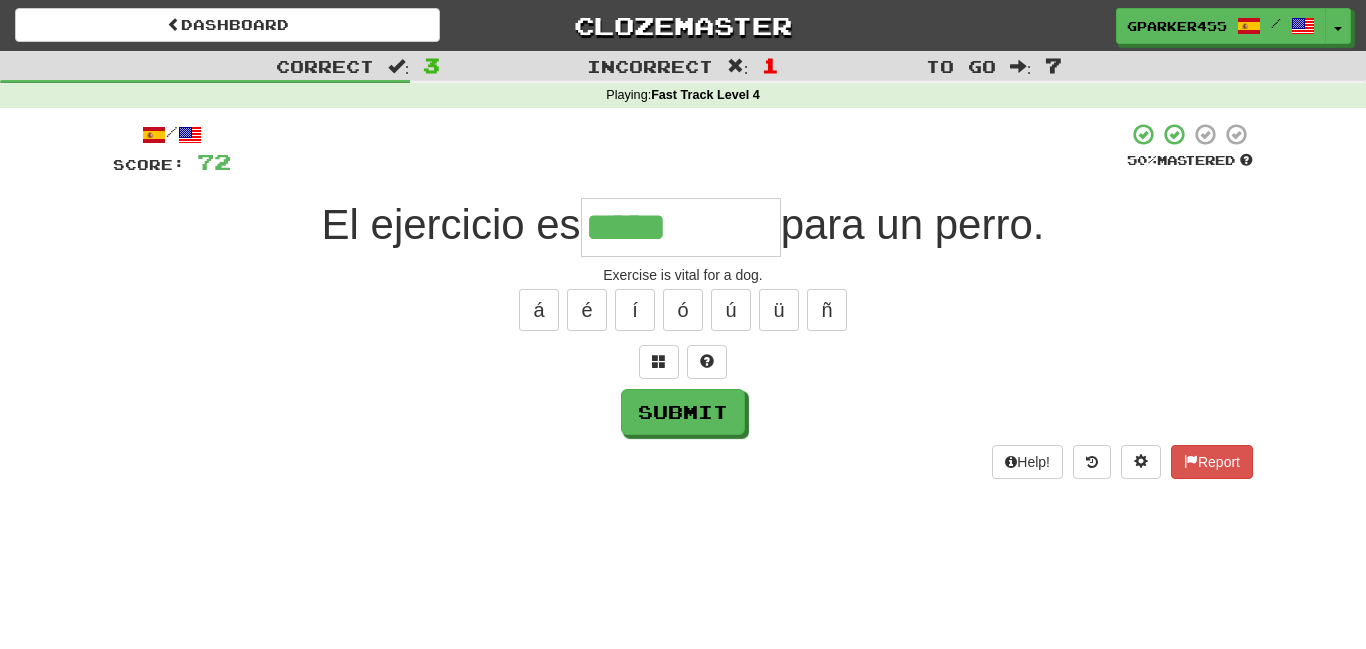 type on "*****" 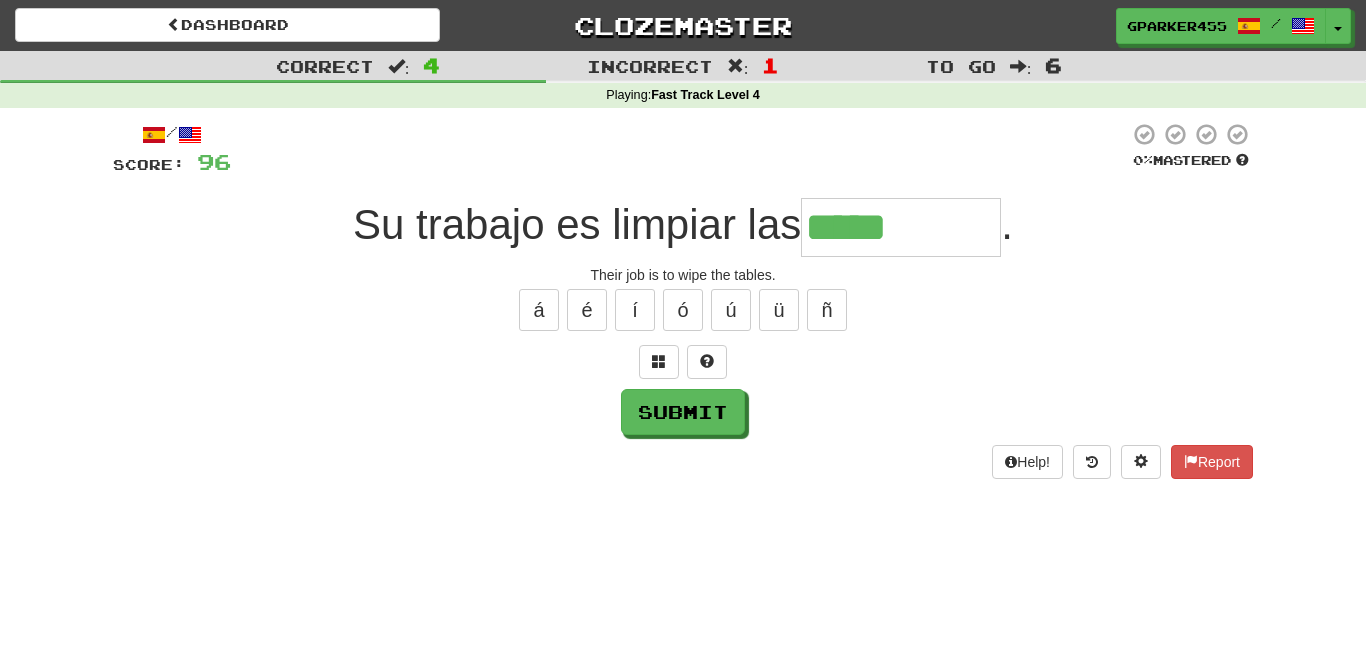 type on "*****" 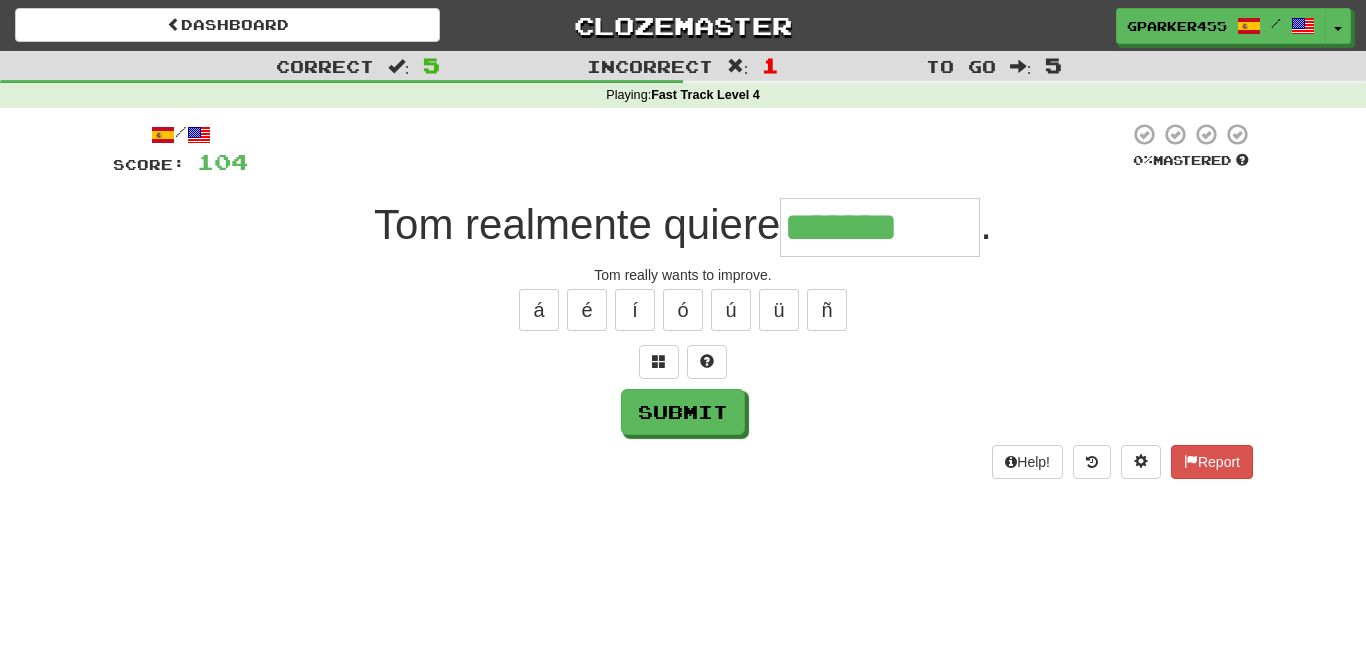 type on "*******" 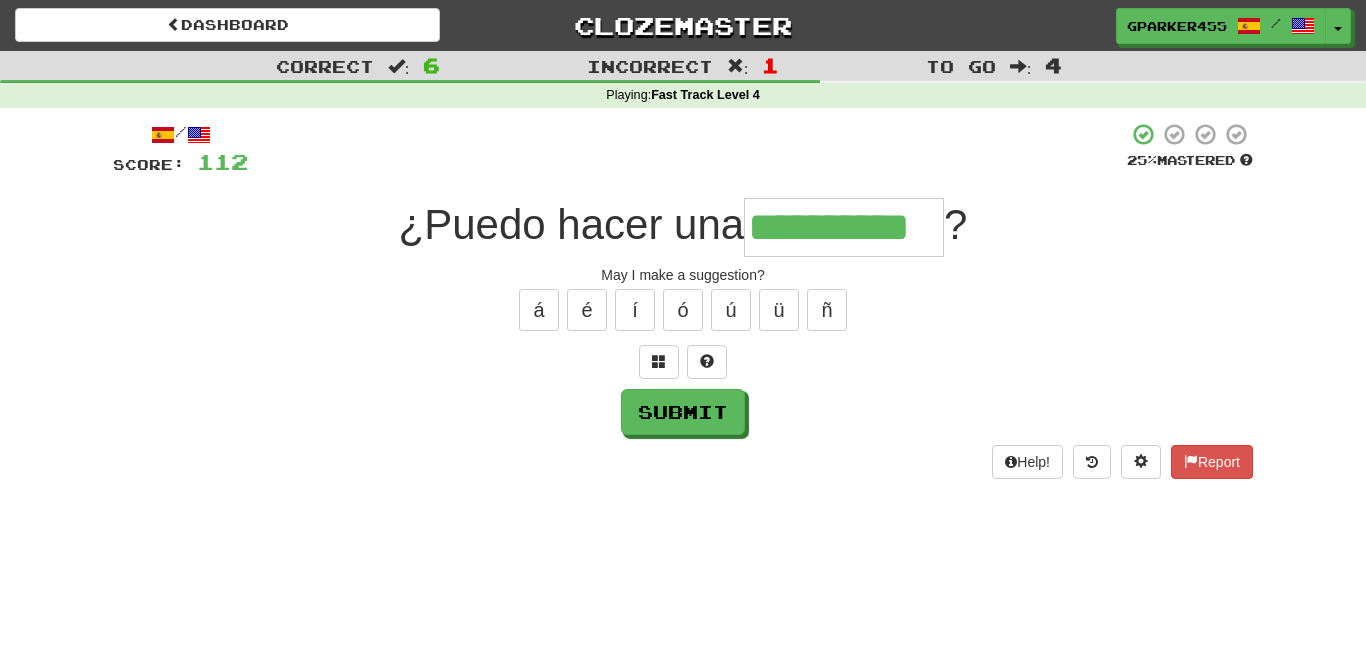 type on "**********" 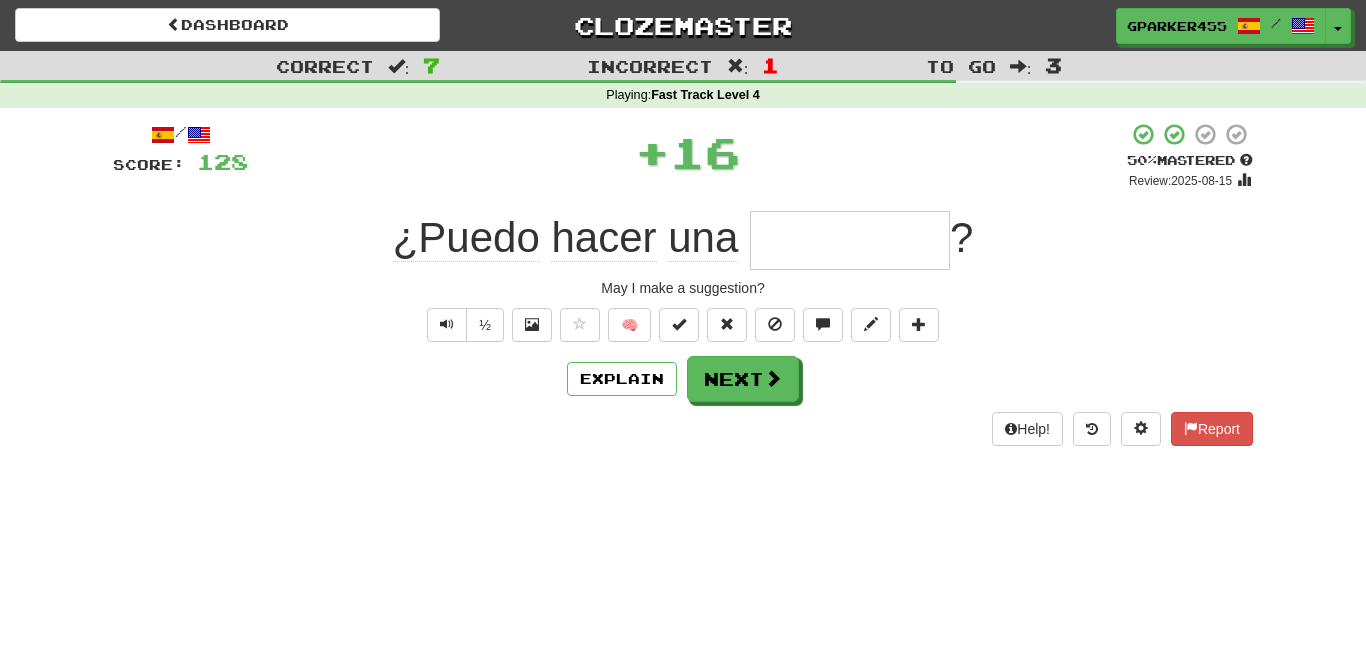 scroll, scrollTop: 0, scrollLeft: 0, axis: both 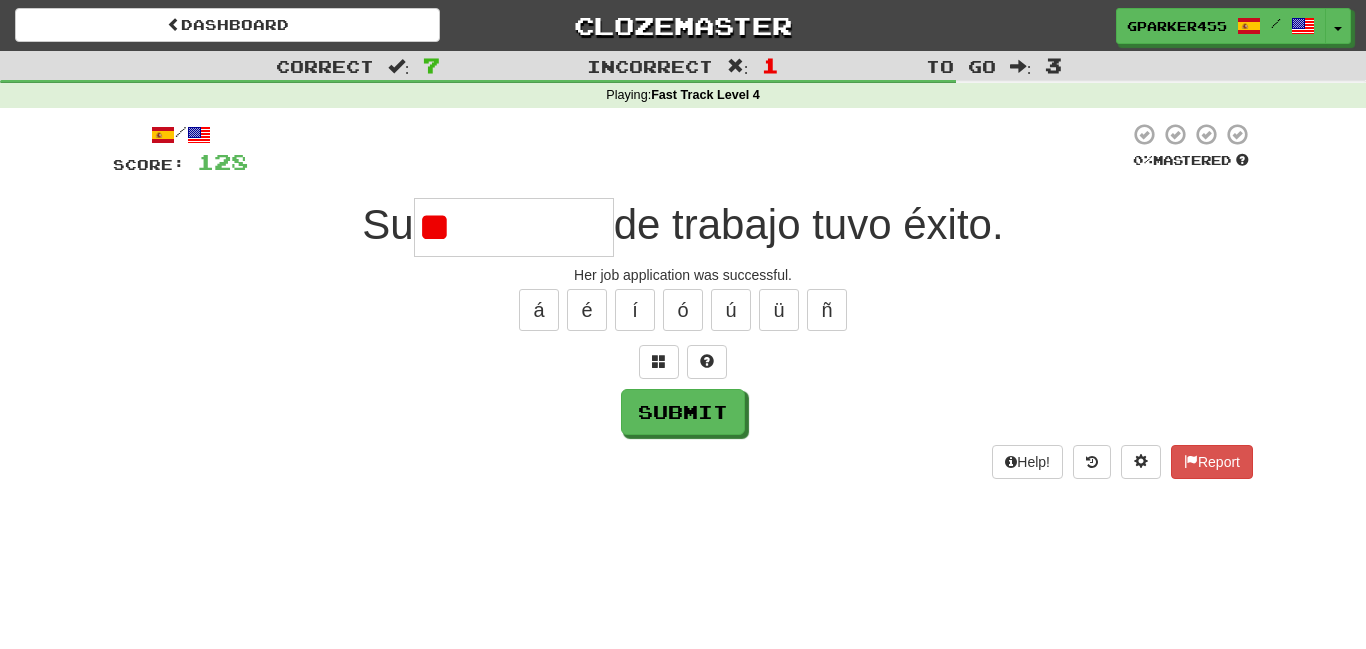type on "*" 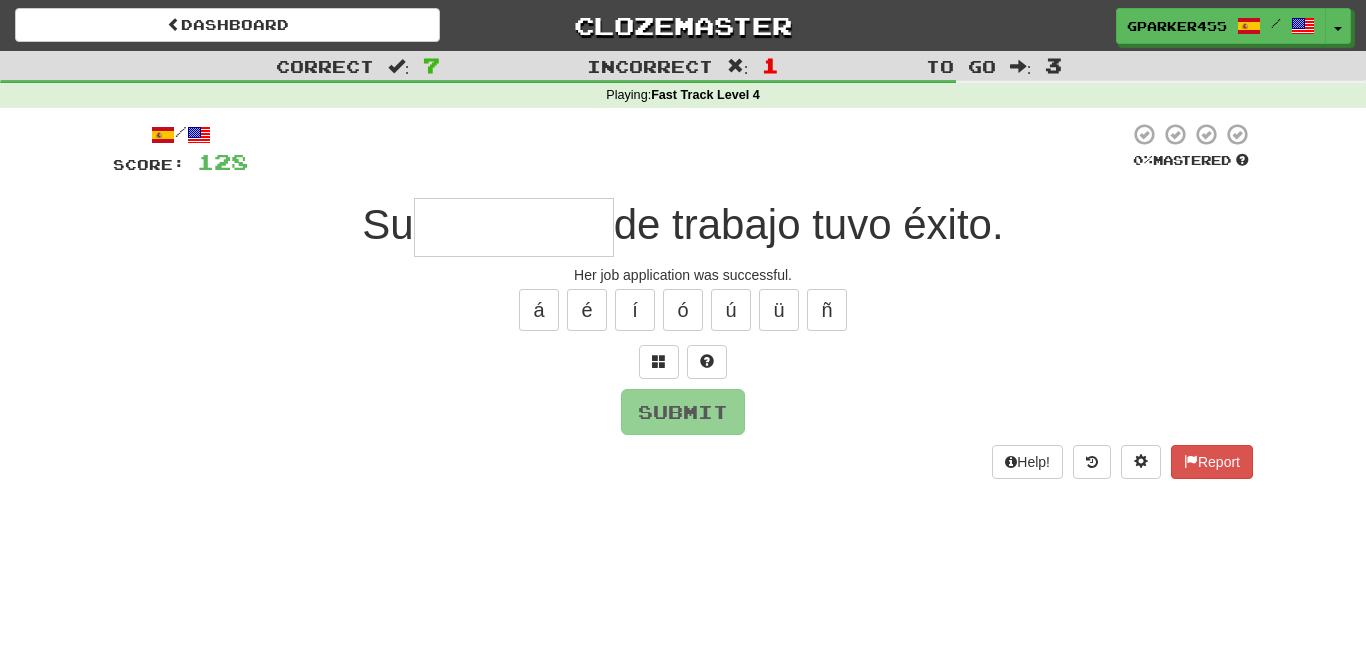 type on "*" 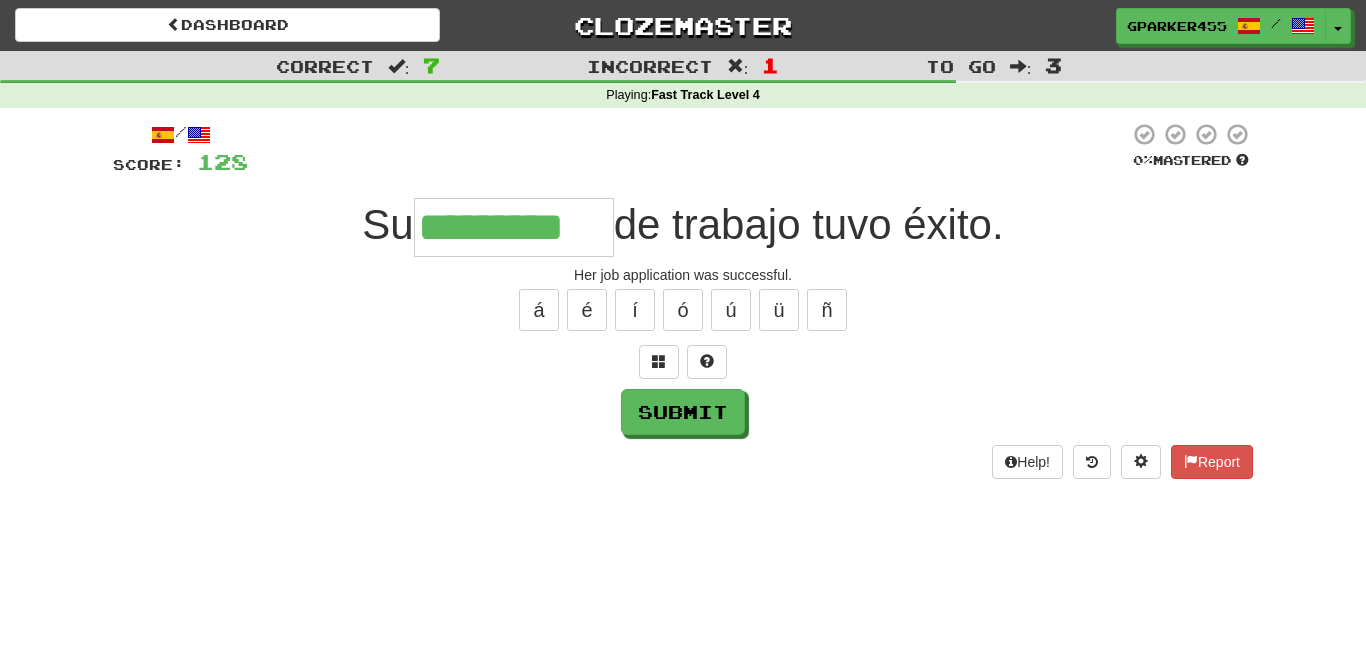 type on "*********" 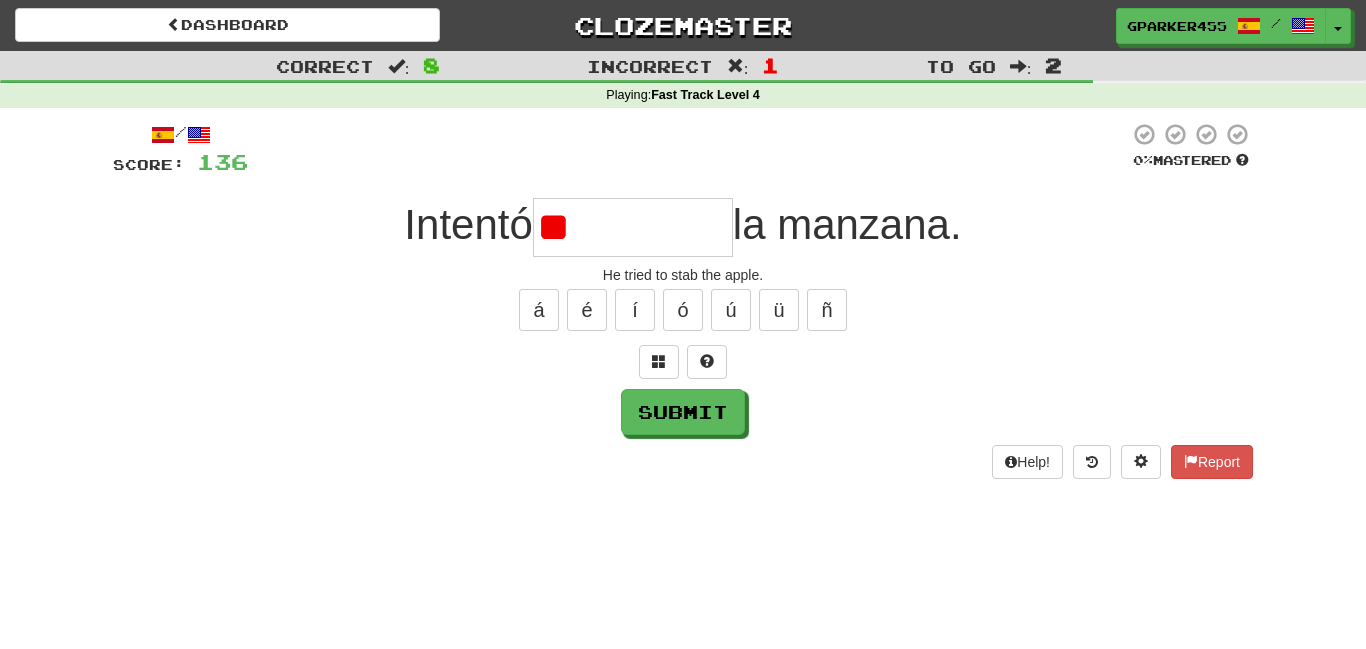type on "*" 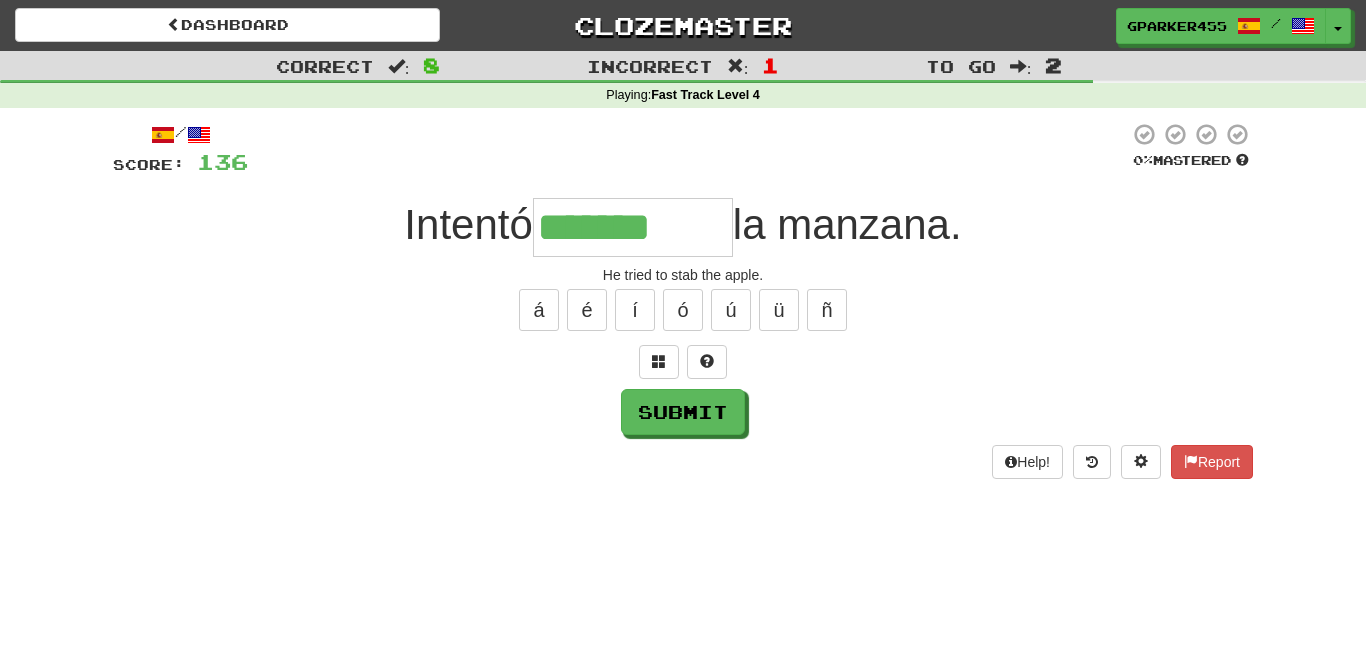 type on "******" 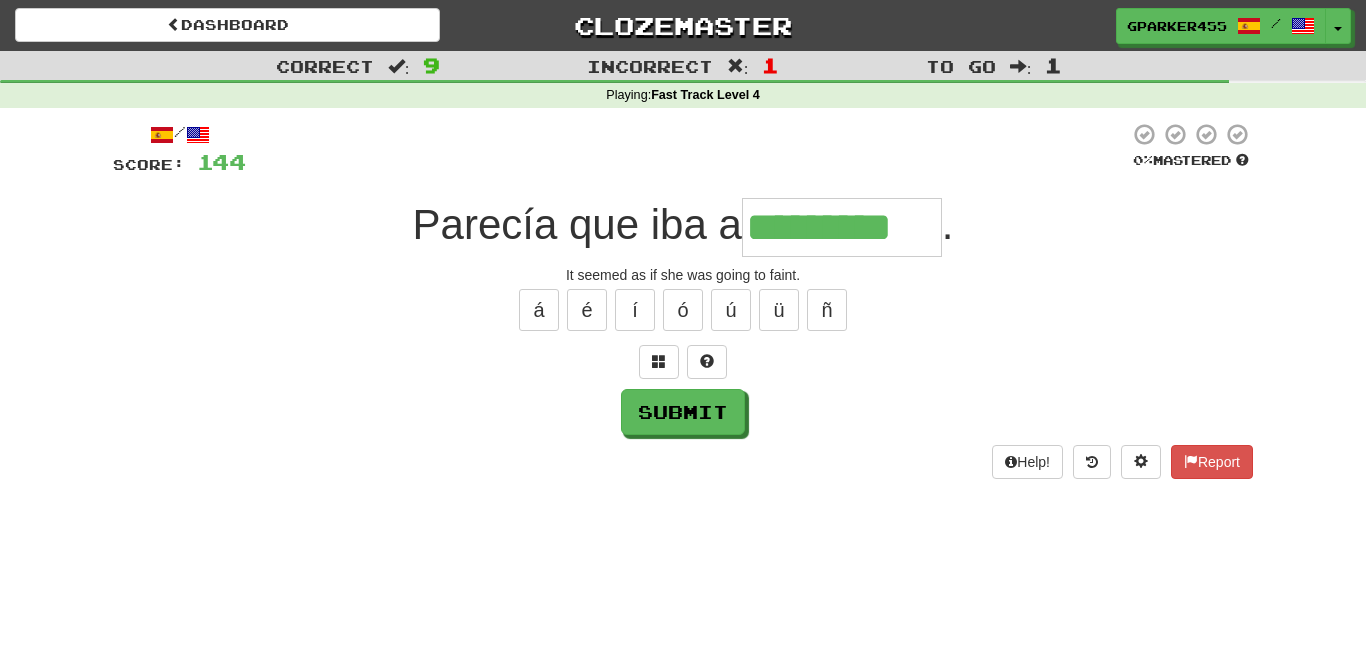 scroll, scrollTop: 0, scrollLeft: 12, axis: horizontal 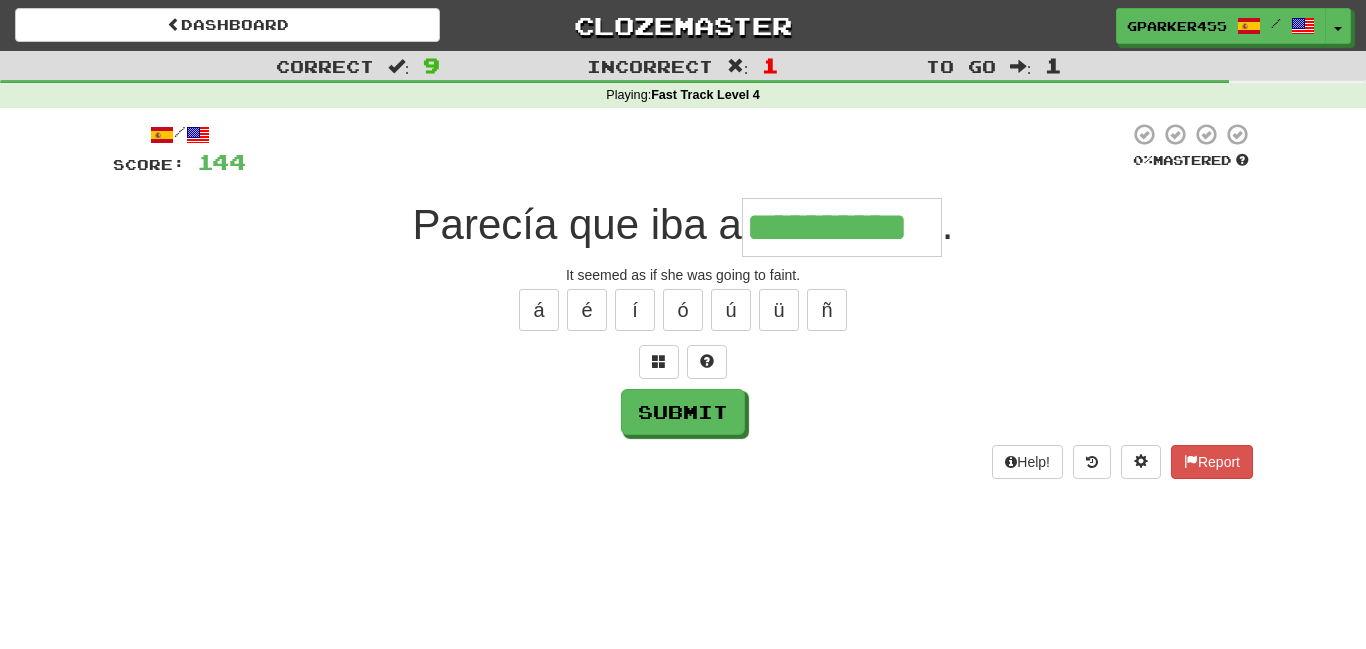 type on "**********" 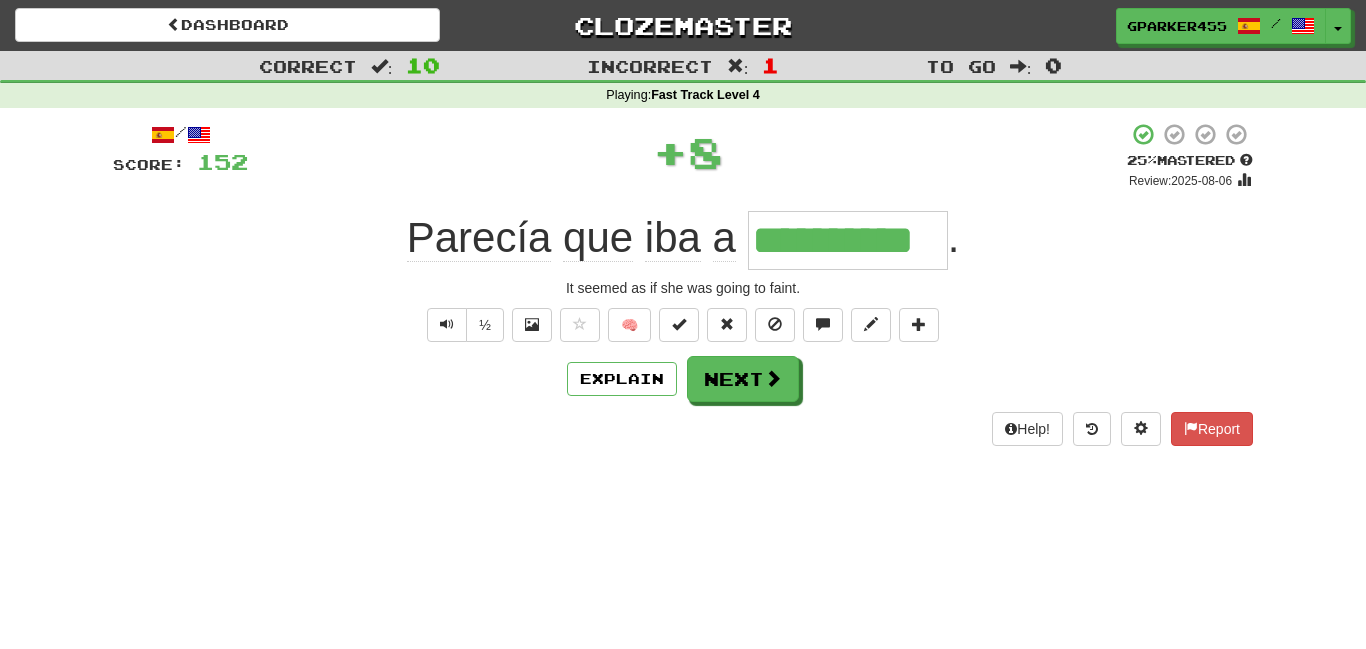 scroll, scrollTop: 0, scrollLeft: 0, axis: both 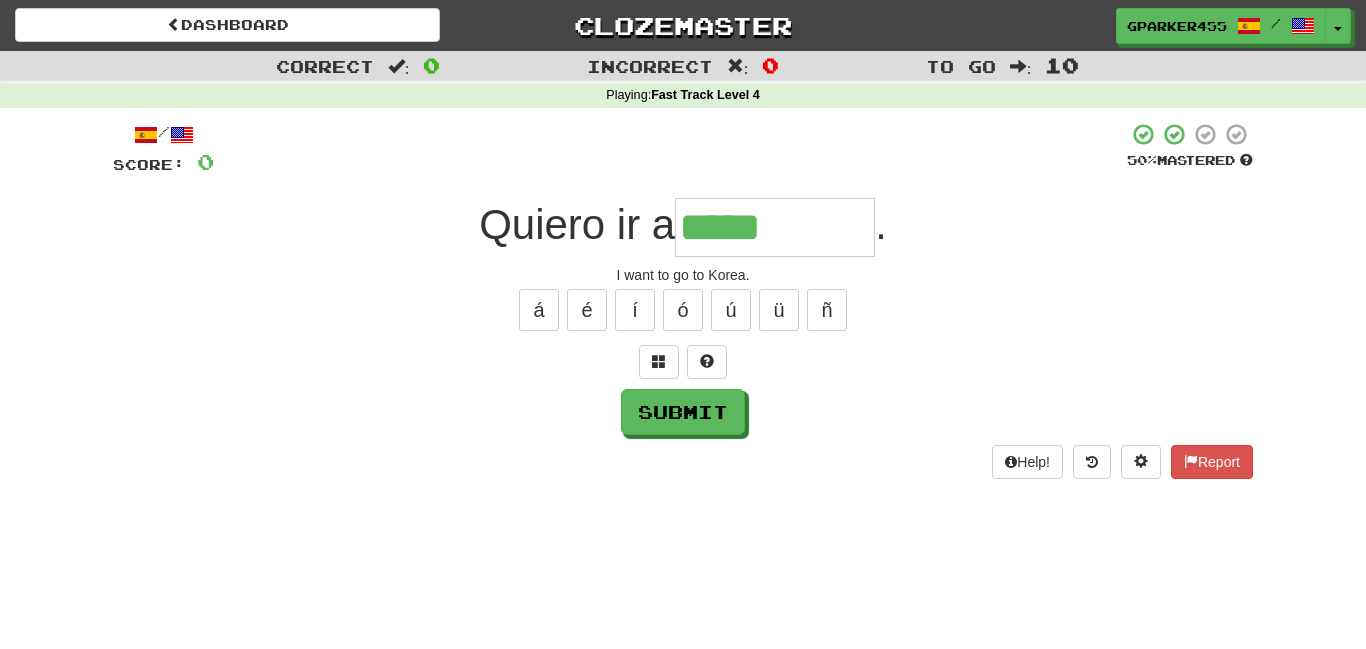 type on "*****" 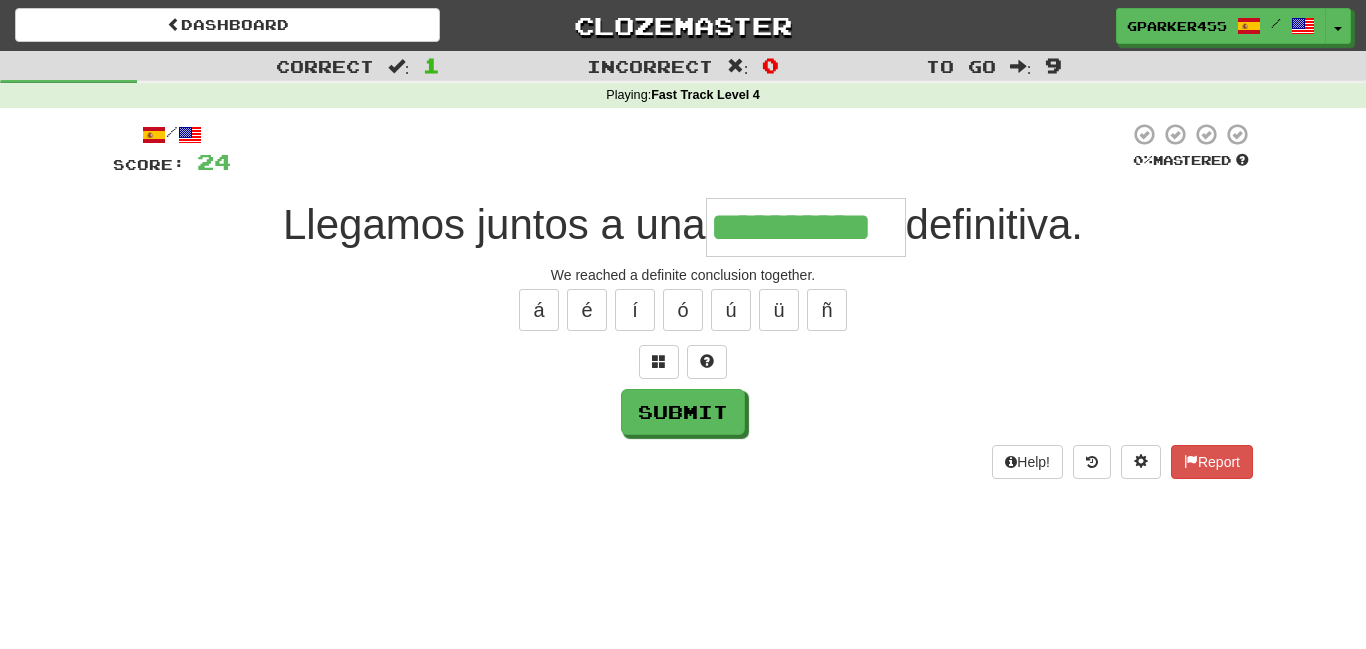 scroll, scrollTop: 0, scrollLeft: 4, axis: horizontal 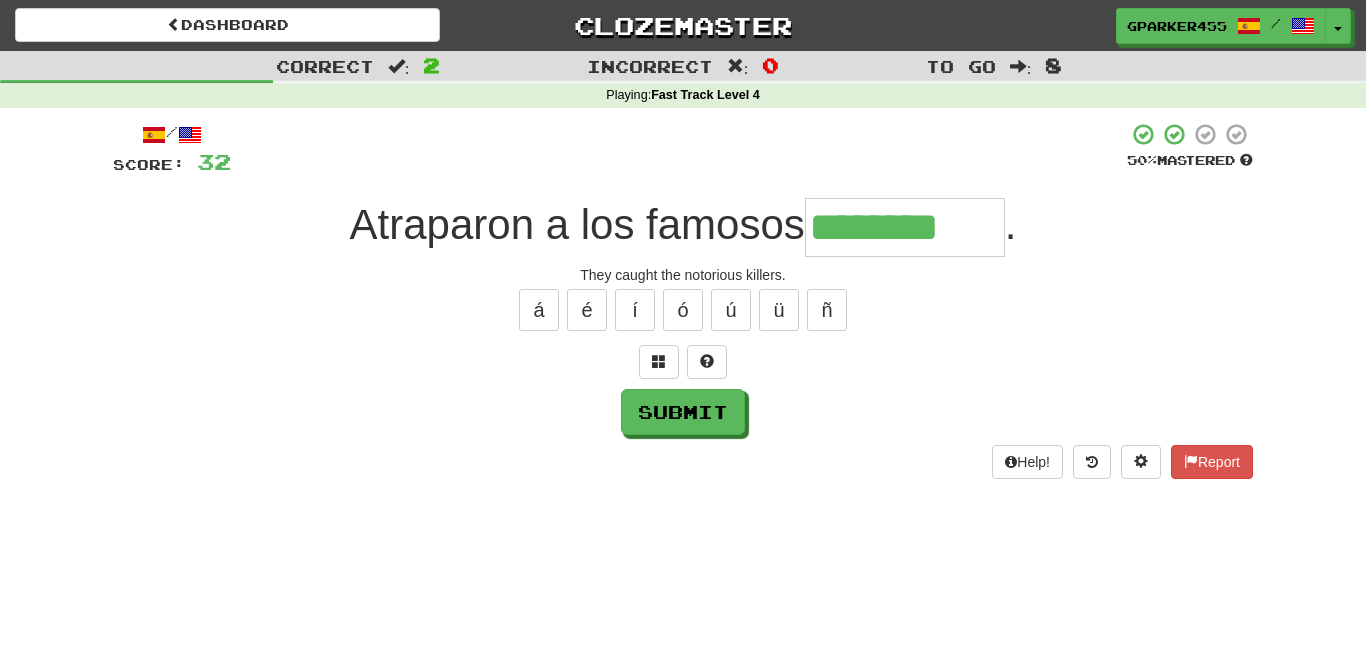 type on "********" 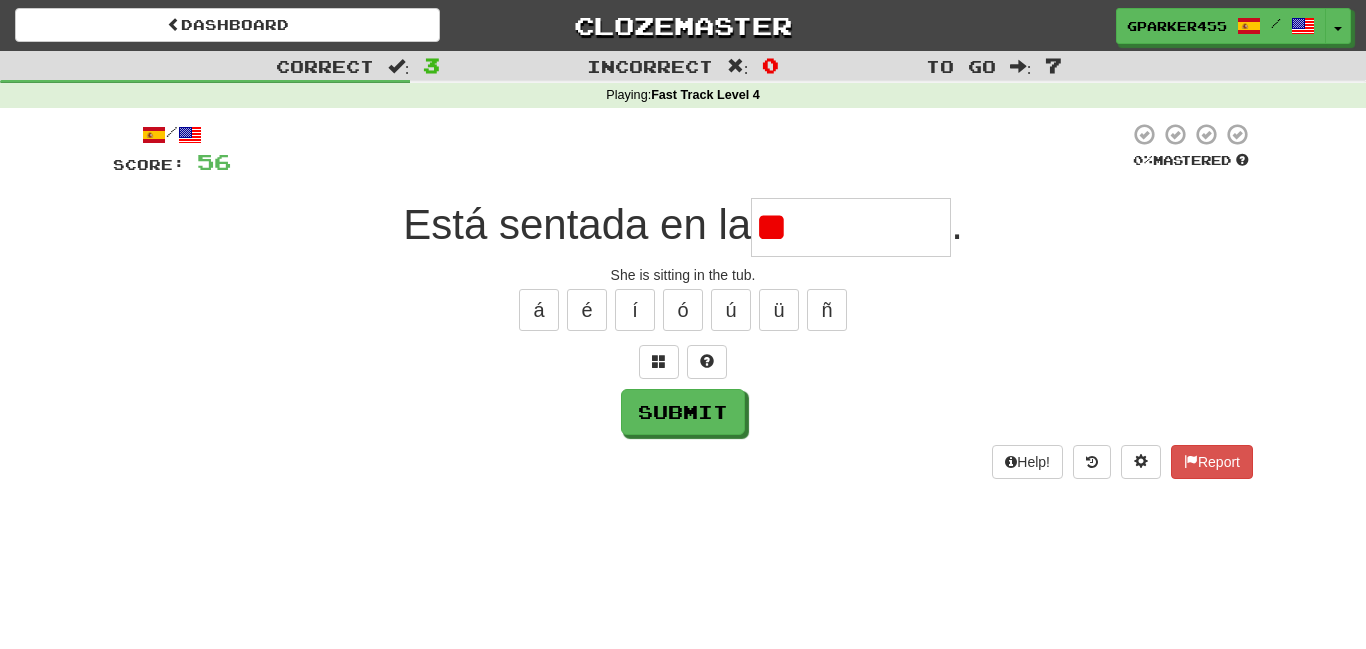 type on "*" 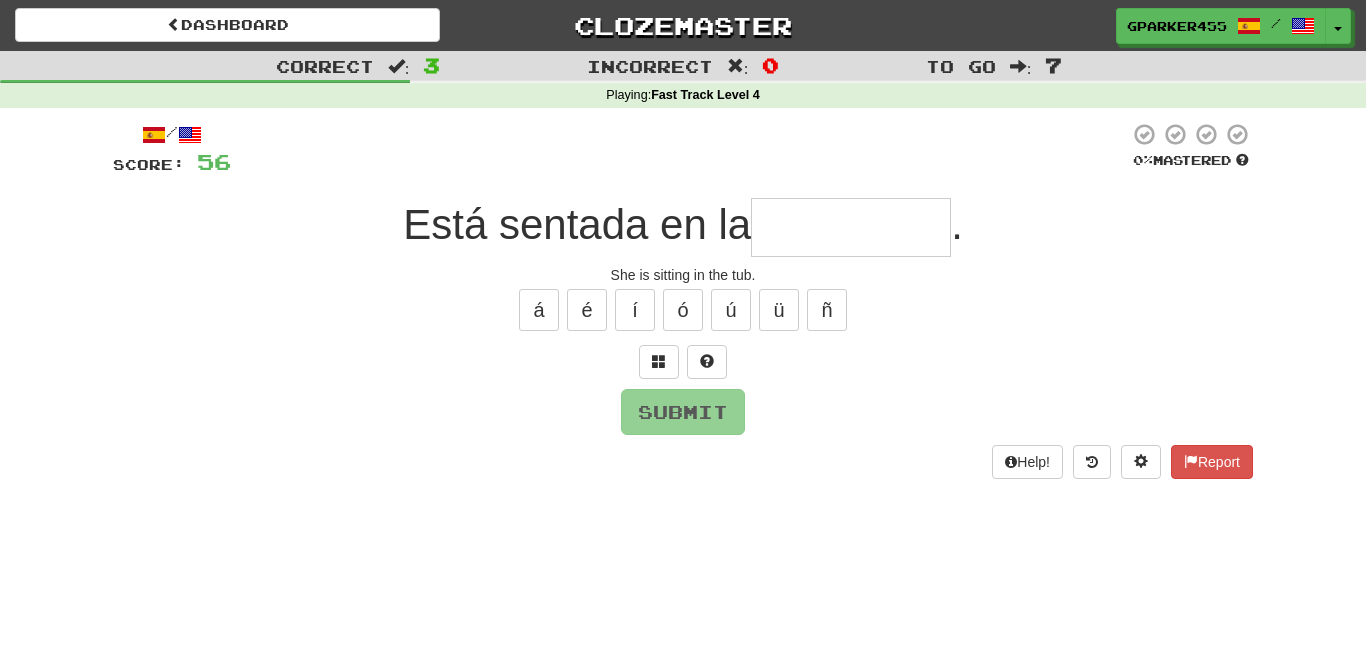 type on "*" 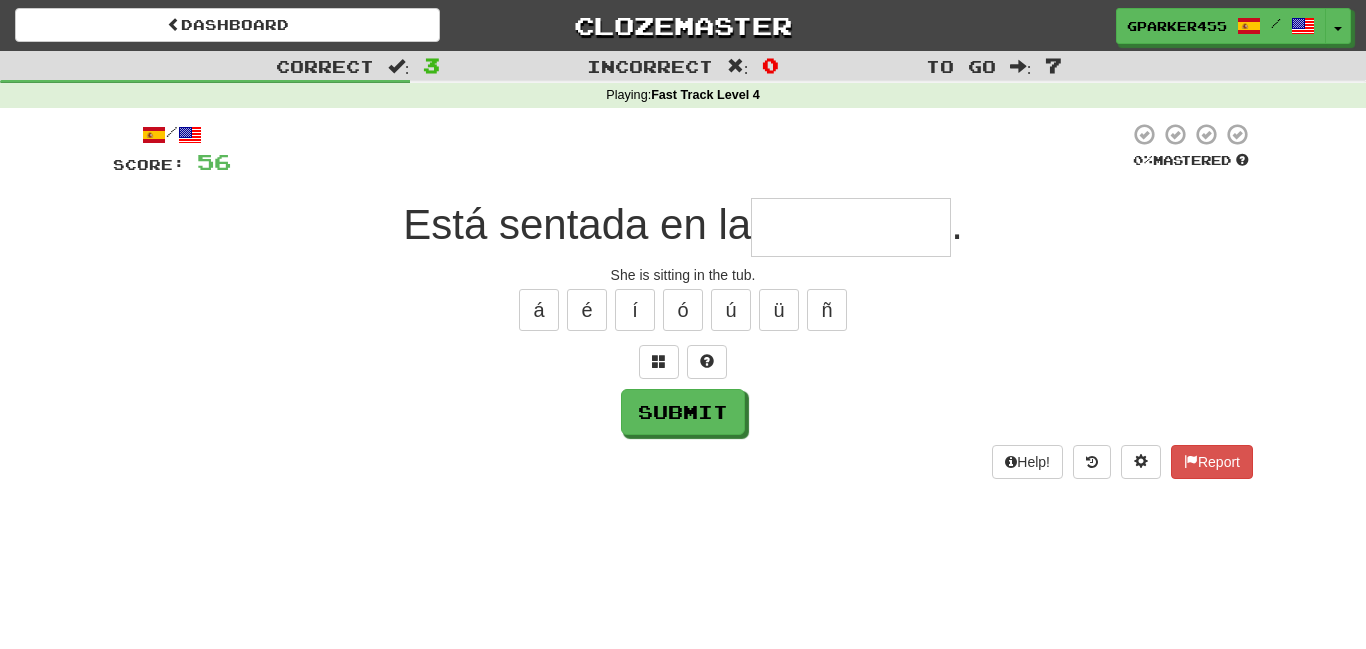 type on "*" 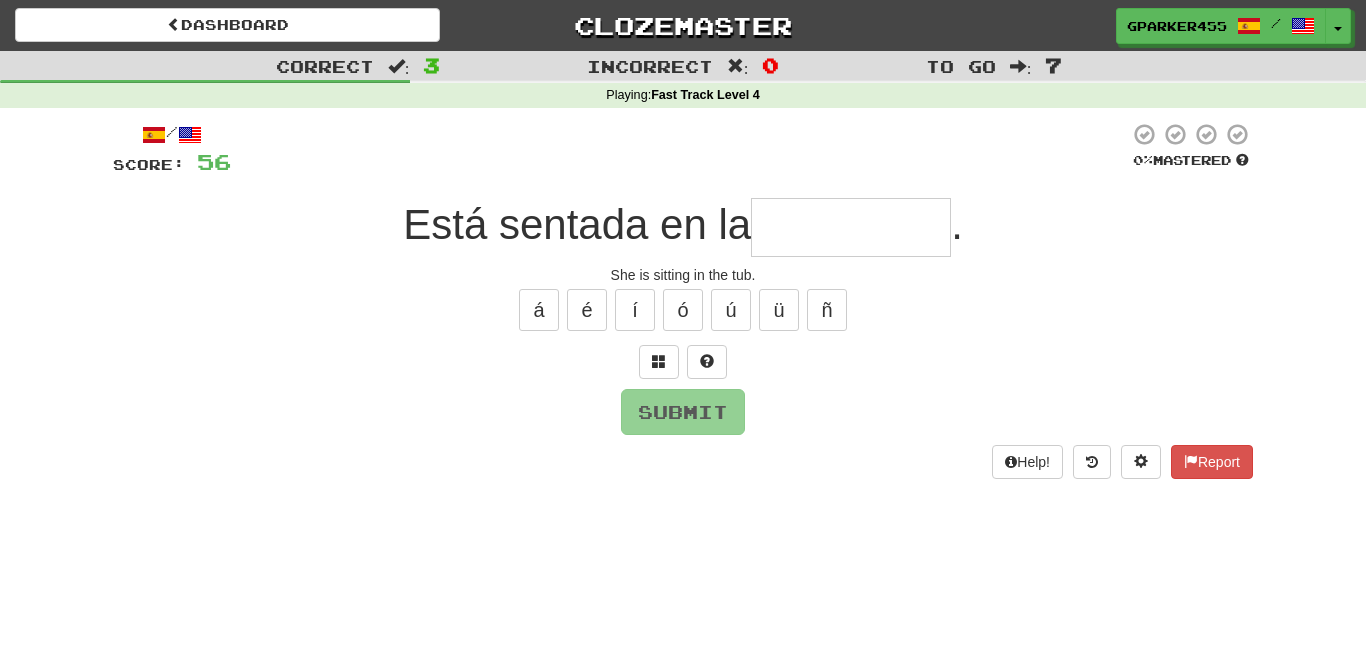 type on "*" 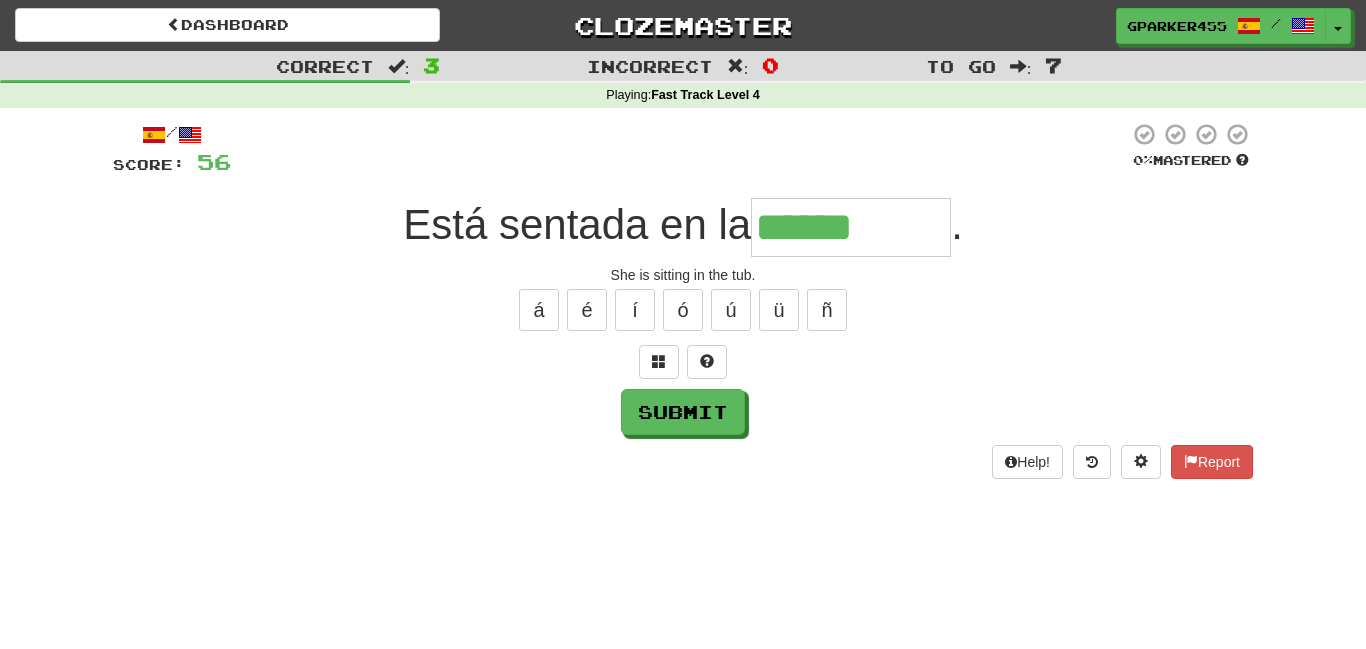 type on "******" 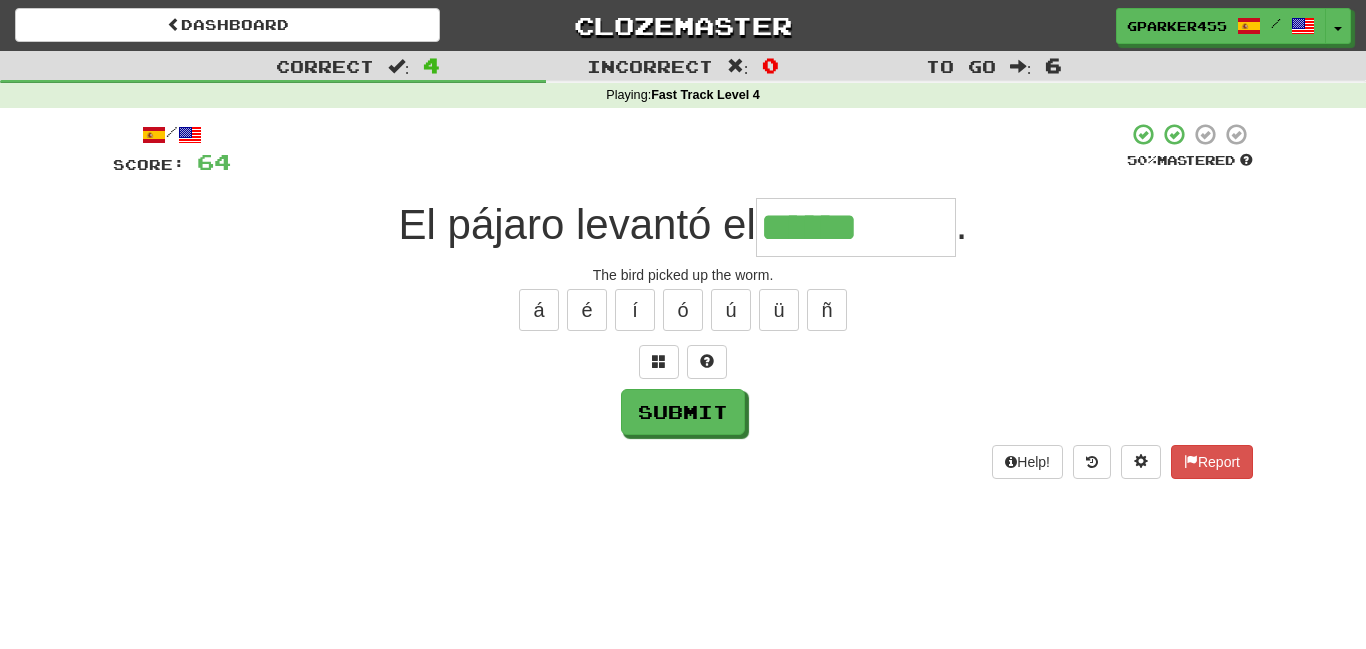 type on "******" 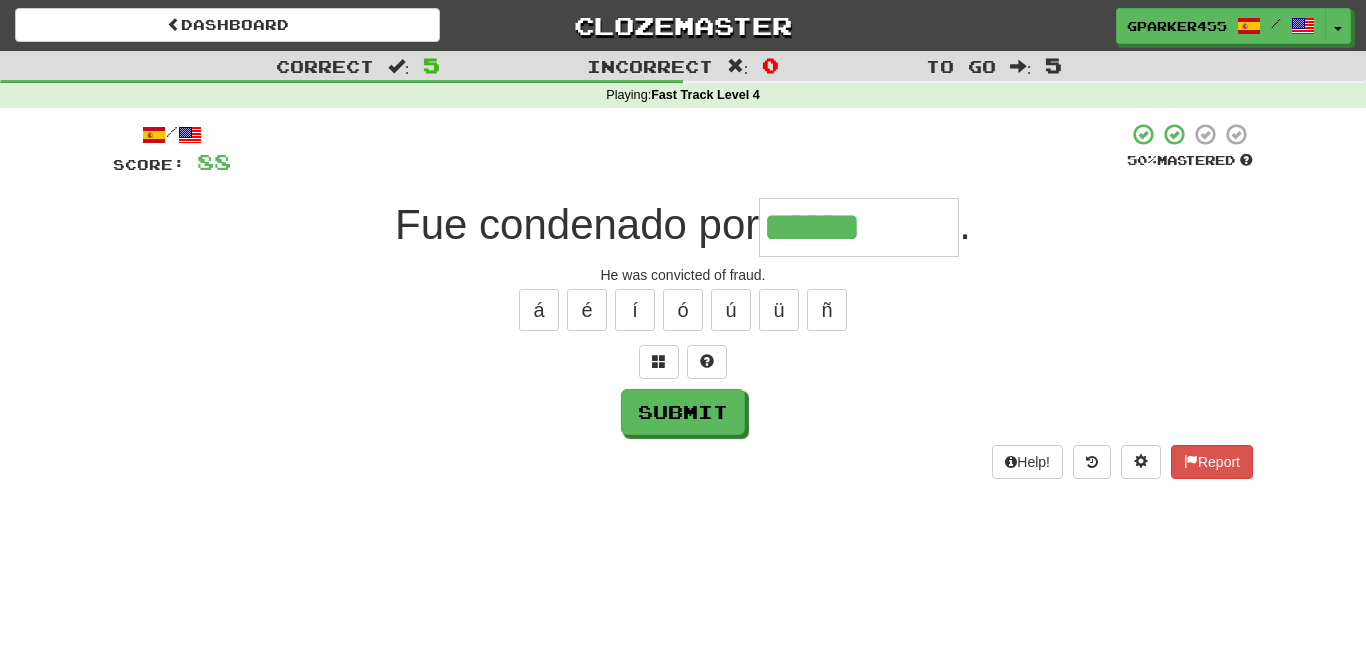 type on "******" 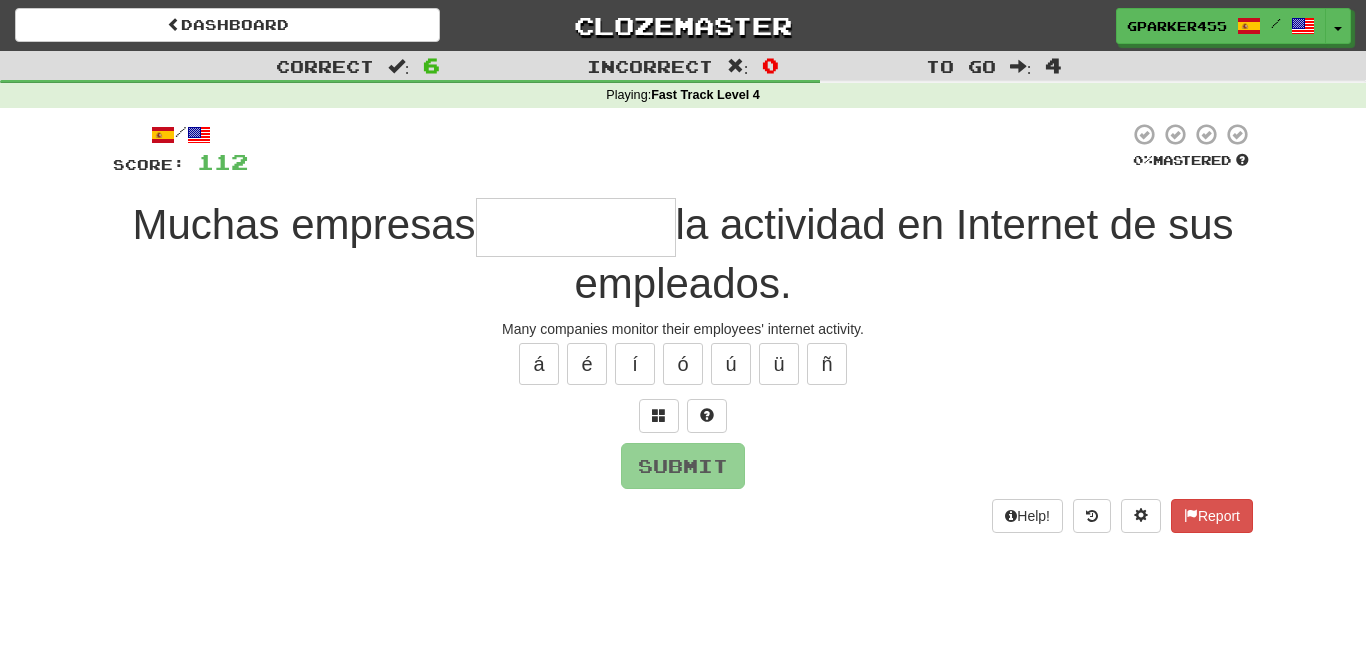 type on "*" 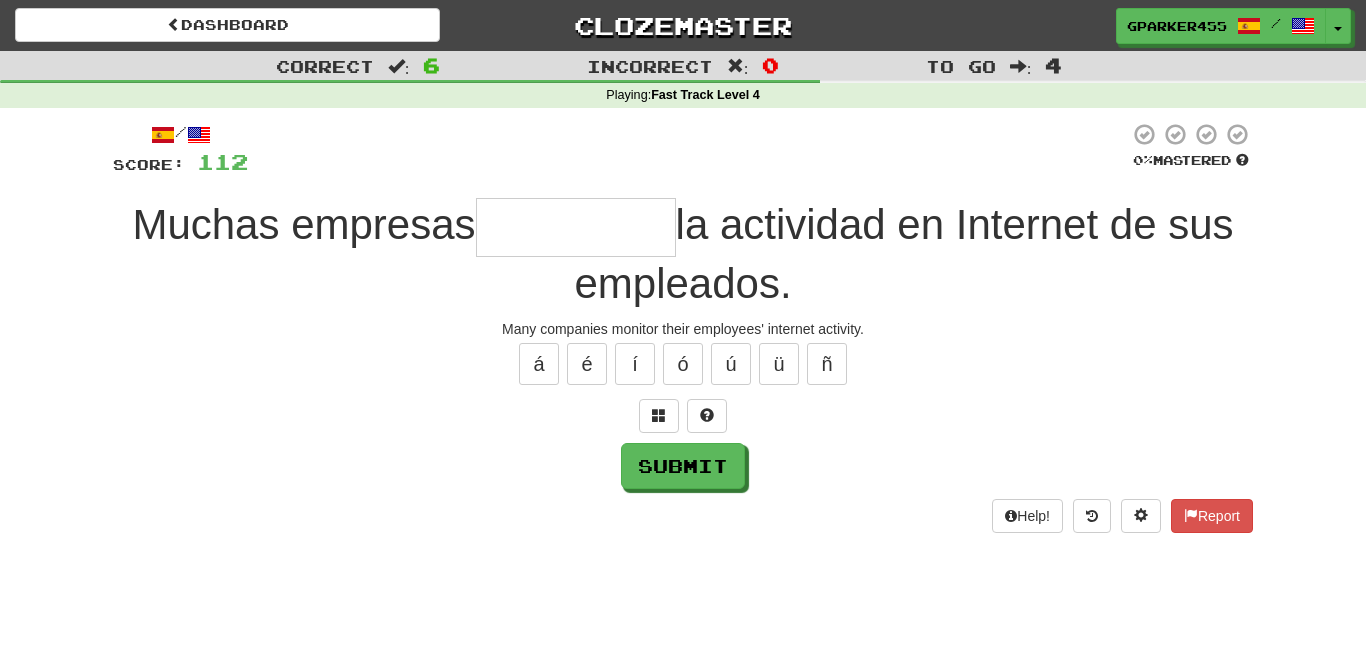 type on "*" 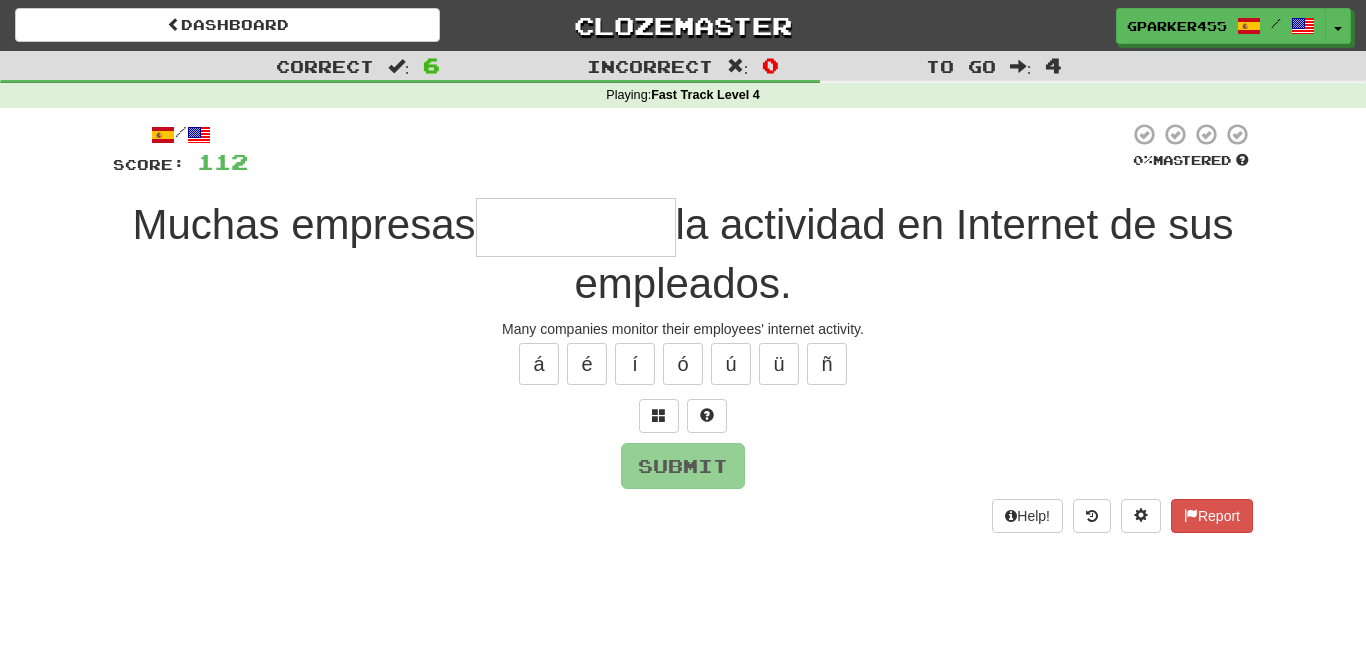 type on "*" 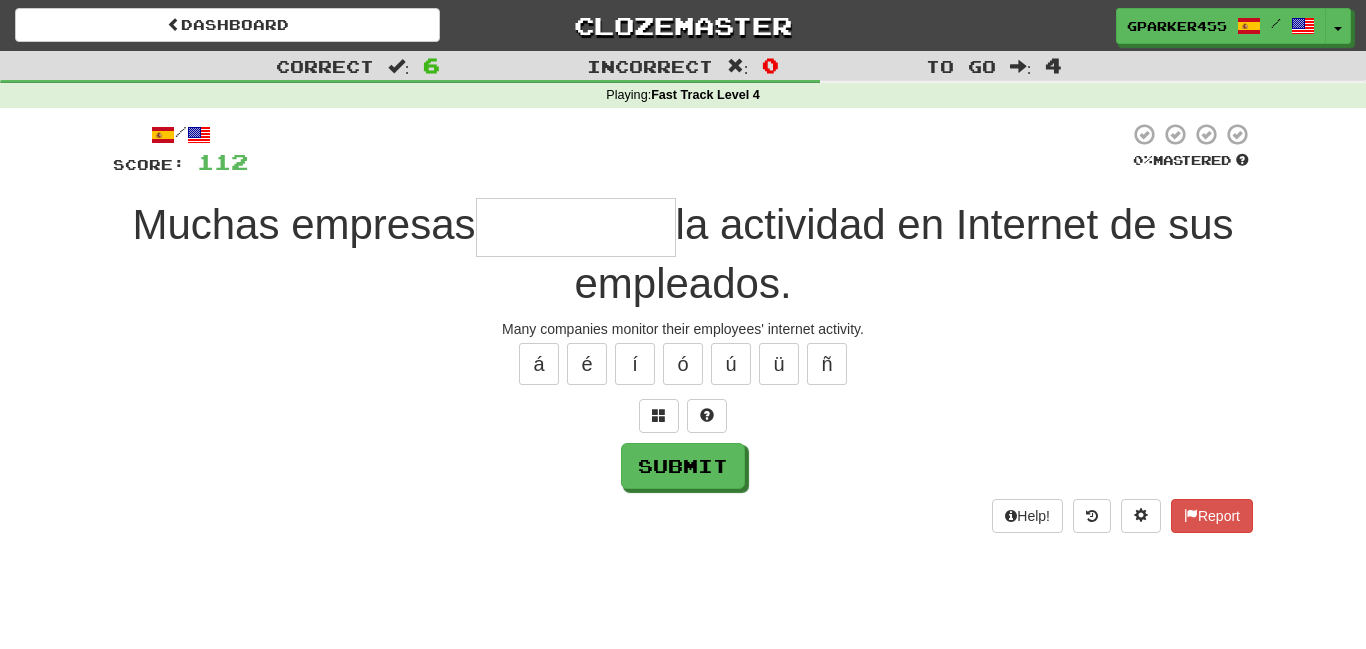 type on "*" 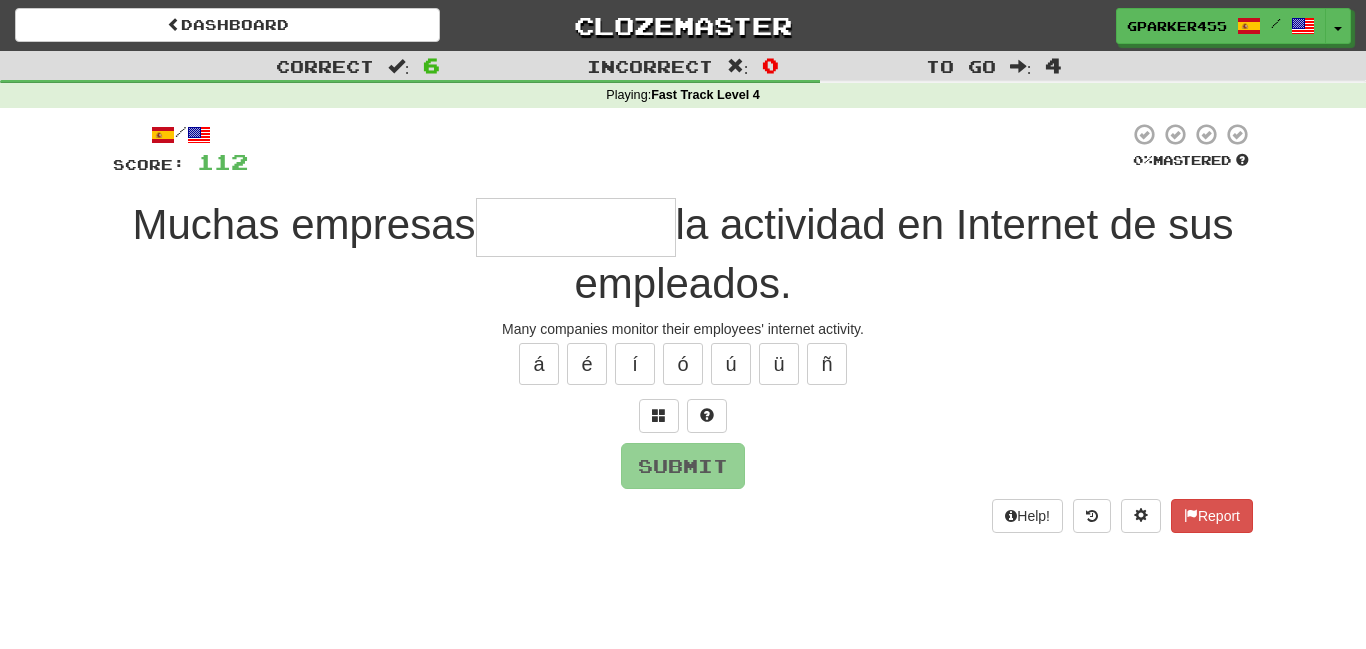 type on "*" 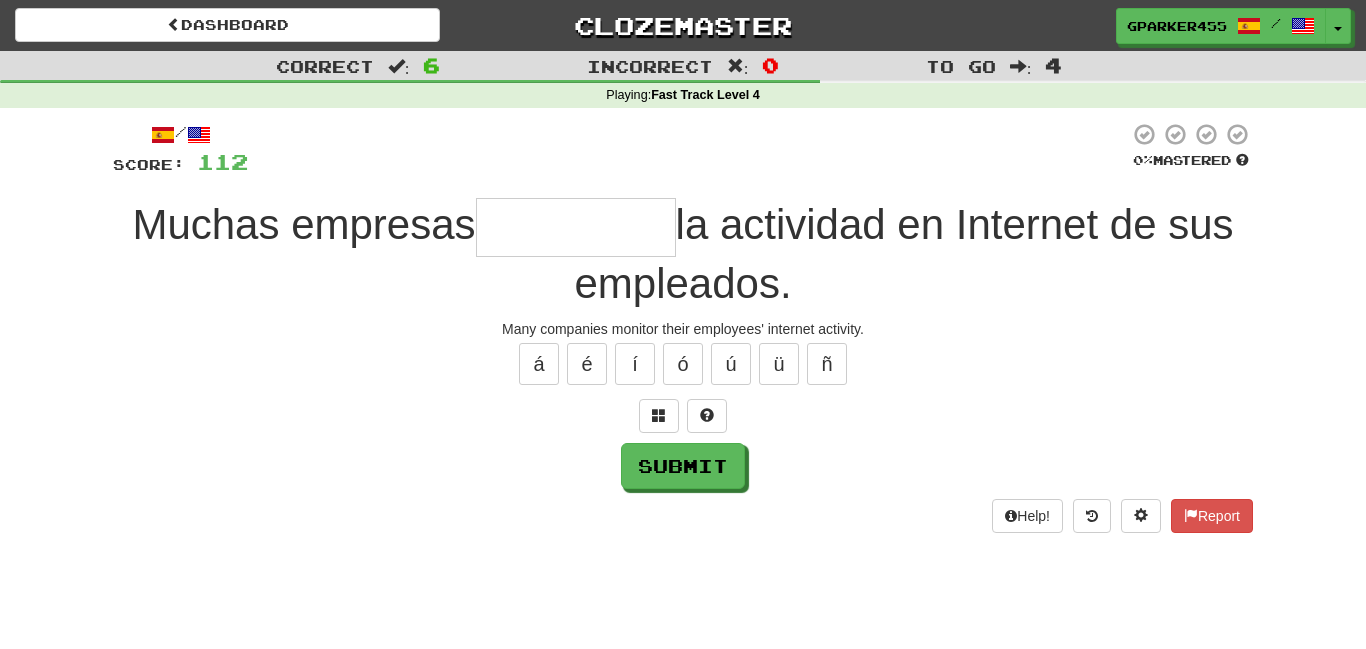 type on "*" 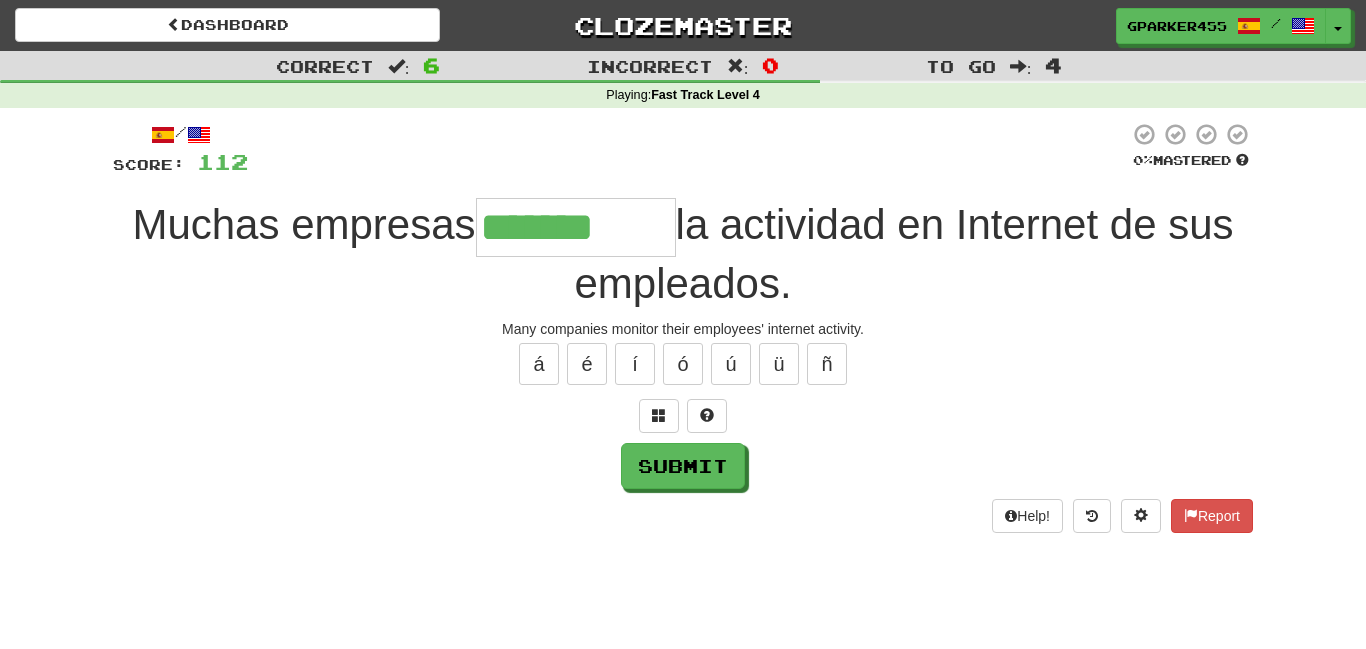 type on "*******" 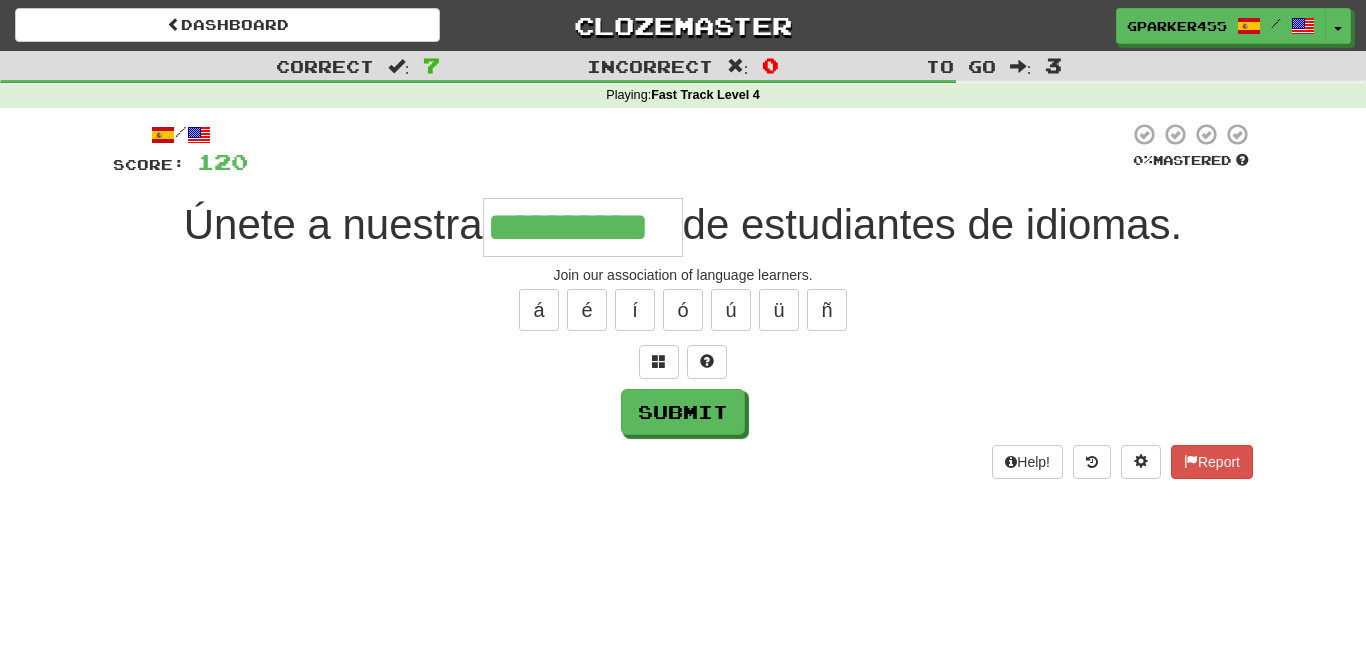 scroll, scrollTop: 0, scrollLeft: 4, axis: horizontal 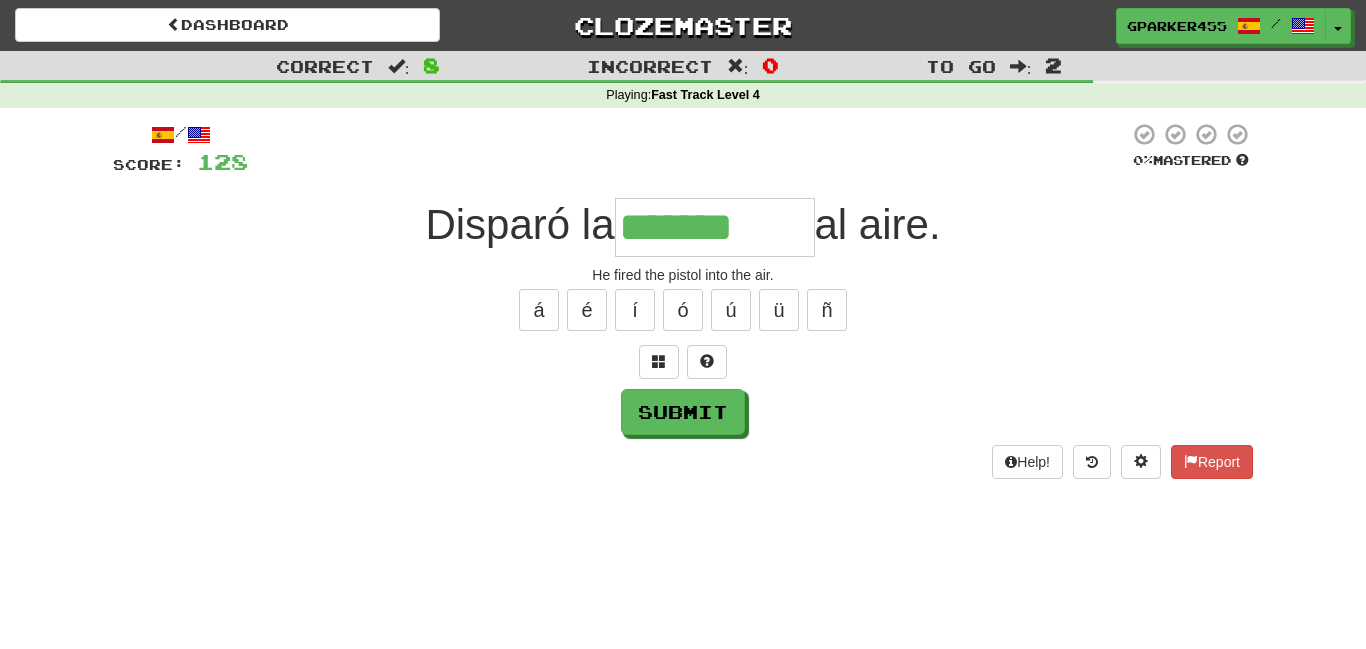 type on "*******" 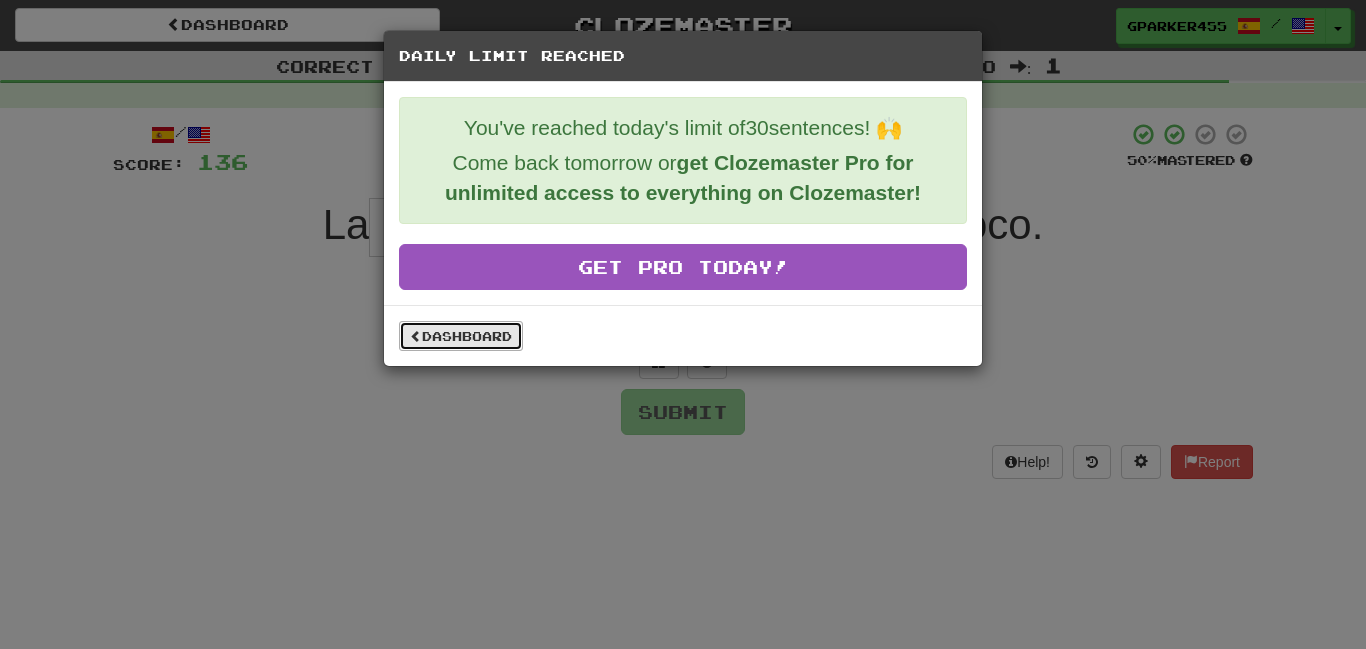 click on "Dashboard" at bounding box center [461, 336] 